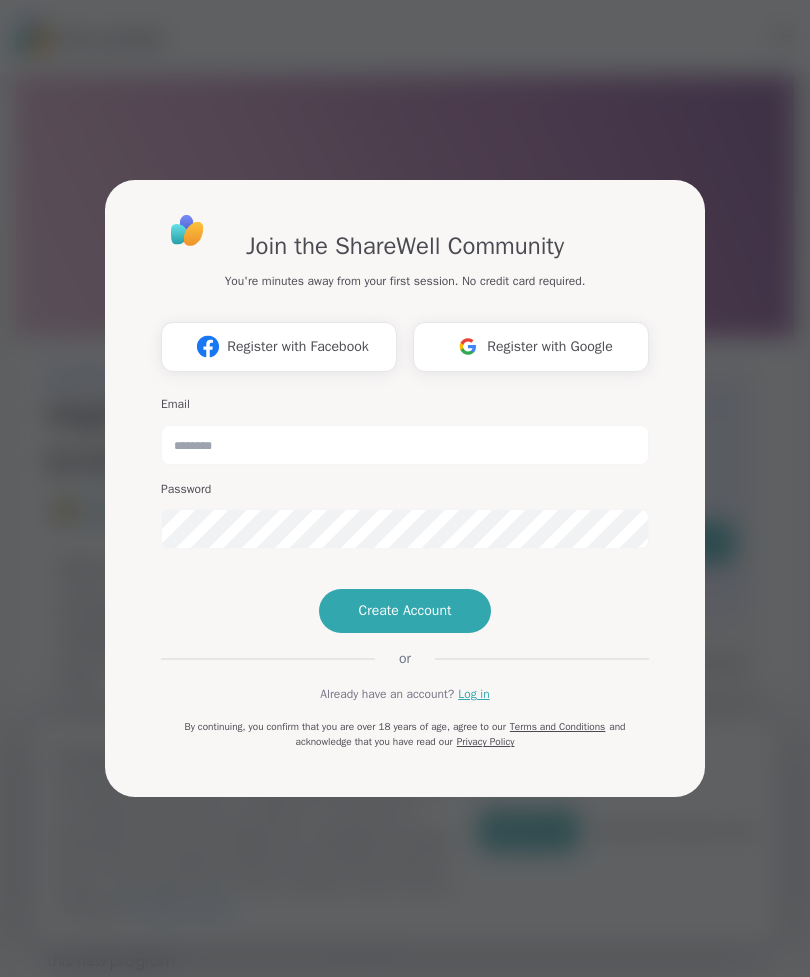 scroll, scrollTop: 0, scrollLeft: 0, axis: both 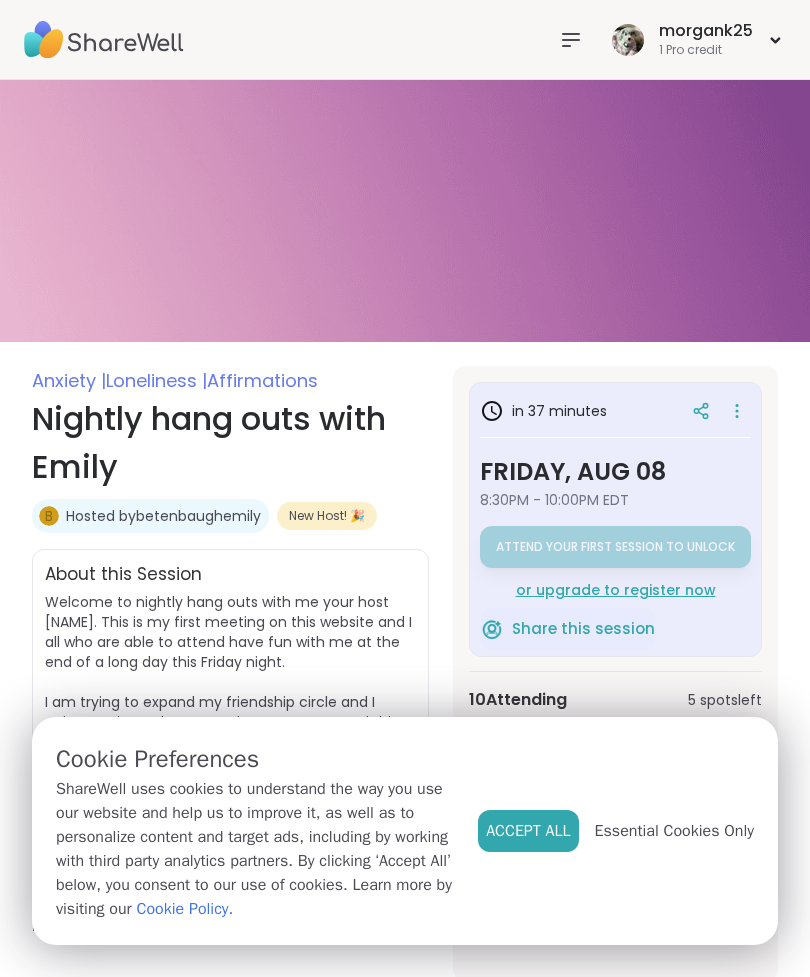 click on "Accept All" at bounding box center [528, 831] 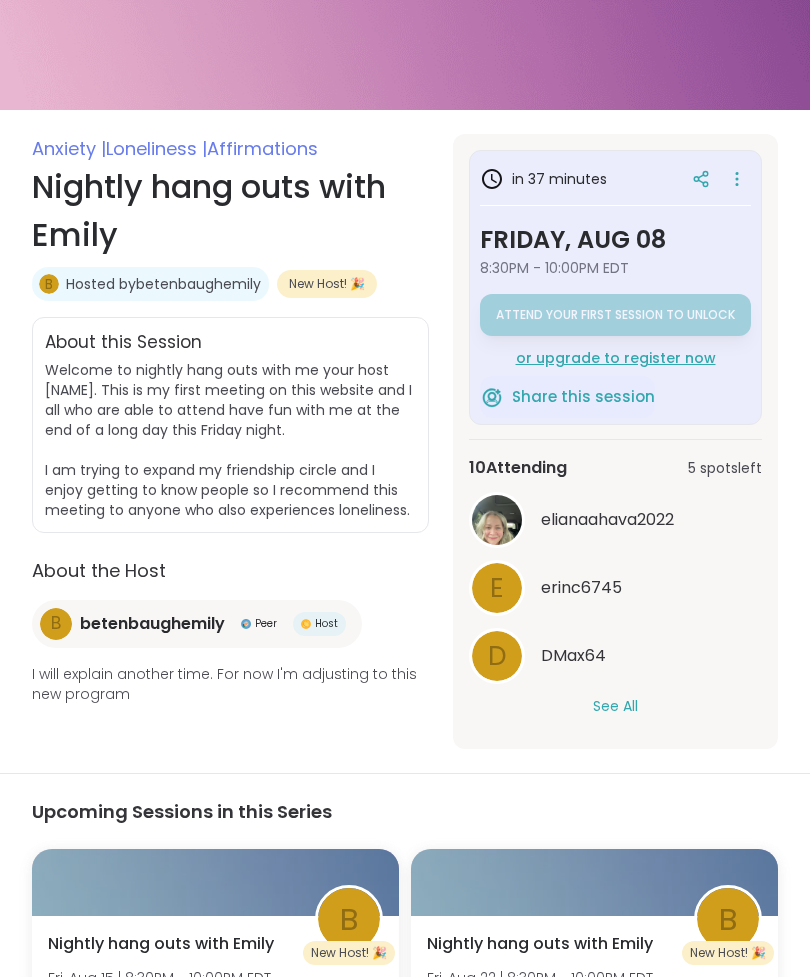 scroll, scrollTop: 232, scrollLeft: 0, axis: vertical 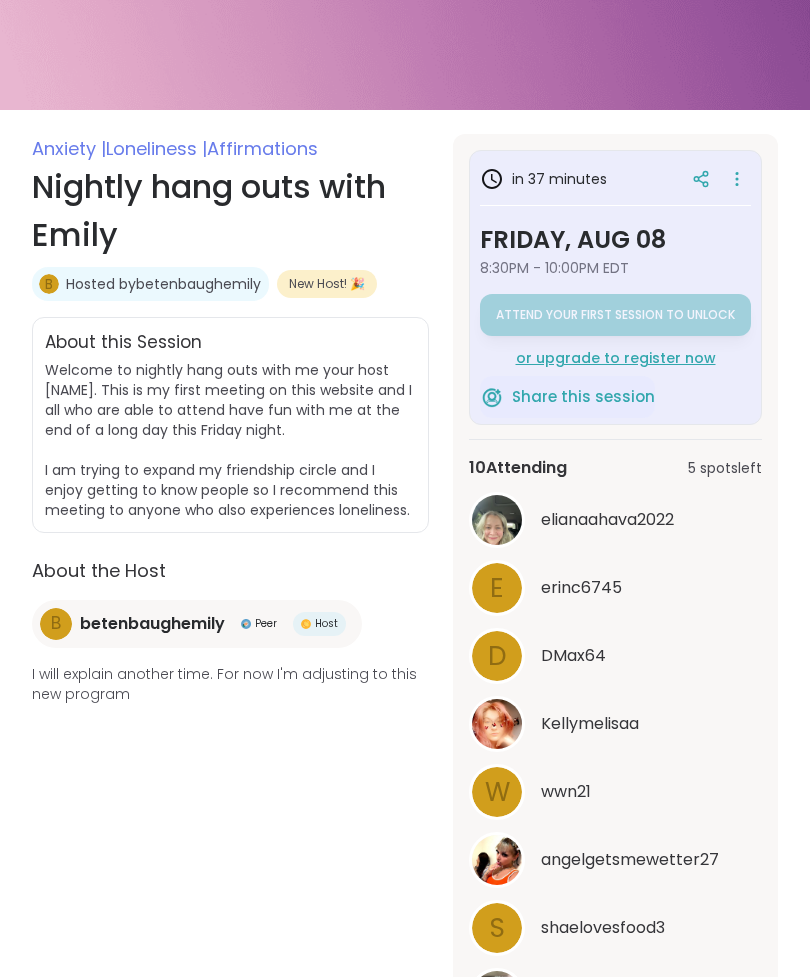 click at bounding box center [497, 520] 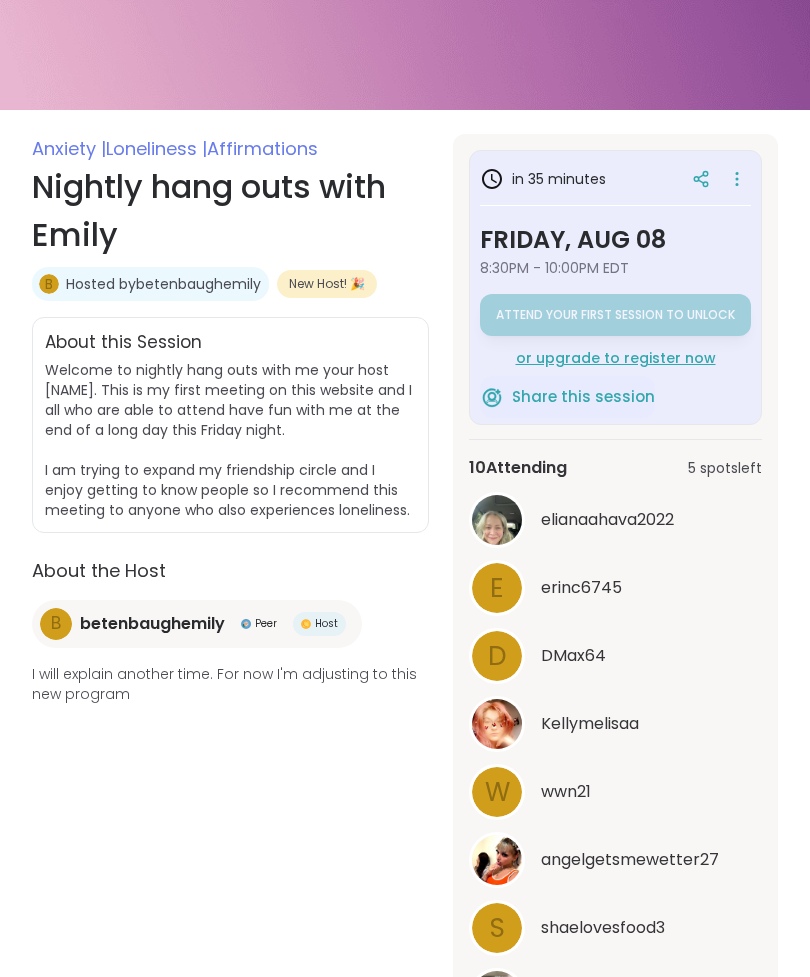 scroll, scrollTop: 264, scrollLeft: 0, axis: vertical 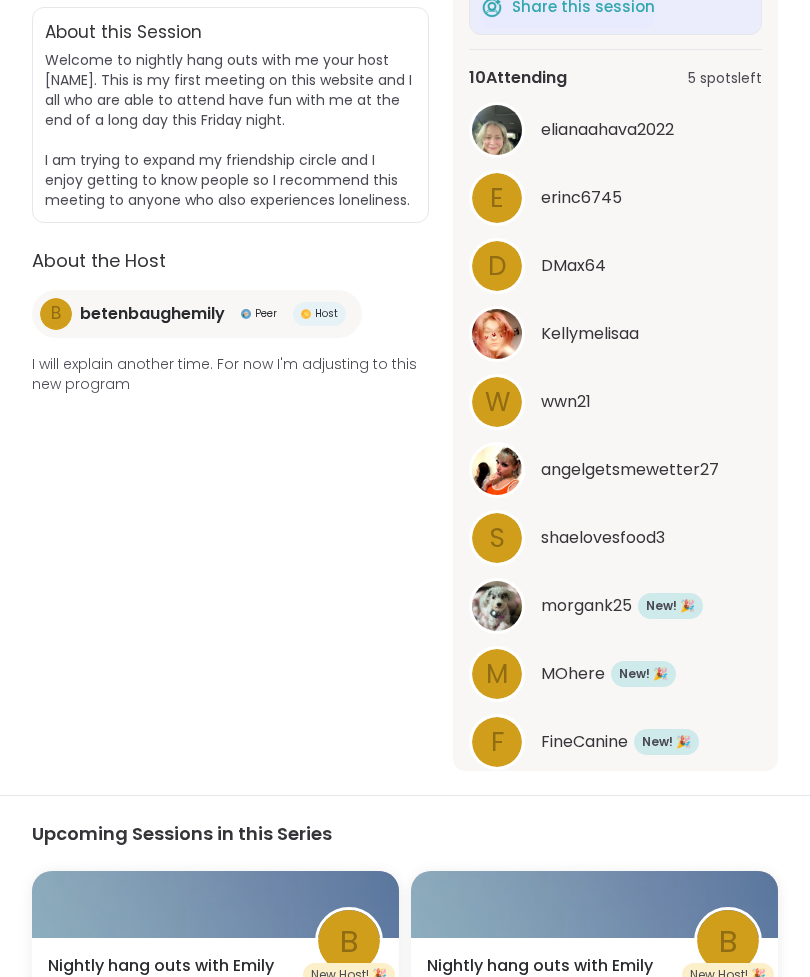 click on "e" at bounding box center (497, 199) 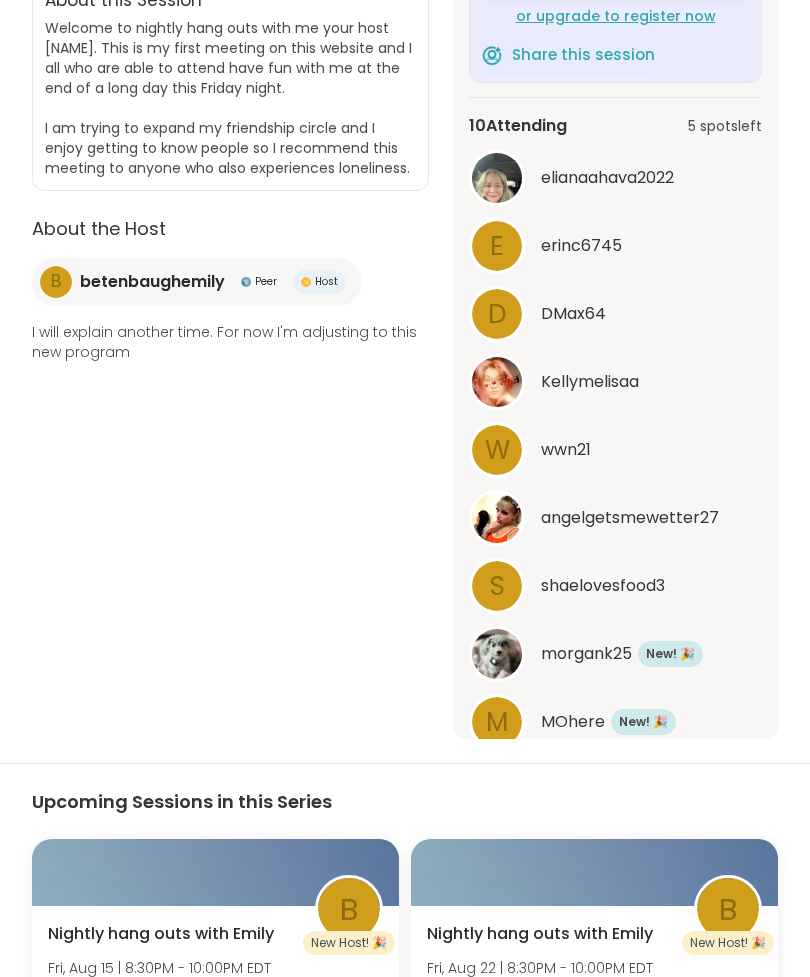 scroll, scrollTop: -3, scrollLeft: 0, axis: vertical 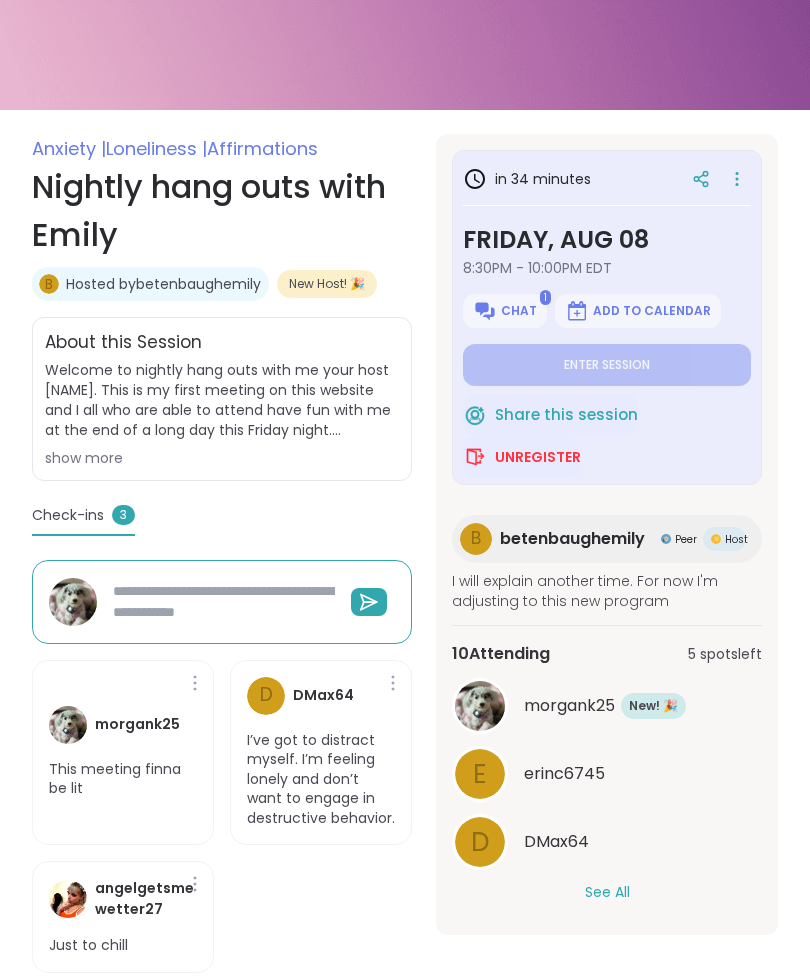 click on "angelgetsmewetter27" at bounding box center [146, 899] 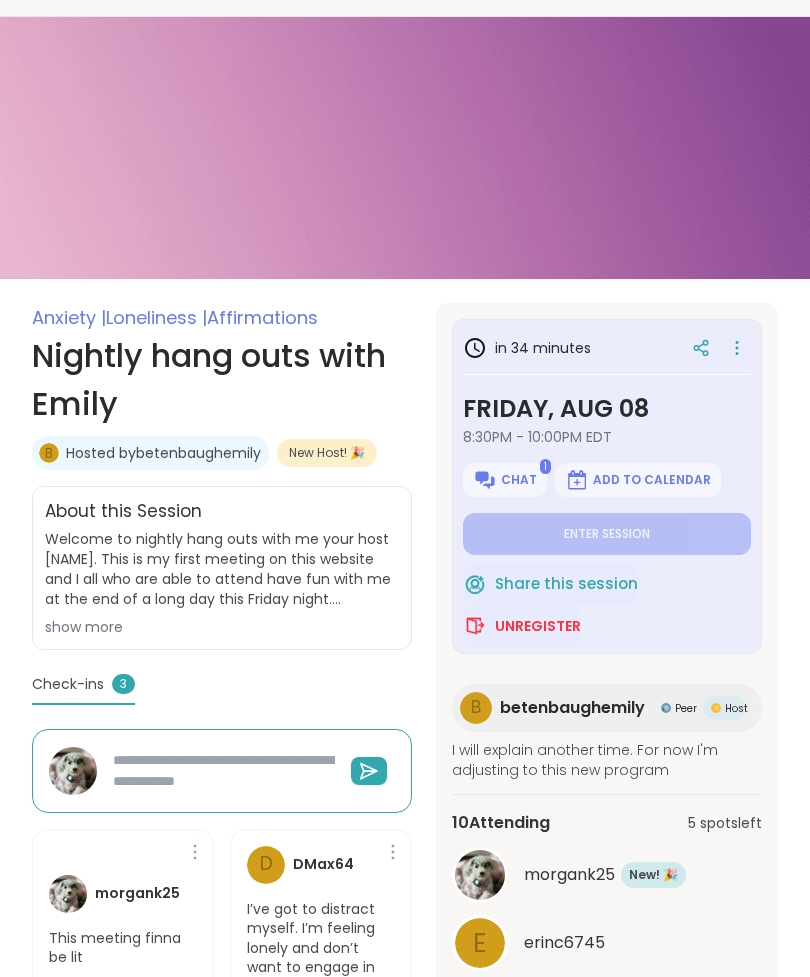 scroll, scrollTop: 0, scrollLeft: 0, axis: both 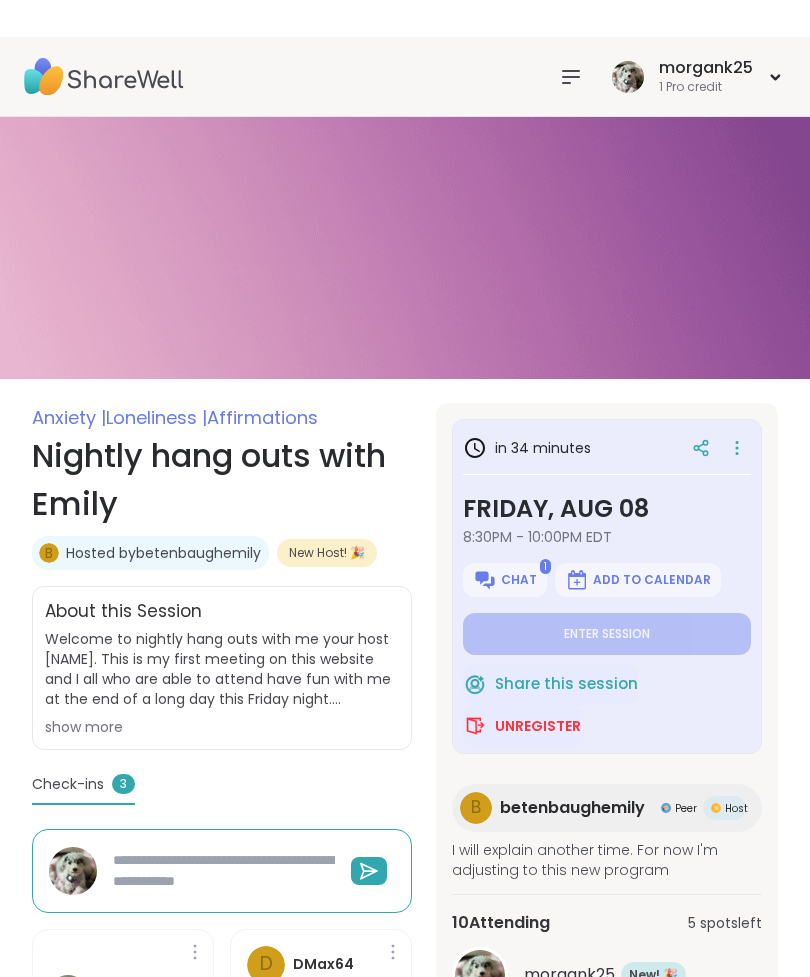 type on "*" 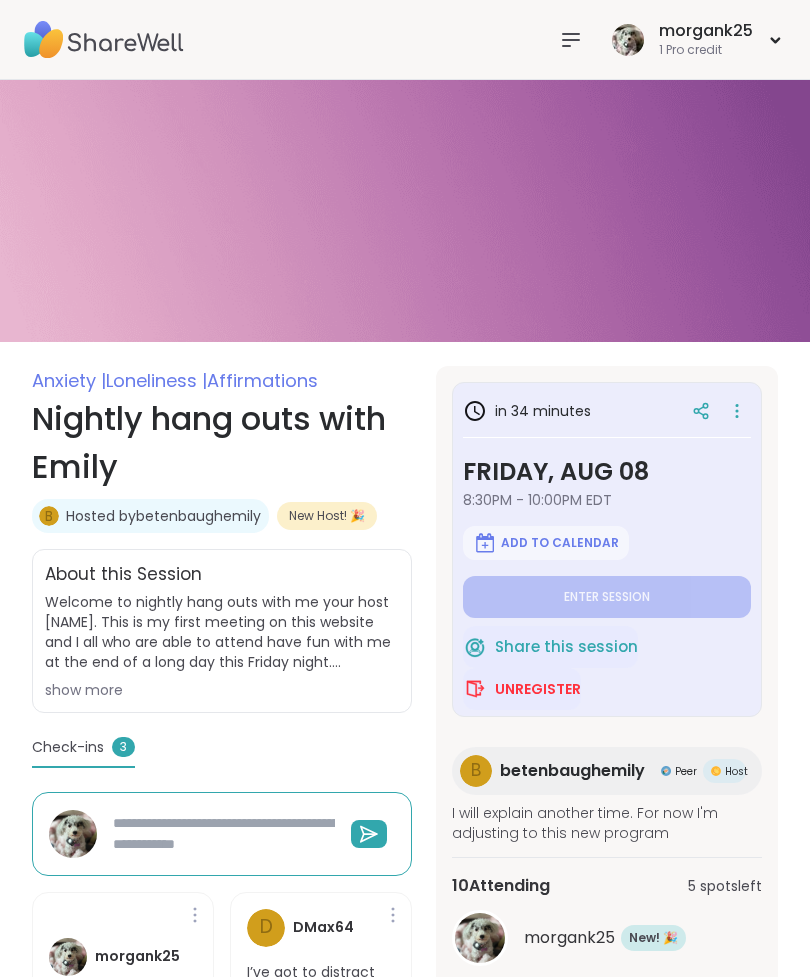 scroll, scrollTop: 301, scrollLeft: 0, axis: vertical 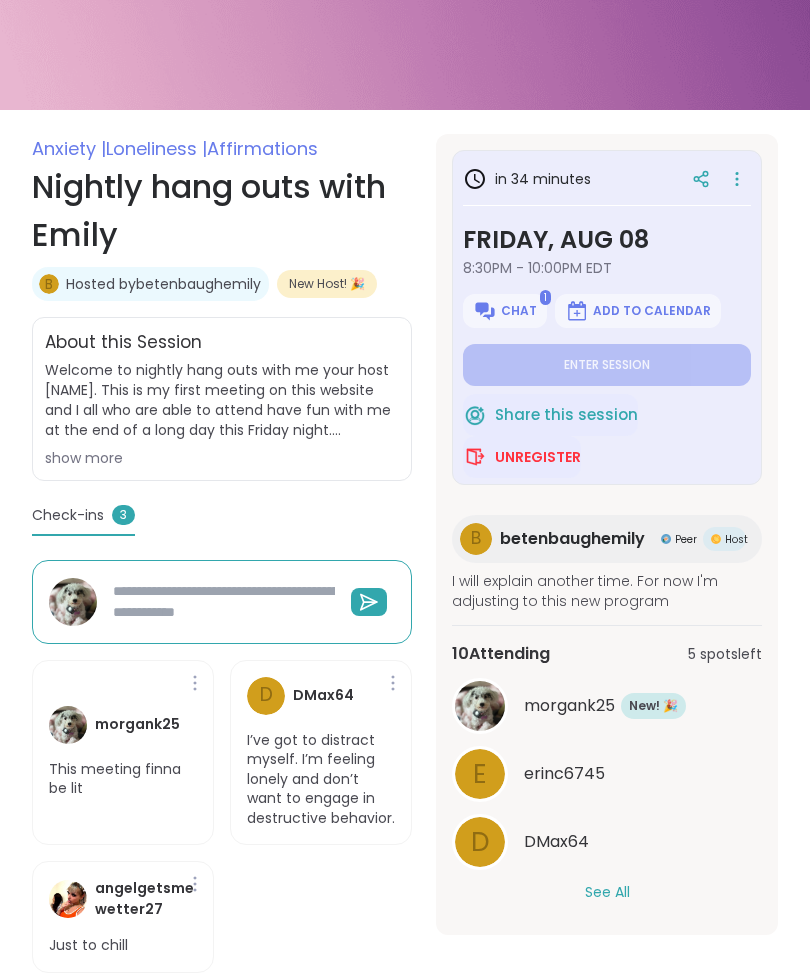 click on "See All" at bounding box center [607, 892] 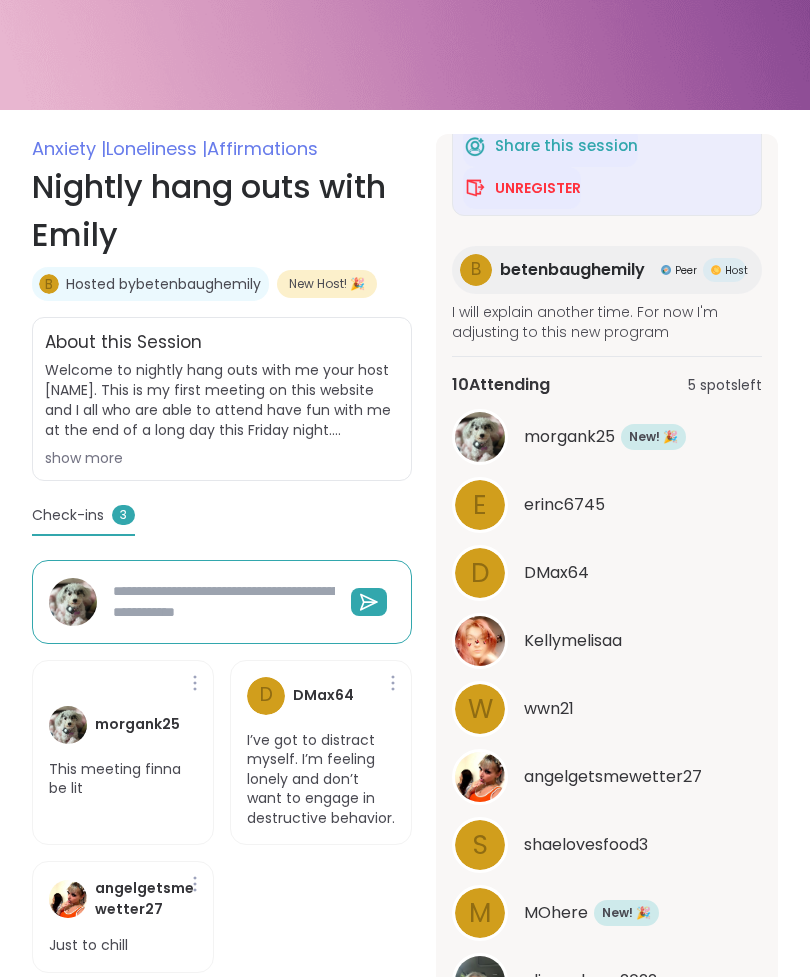 scroll, scrollTop: 266, scrollLeft: 0, axis: vertical 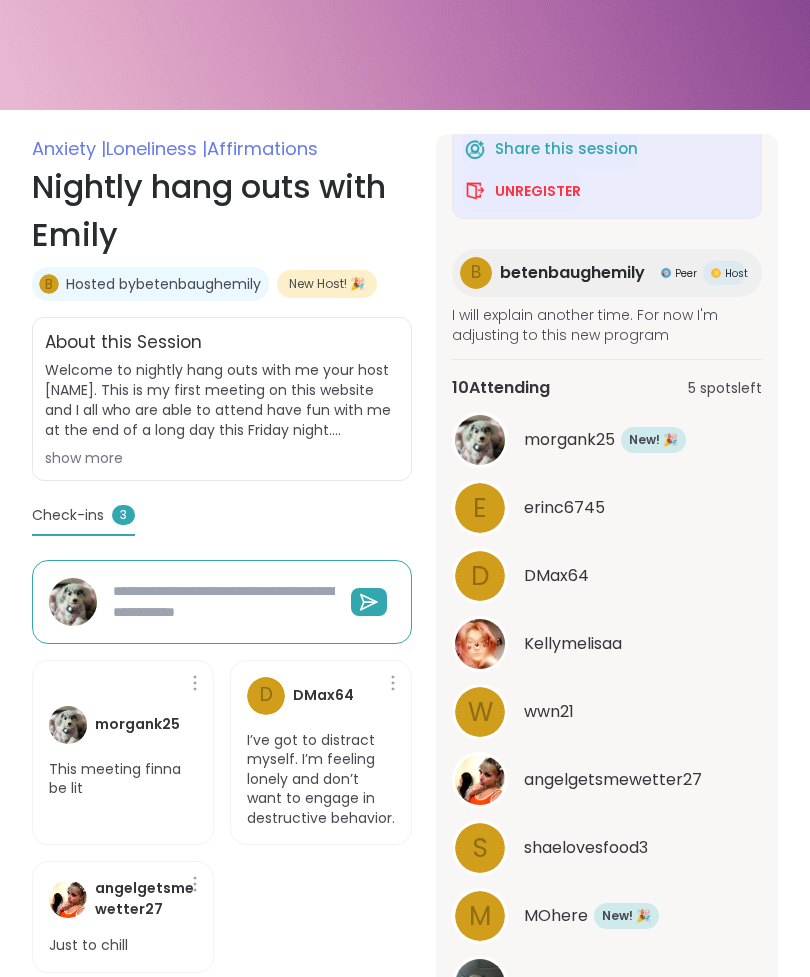 click at bounding box center [480, 780] 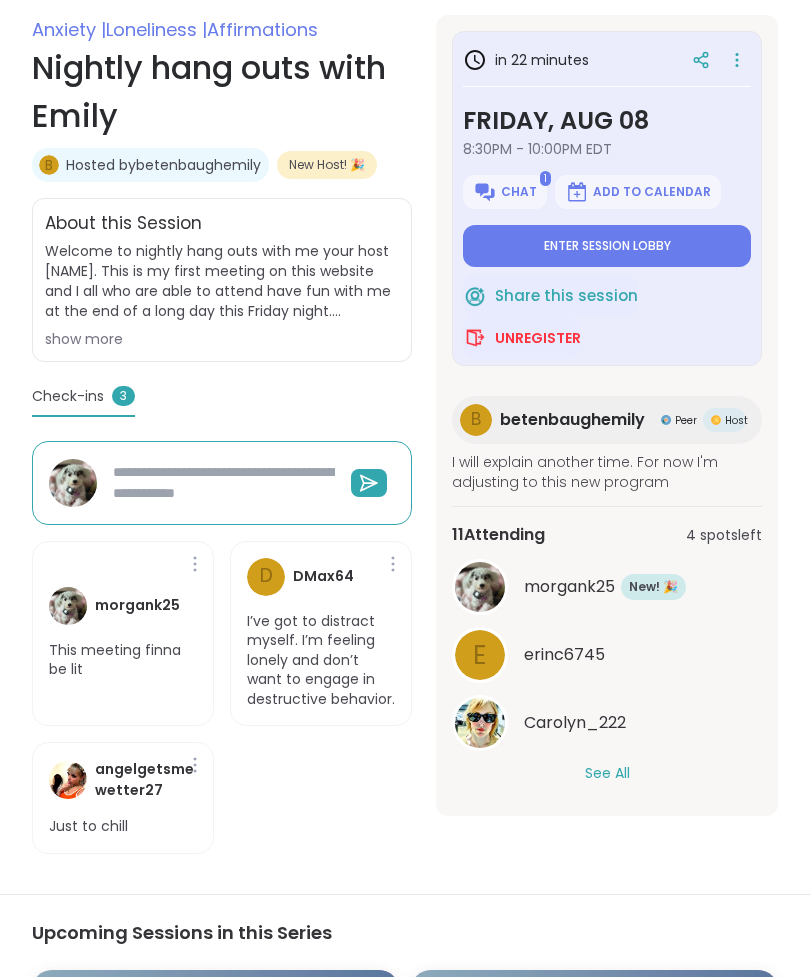 scroll, scrollTop: 353, scrollLeft: 0, axis: vertical 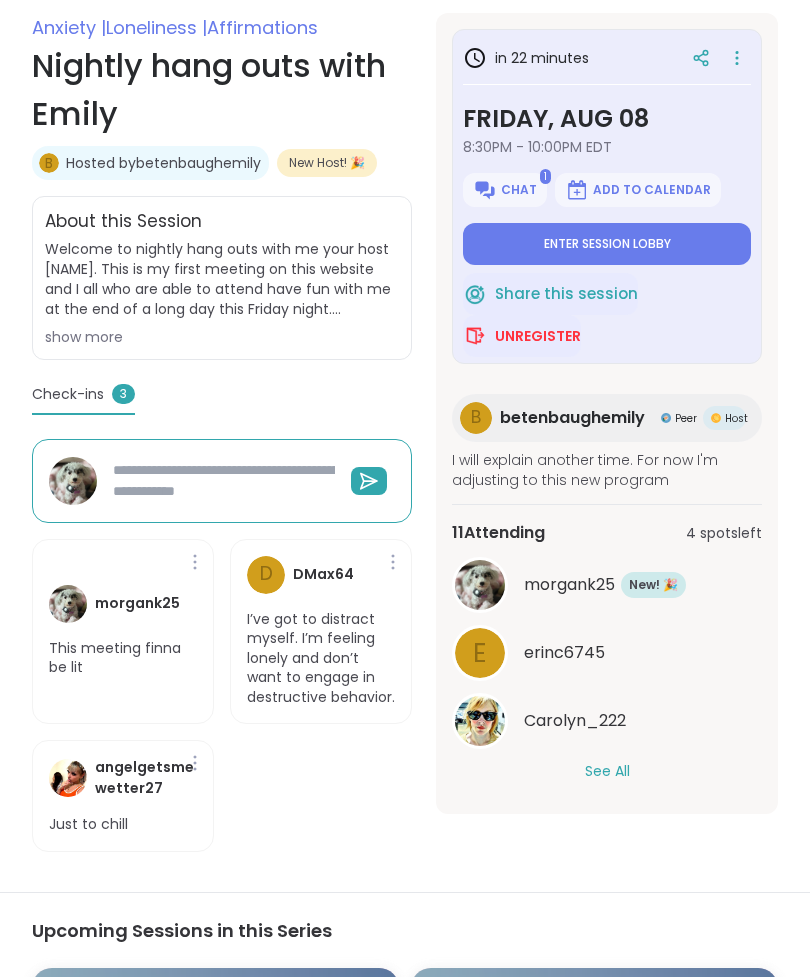 click on "See All" at bounding box center [607, 771] 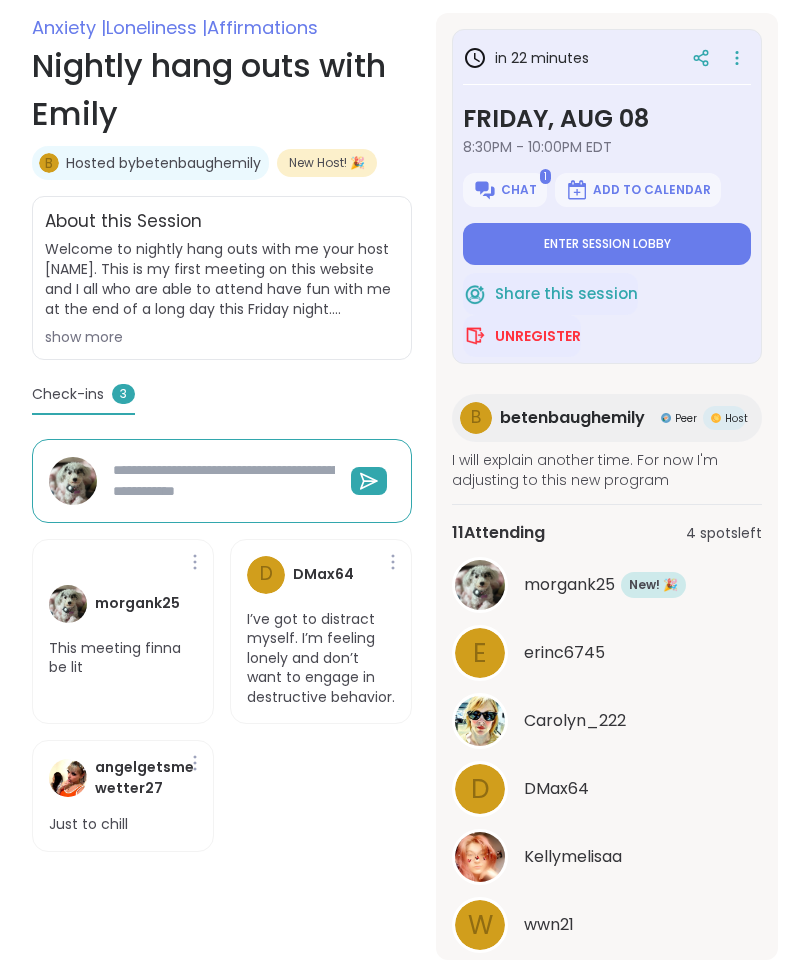 scroll, scrollTop: 0, scrollLeft: 0, axis: both 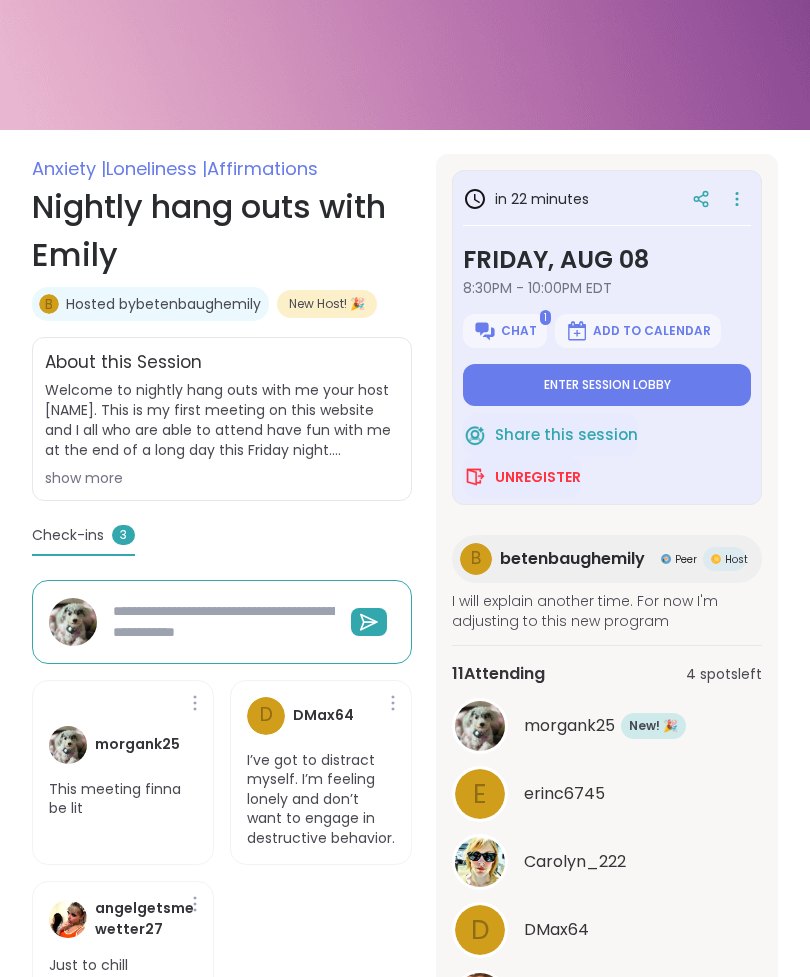 type on "*" 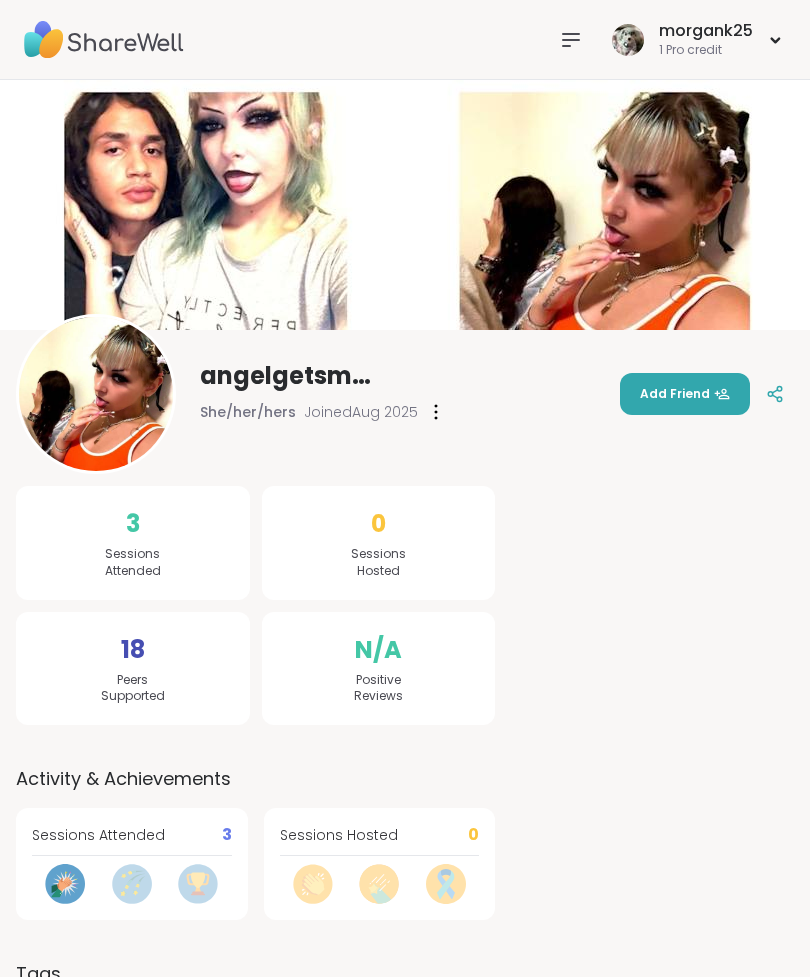 scroll, scrollTop: 1, scrollLeft: 0, axis: vertical 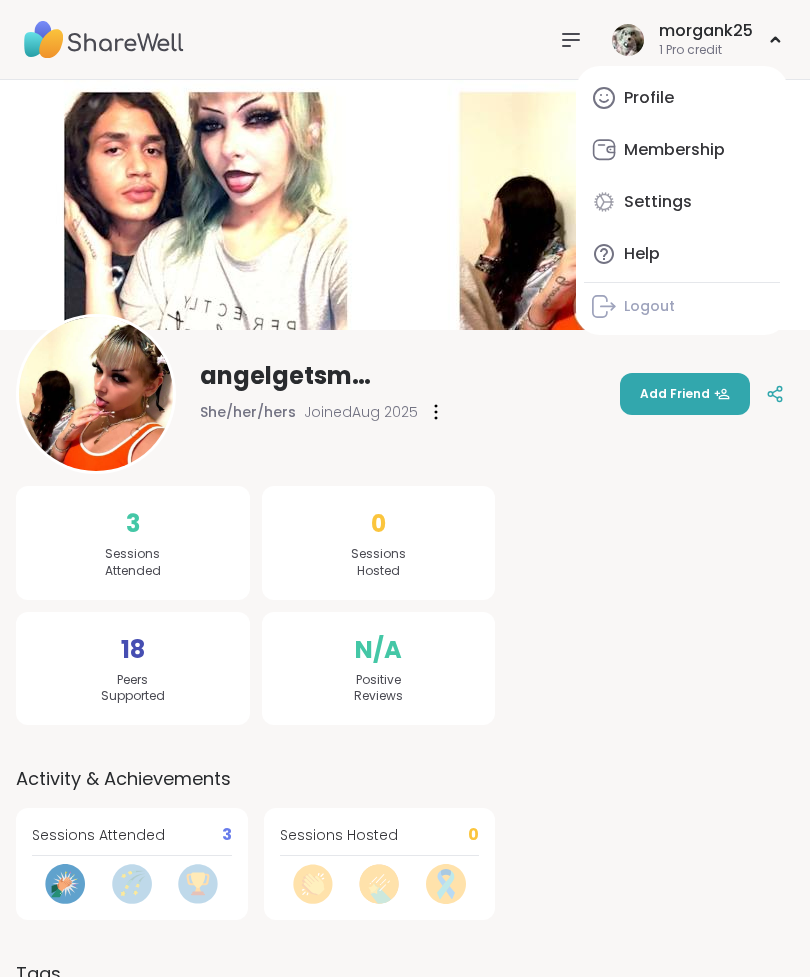 click at bounding box center (628, 40) 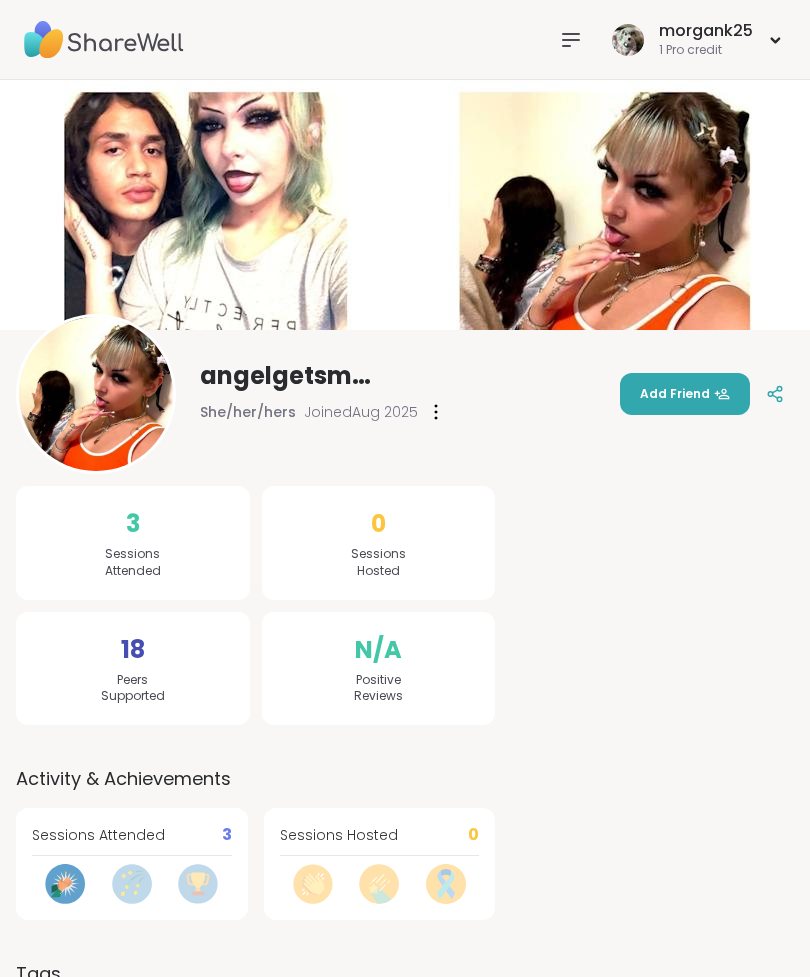 click on "1 Pro credit" at bounding box center (706, 50) 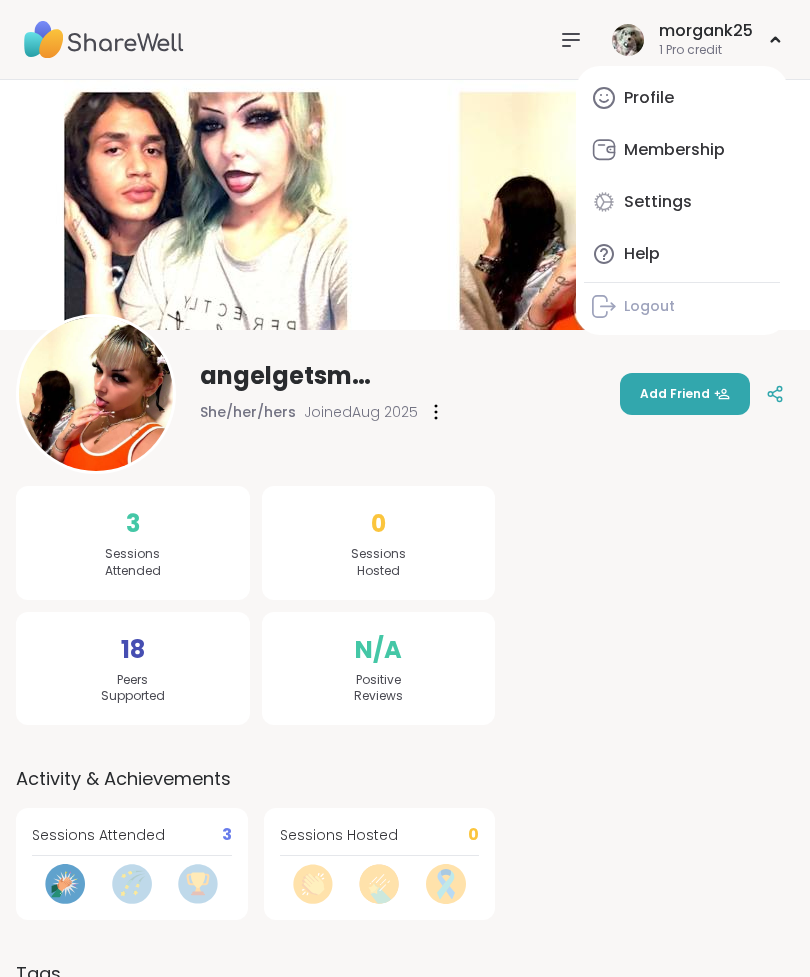 click on "Profile" at bounding box center [682, 98] 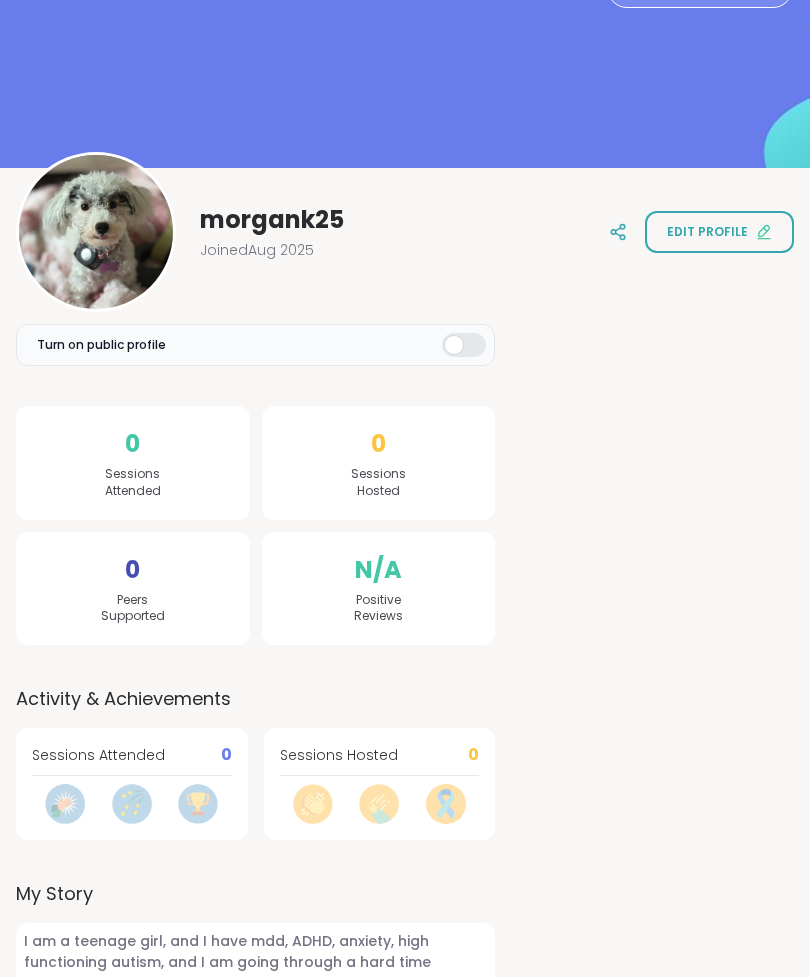 scroll, scrollTop: 189, scrollLeft: 0, axis: vertical 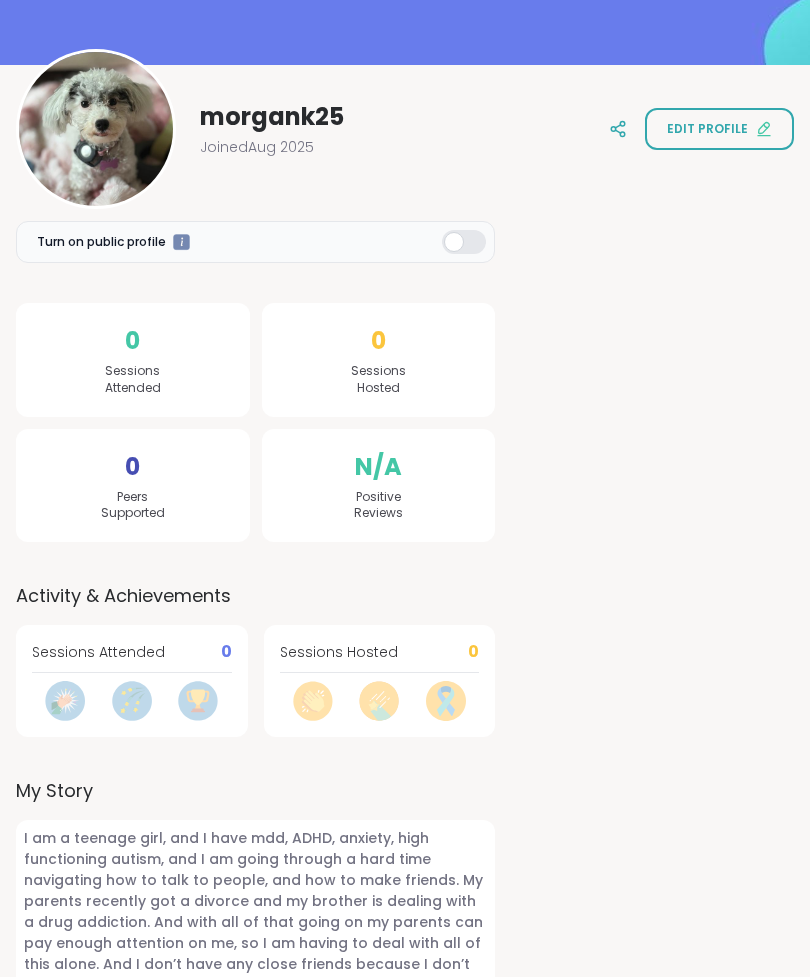 click on "Edit profile" at bounding box center [707, 129] 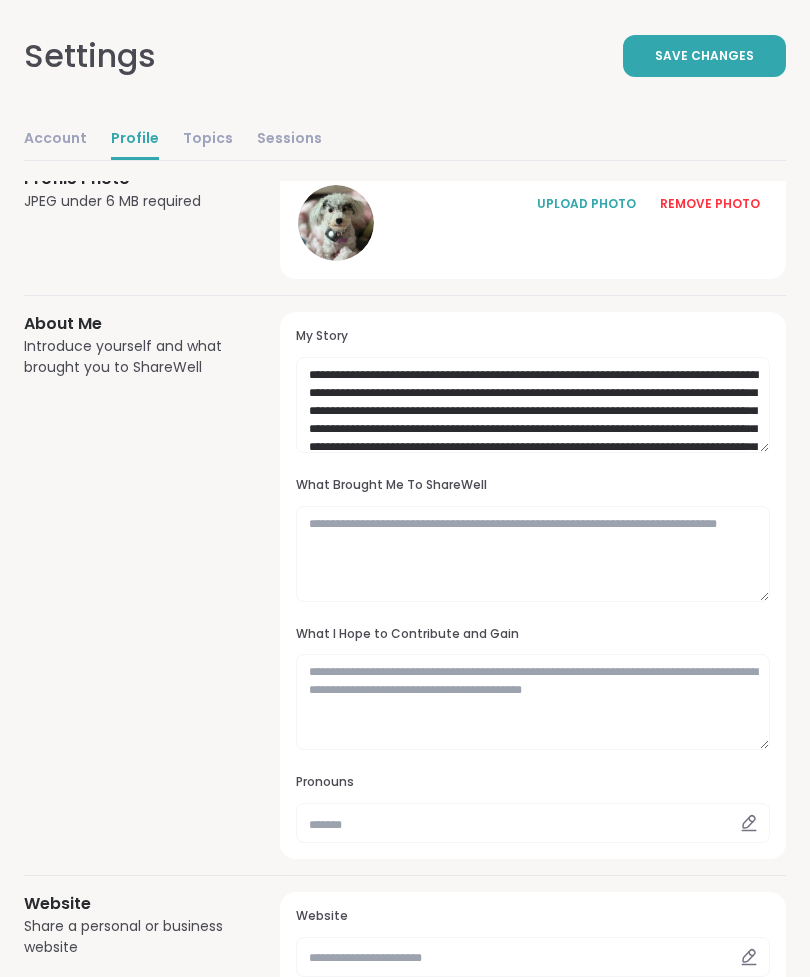 scroll, scrollTop: 143, scrollLeft: 0, axis: vertical 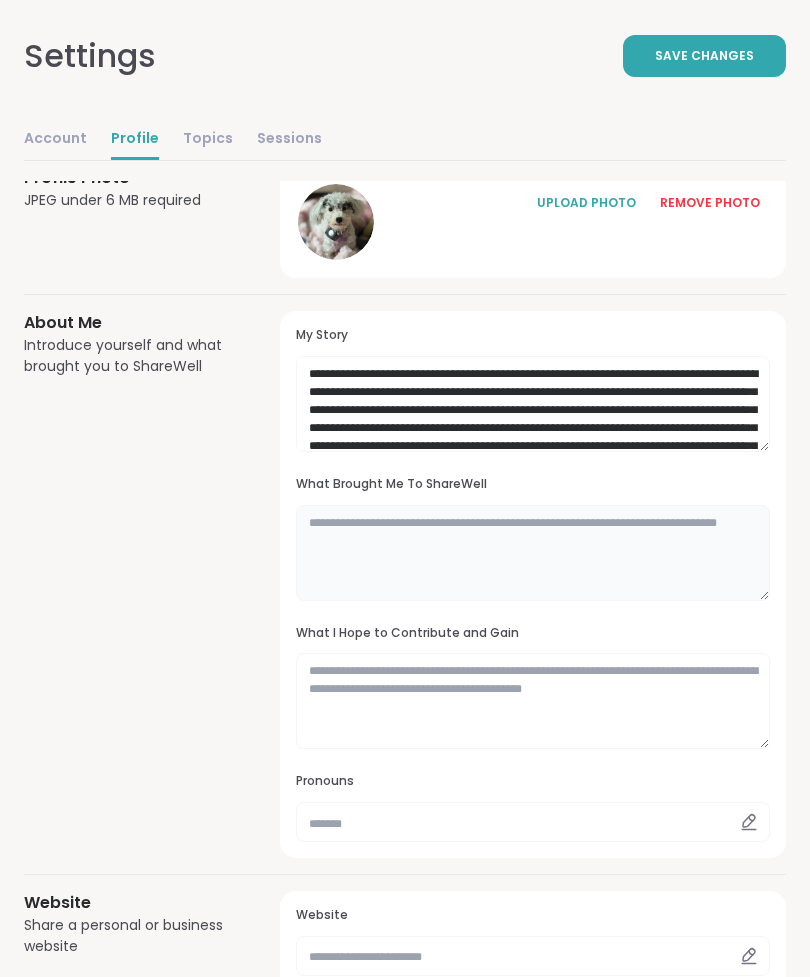 click at bounding box center [533, 553] 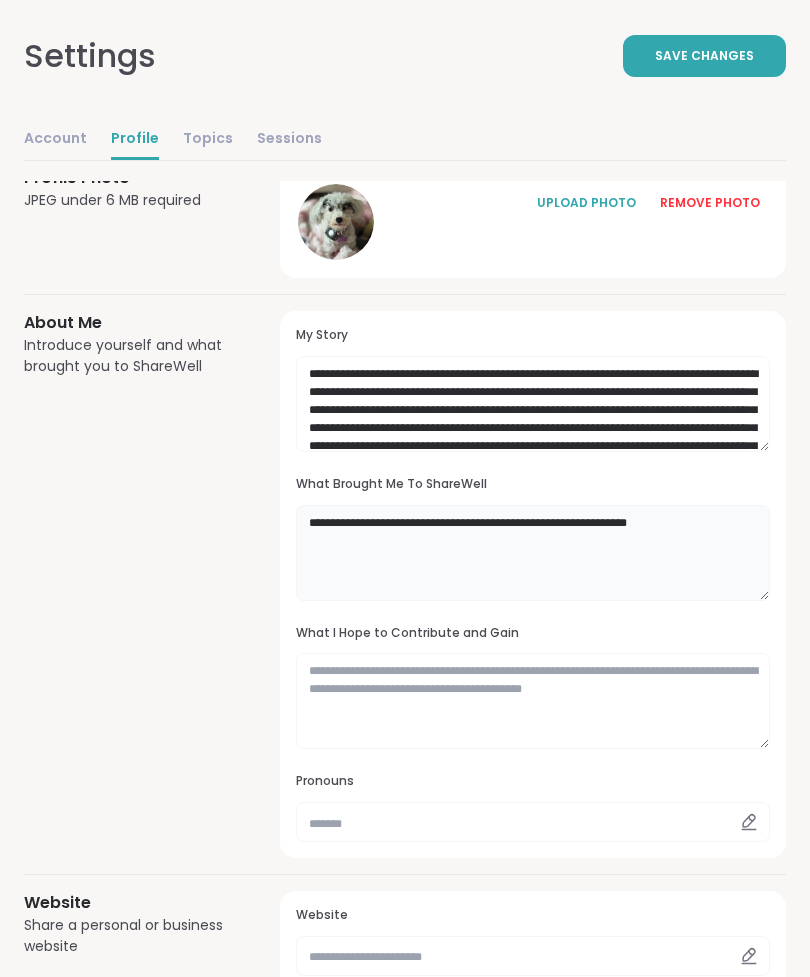 type on "**********" 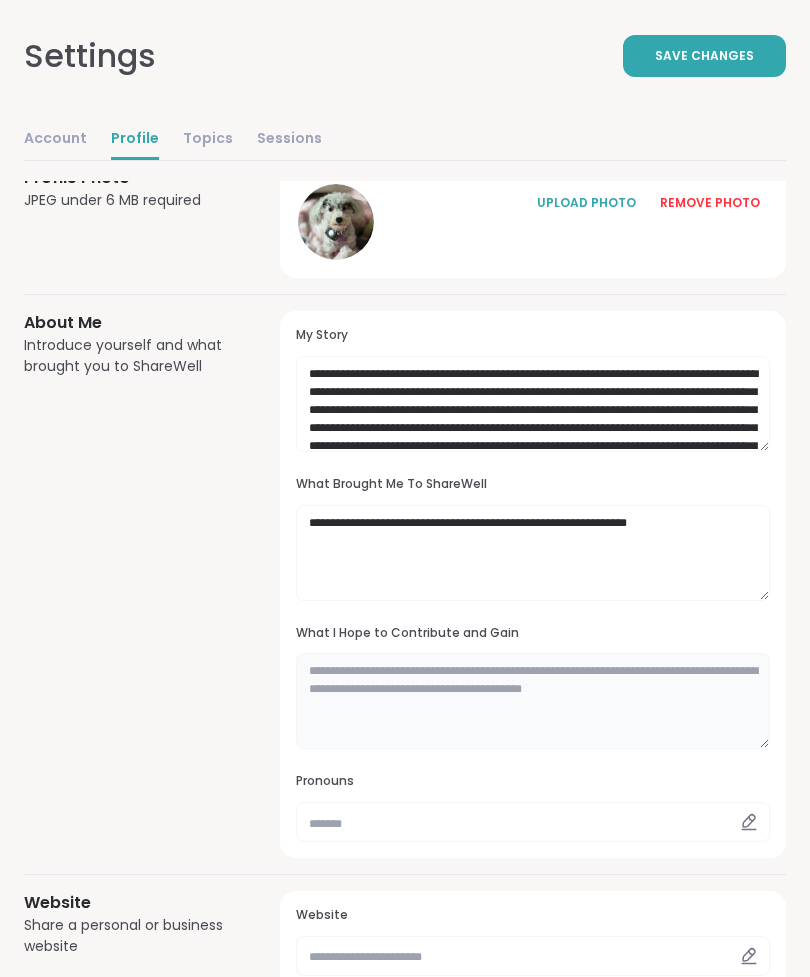click at bounding box center [533, 701] 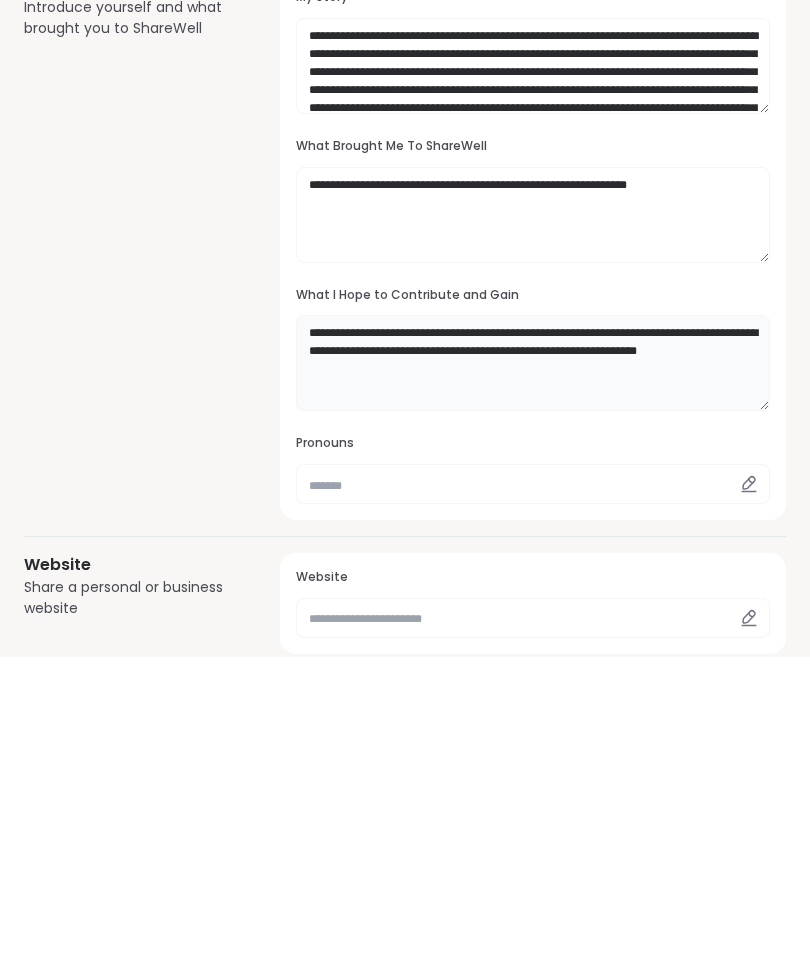 type on "**********" 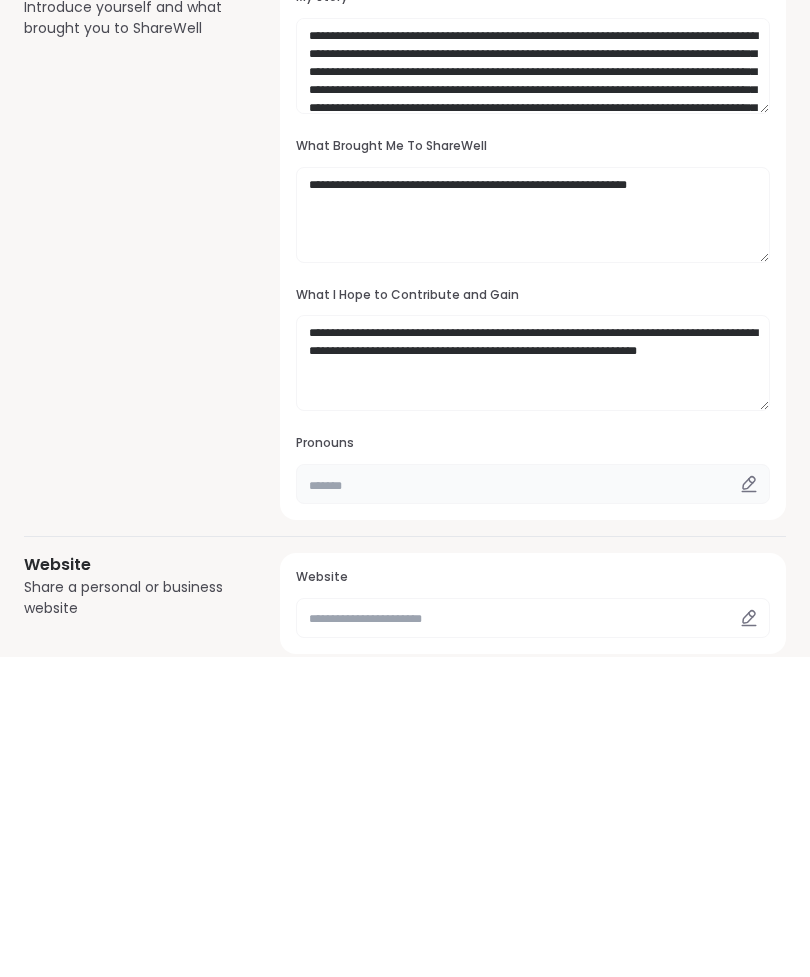 click at bounding box center [533, 804] 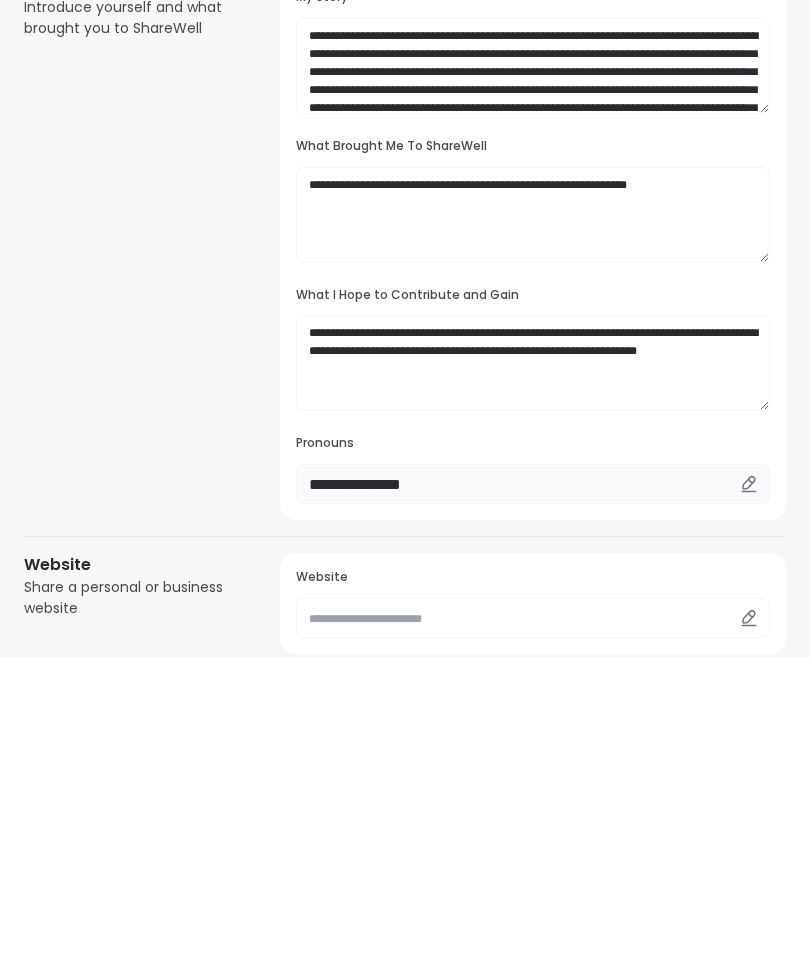 click on "**********" at bounding box center (533, 804) 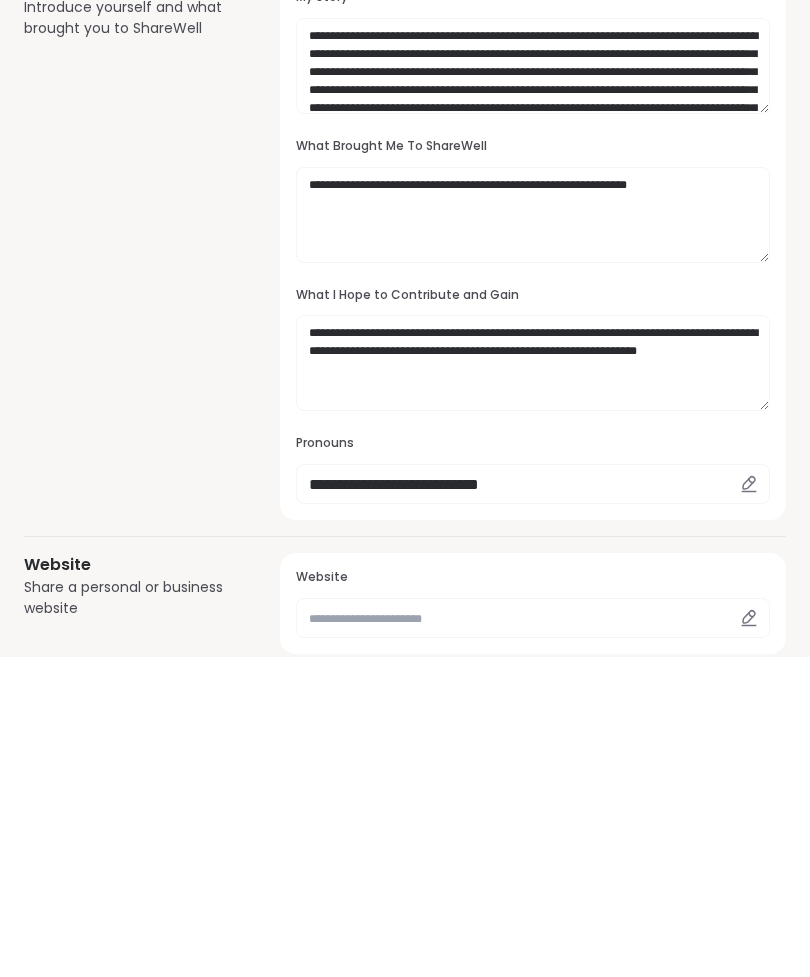 scroll, scrollTop: 482, scrollLeft: 0, axis: vertical 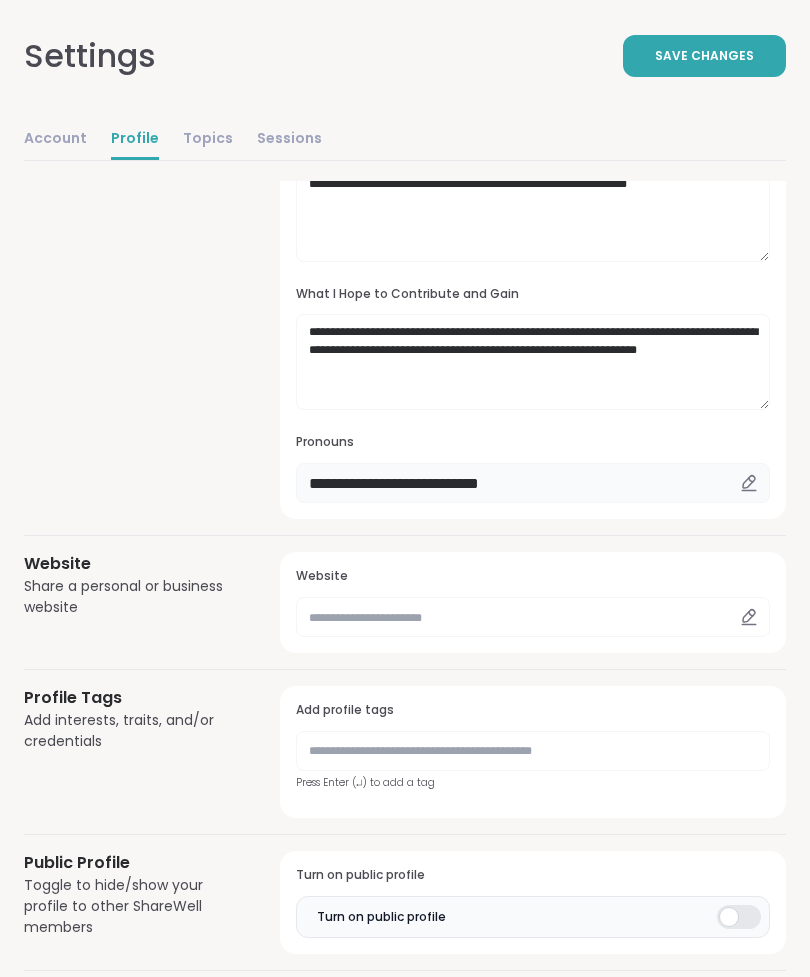 type on "**********" 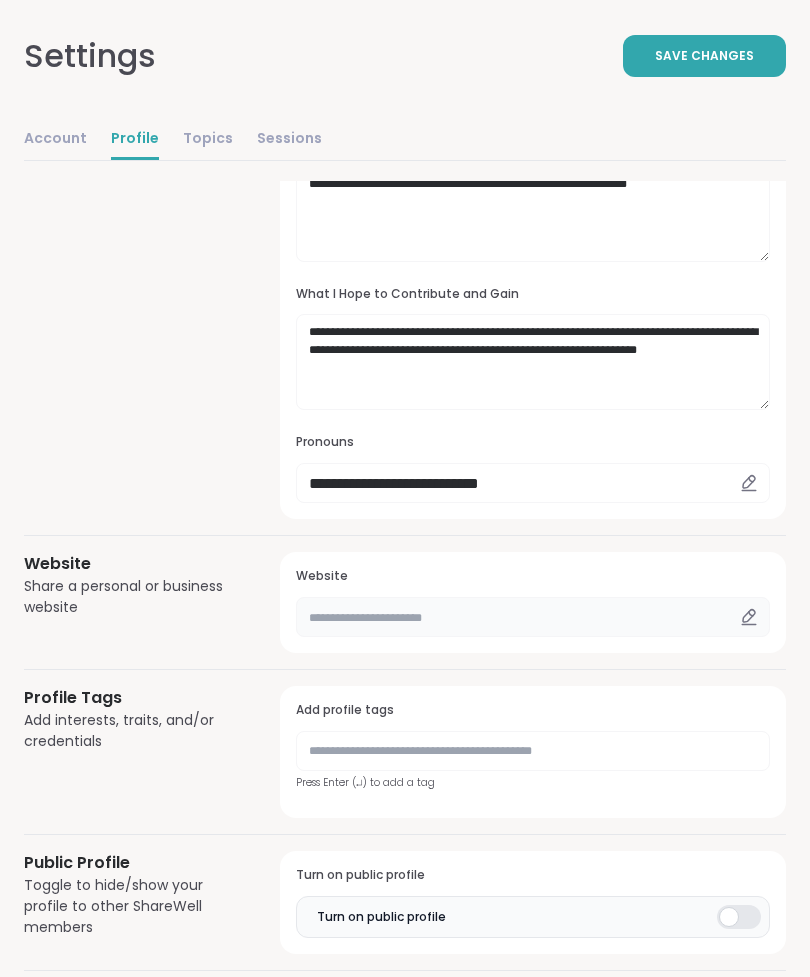 click at bounding box center (533, 617) 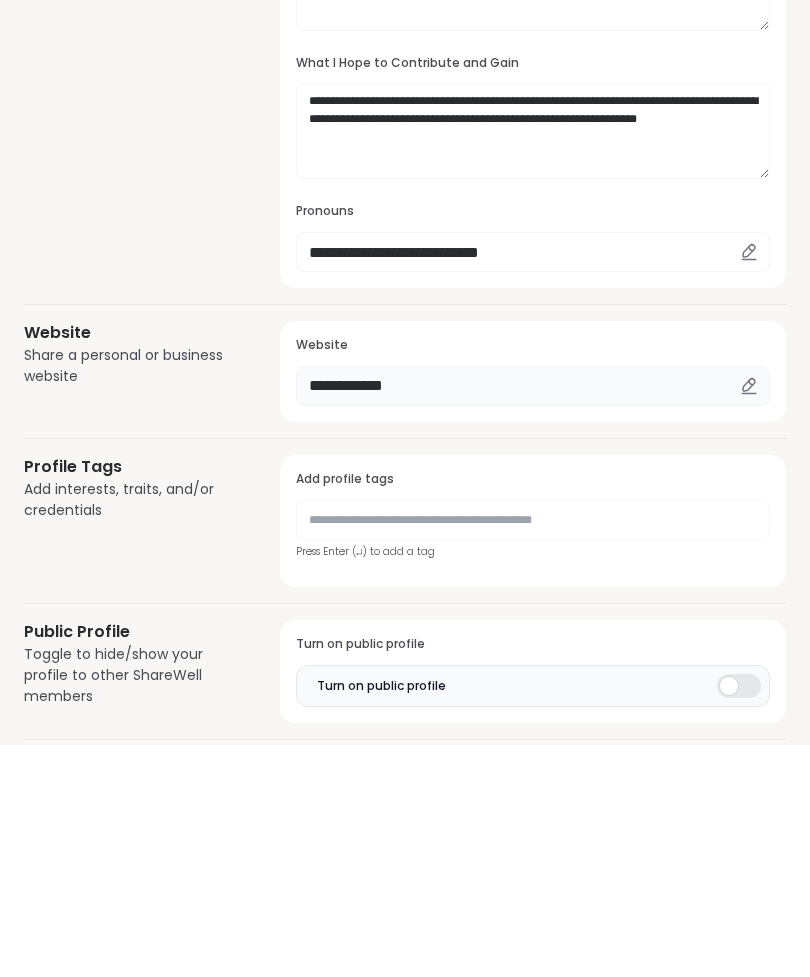 type on "**********" 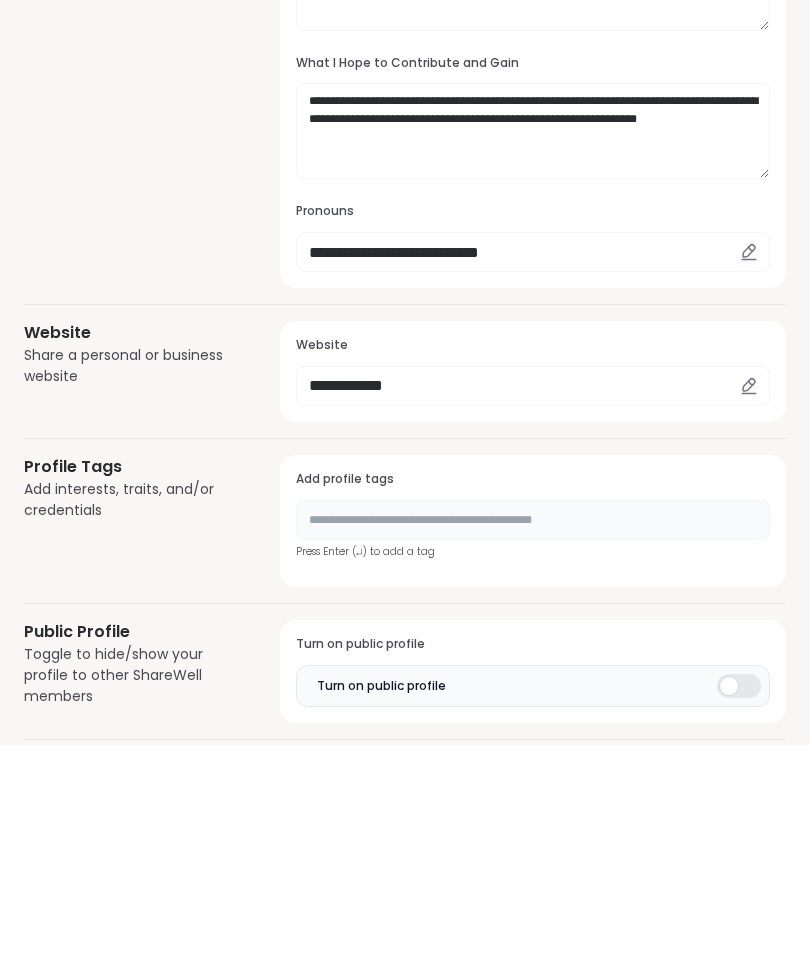 click at bounding box center [533, 752] 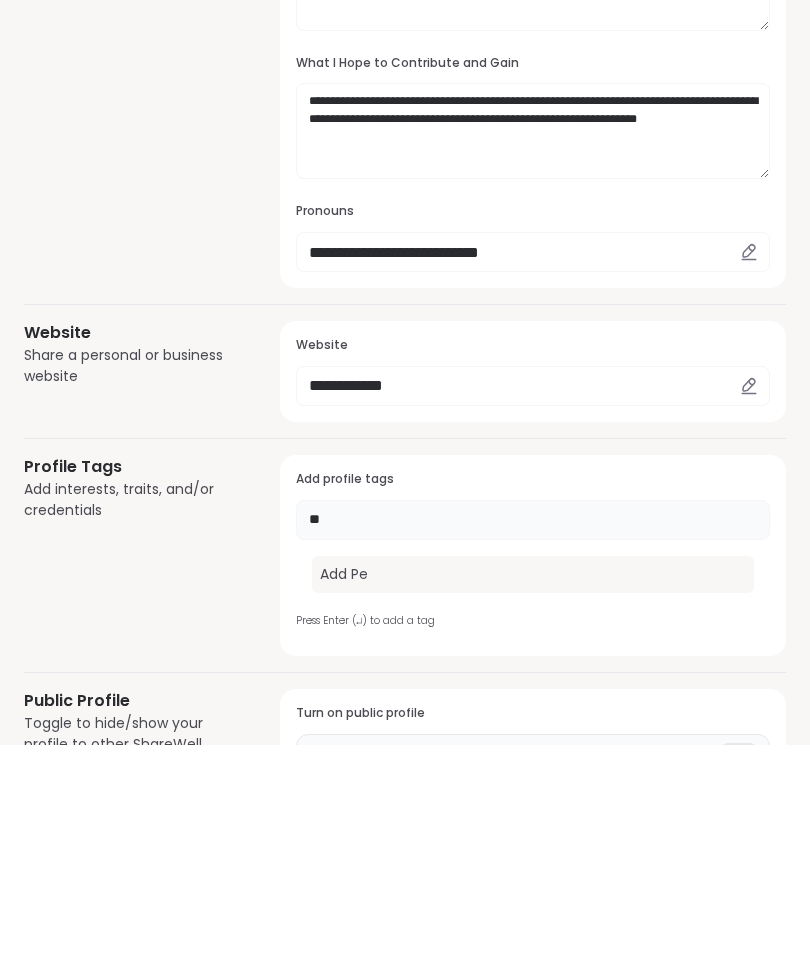 type on "*" 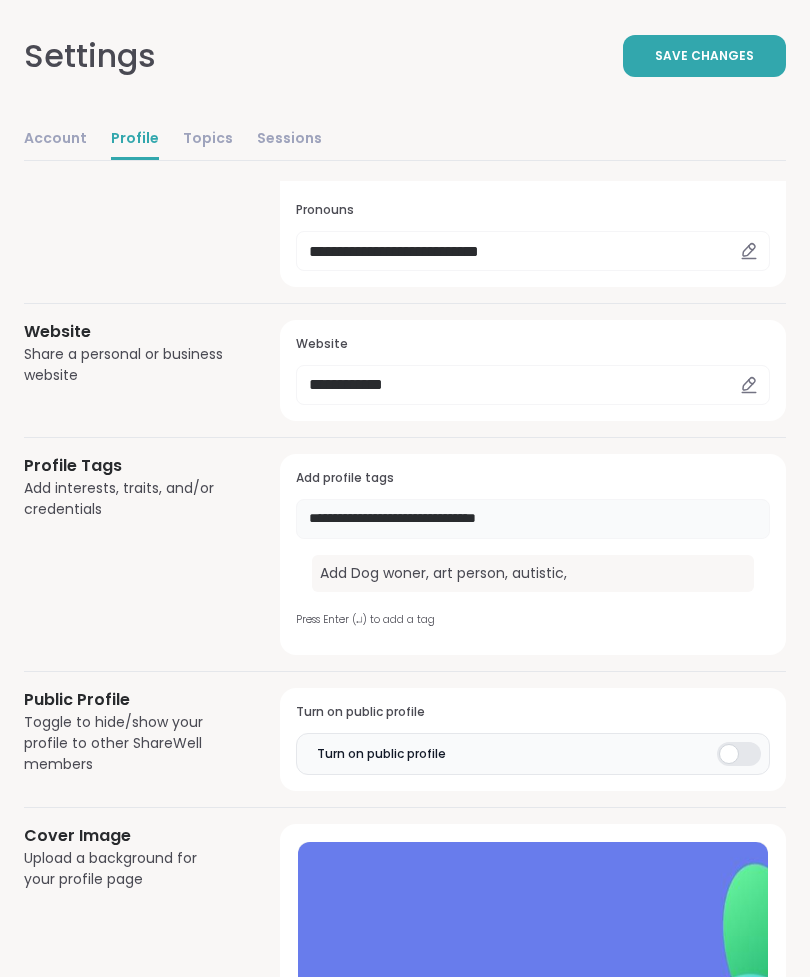 click on "**********" at bounding box center [533, 519] 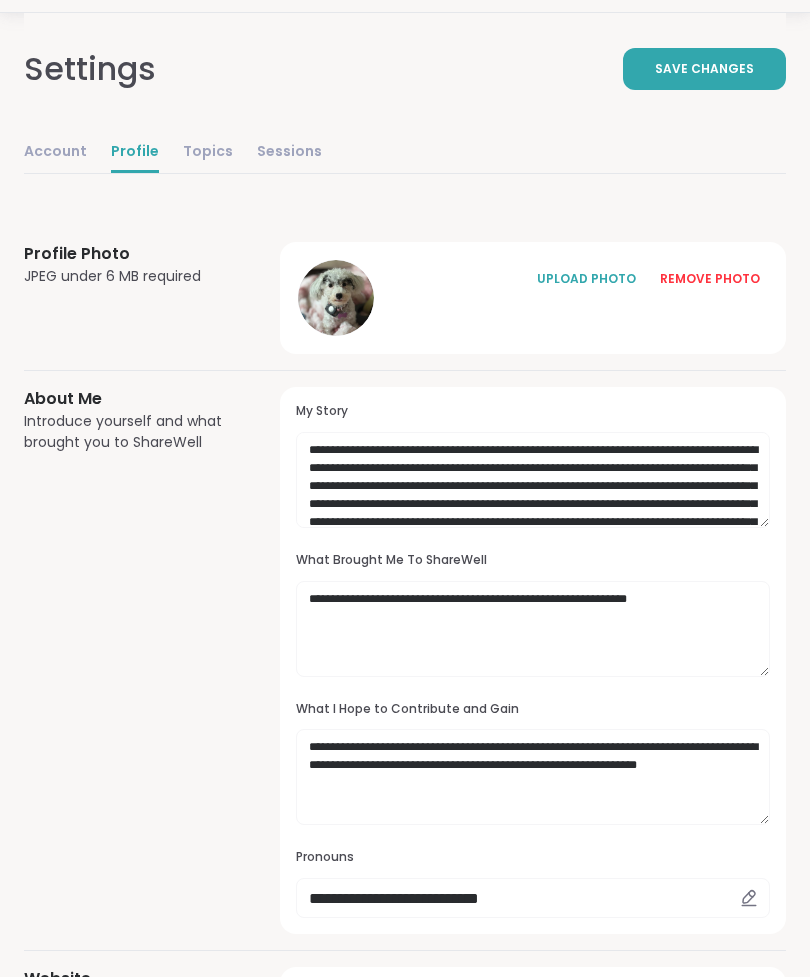 scroll, scrollTop: 0, scrollLeft: 0, axis: both 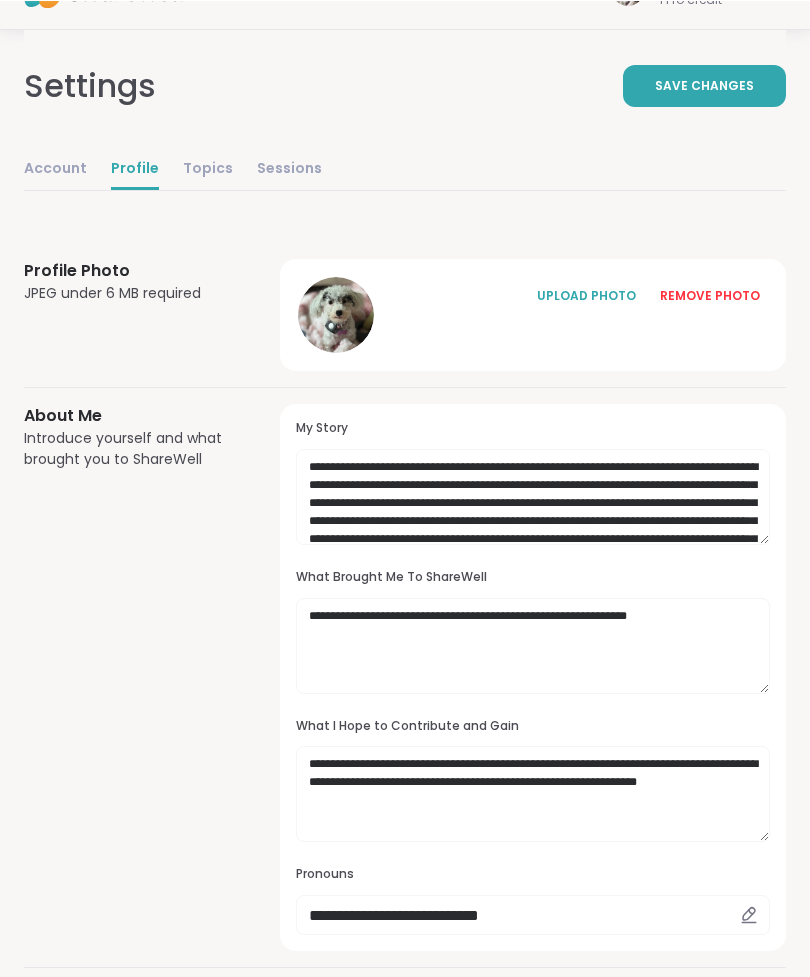 type on "*********" 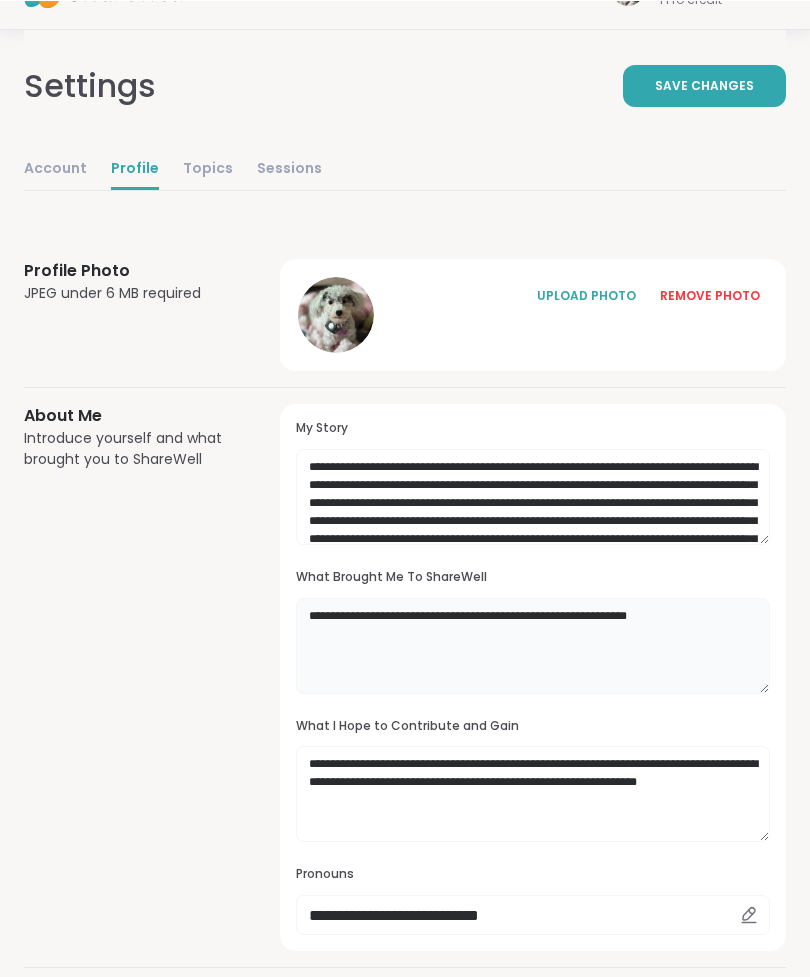 click on "**********" at bounding box center [533, 645] 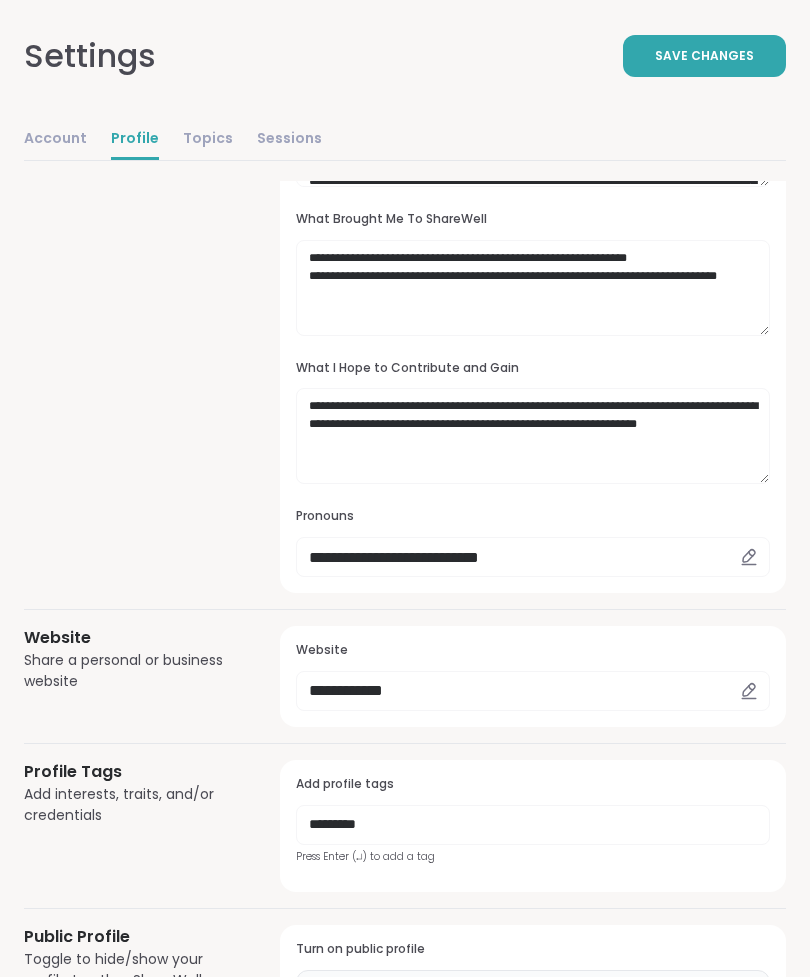 scroll, scrollTop: 359, scrollLeft: 0, axis: vertical 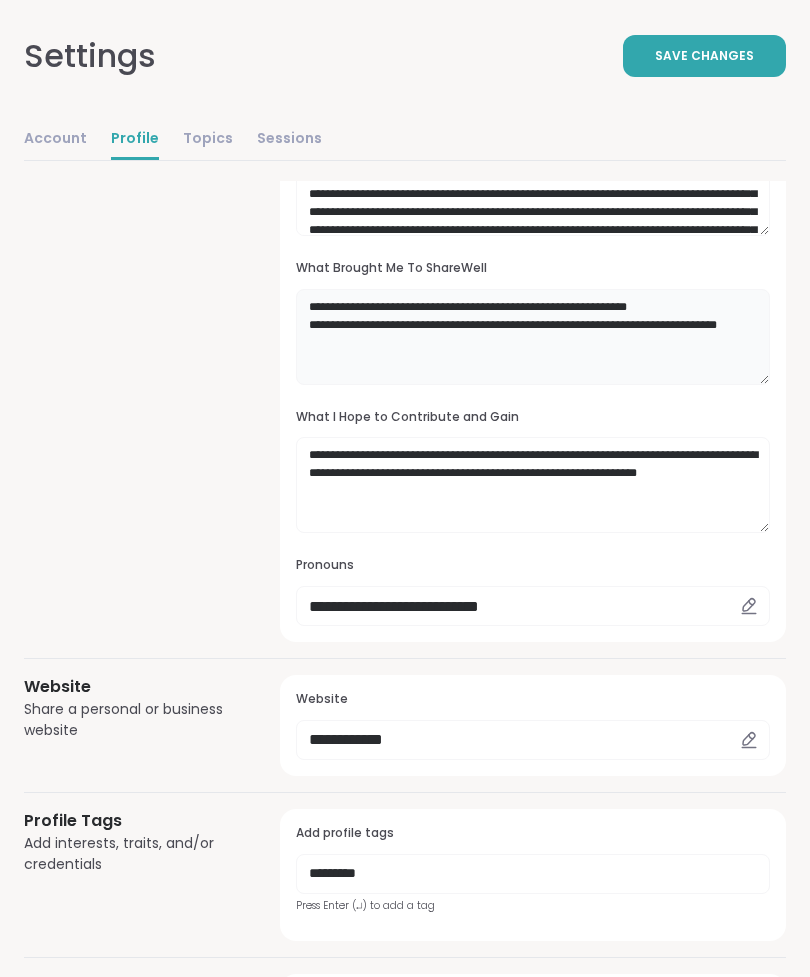 type on "**********" 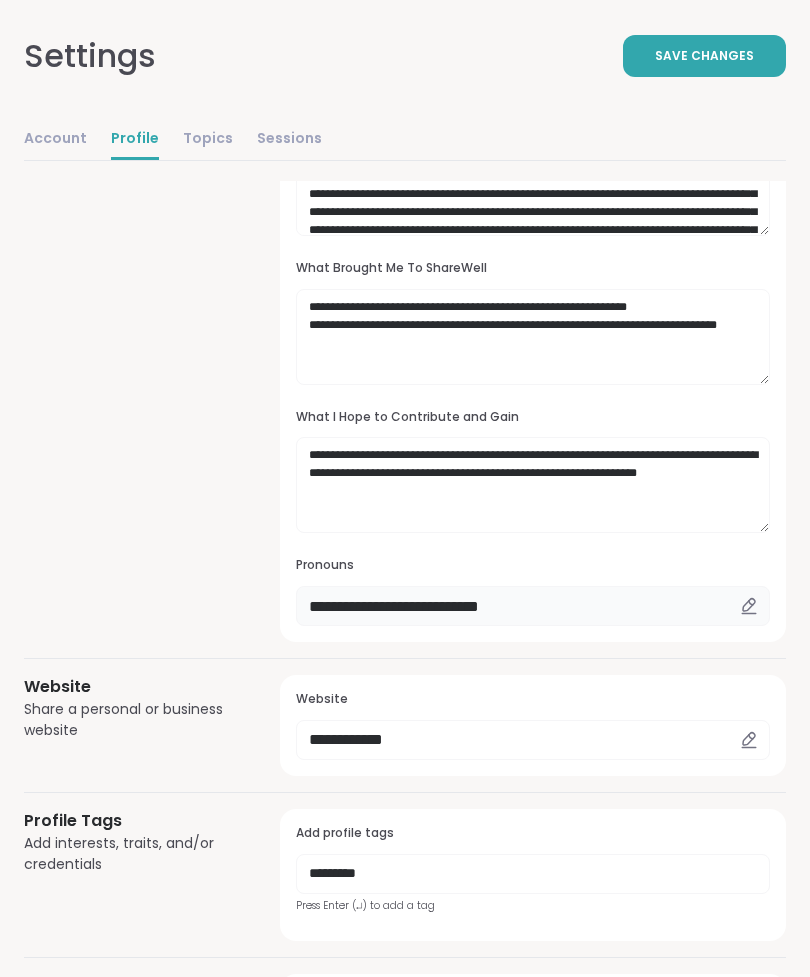 click on "**********" at bounding box center [533, 606] 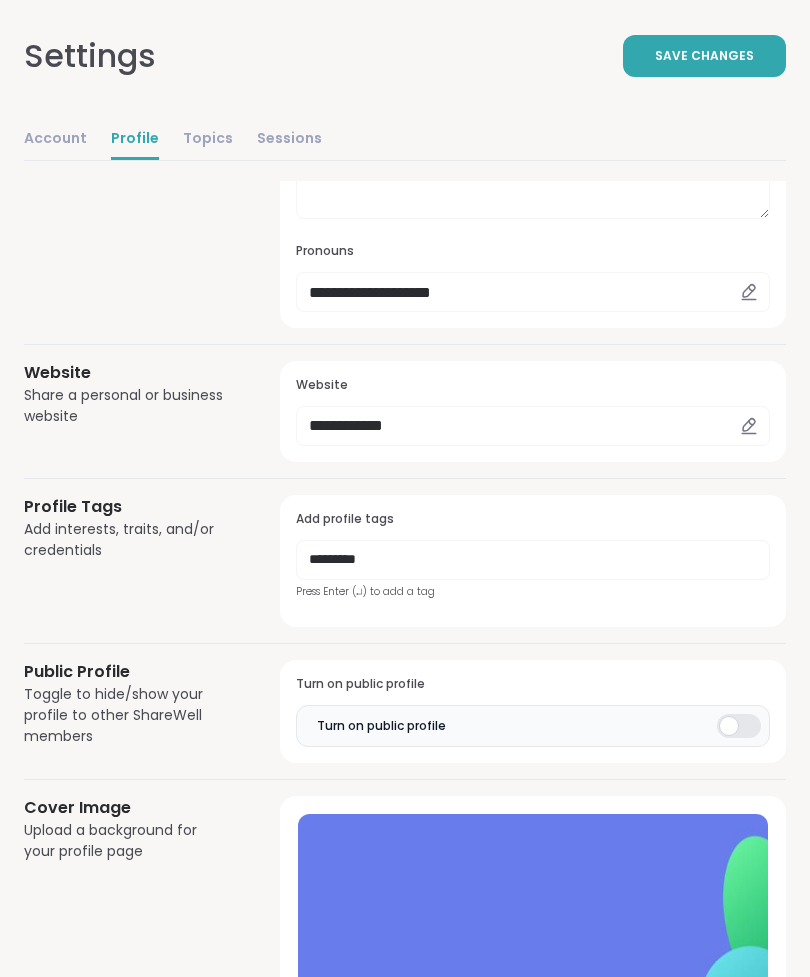 scroll, scrollTop: 752, scrollLeft: 0, axis: vertical 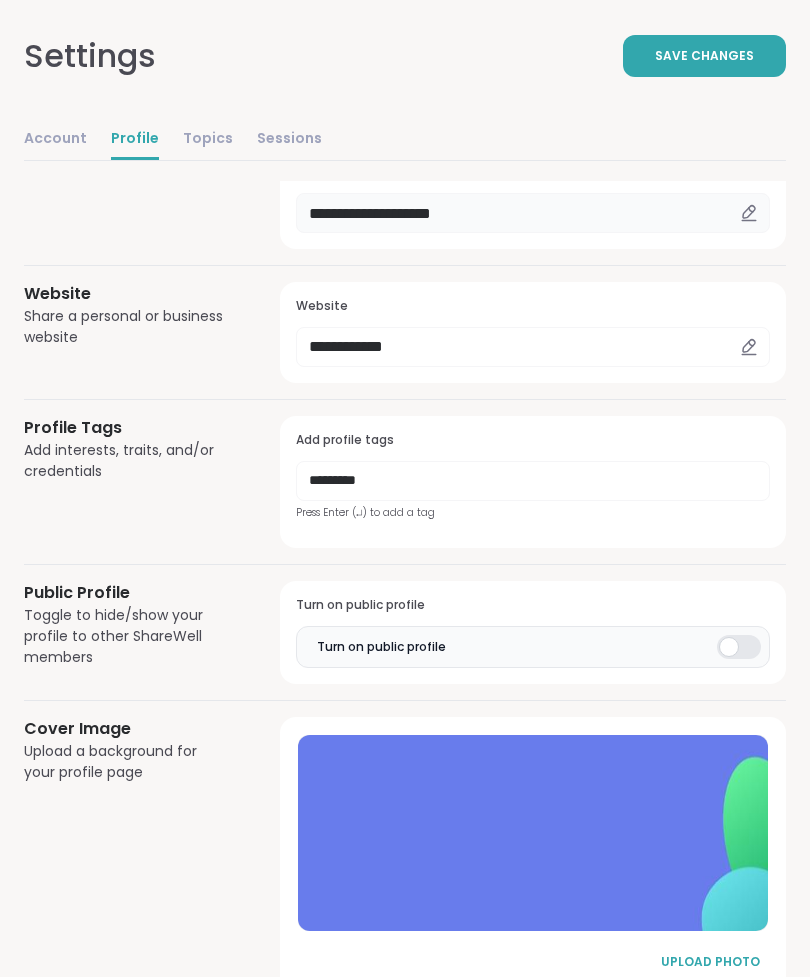 type on "**********" 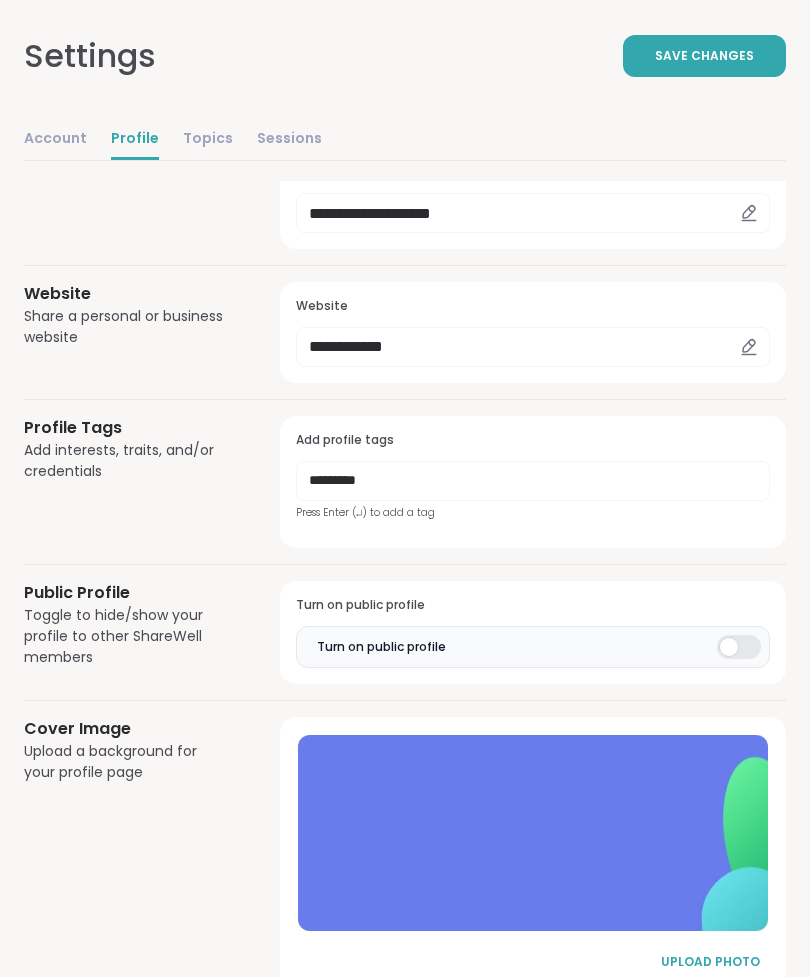 click on "UPLOAD PHOTO" at bounding box center (710, 962) 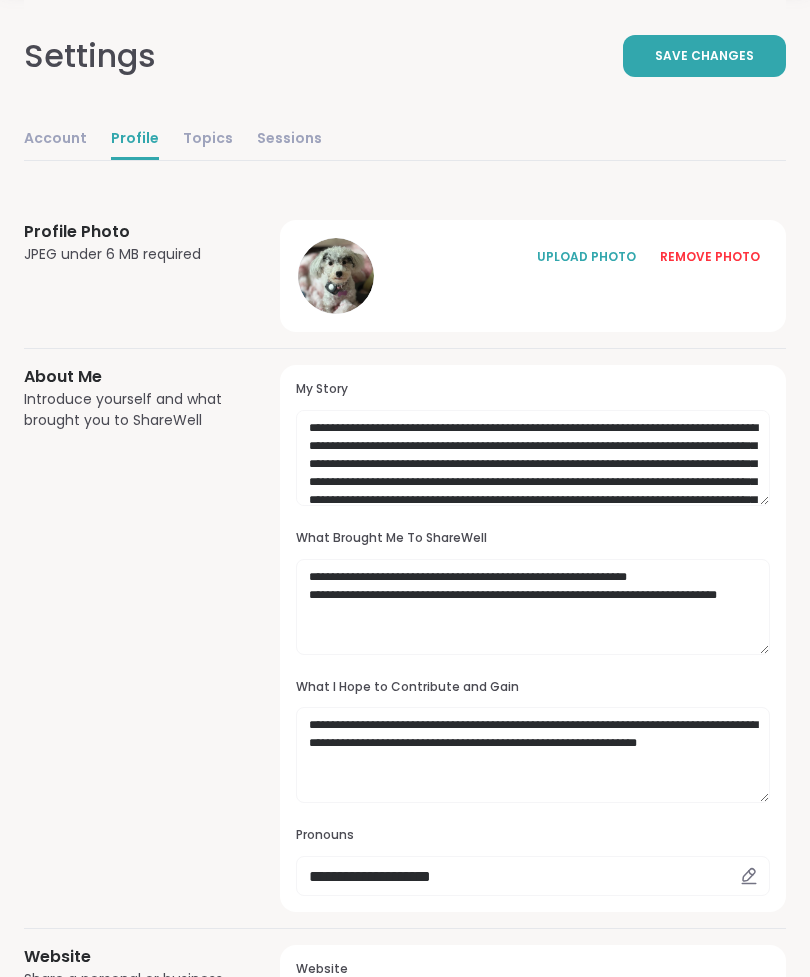 scroll, scrollTop: 0, scrollLeft: 0, axis: both 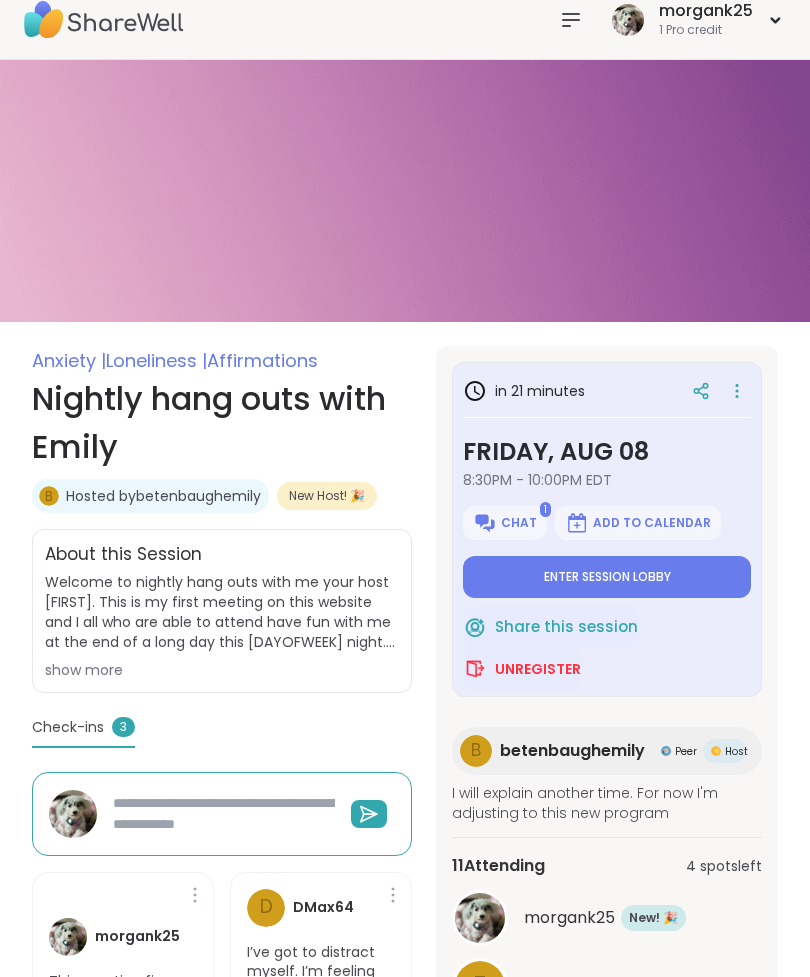 click on "Enter session lobby" at bounding box center [607, 577] 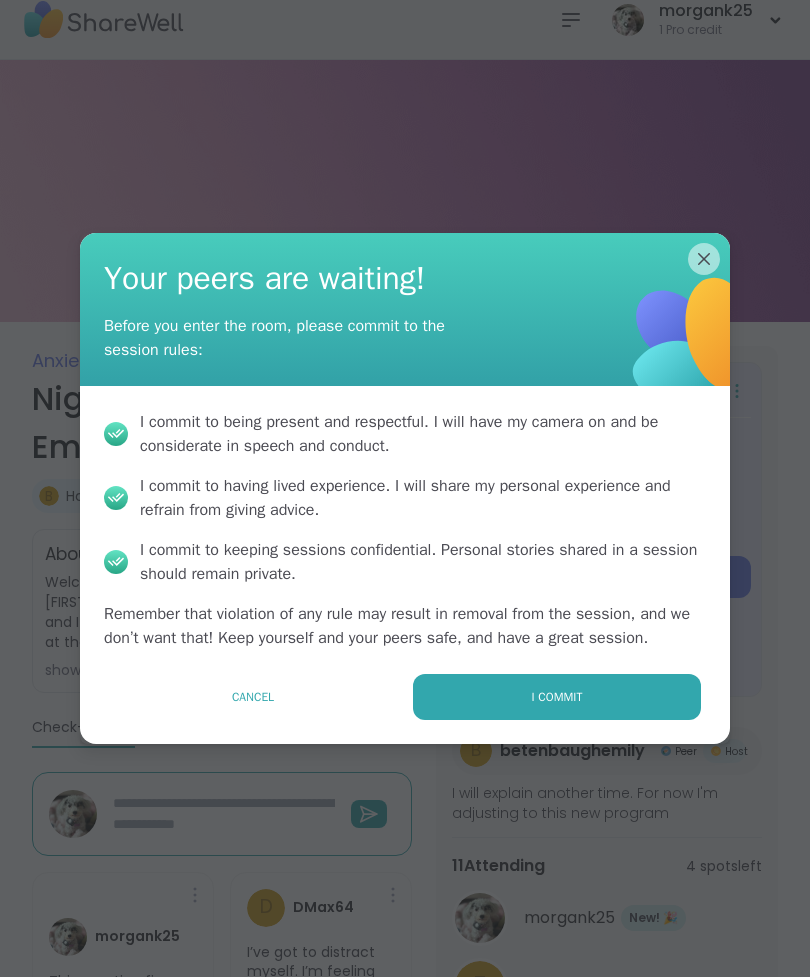 click on "I commit" at bounding box center (557, 697) 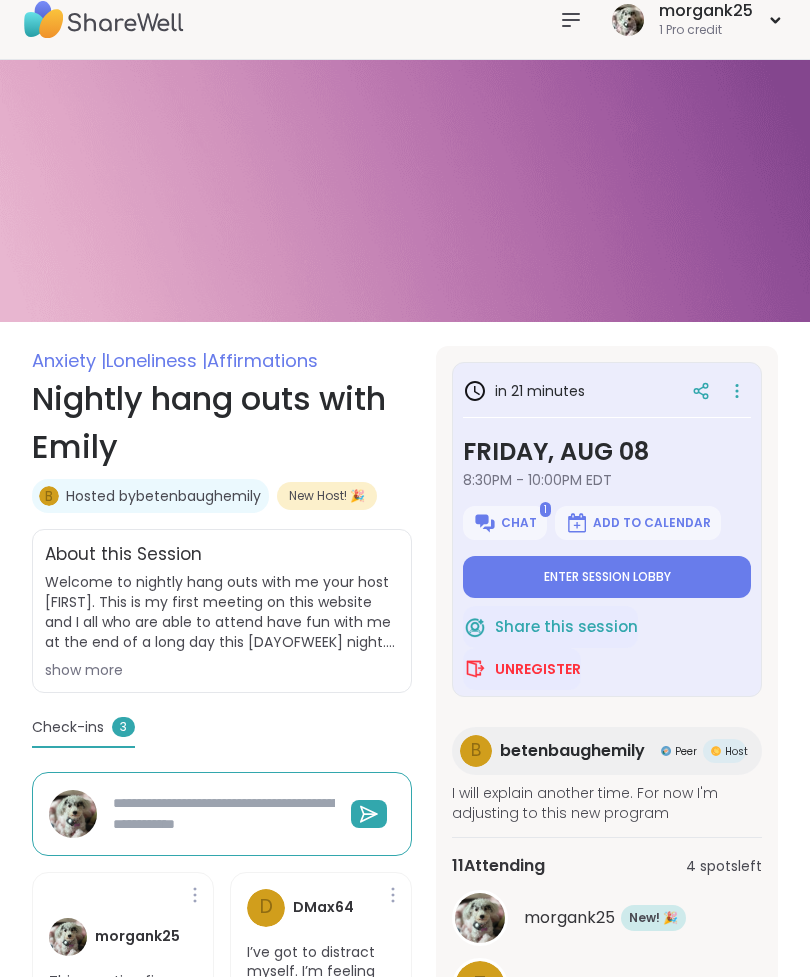type on "*" 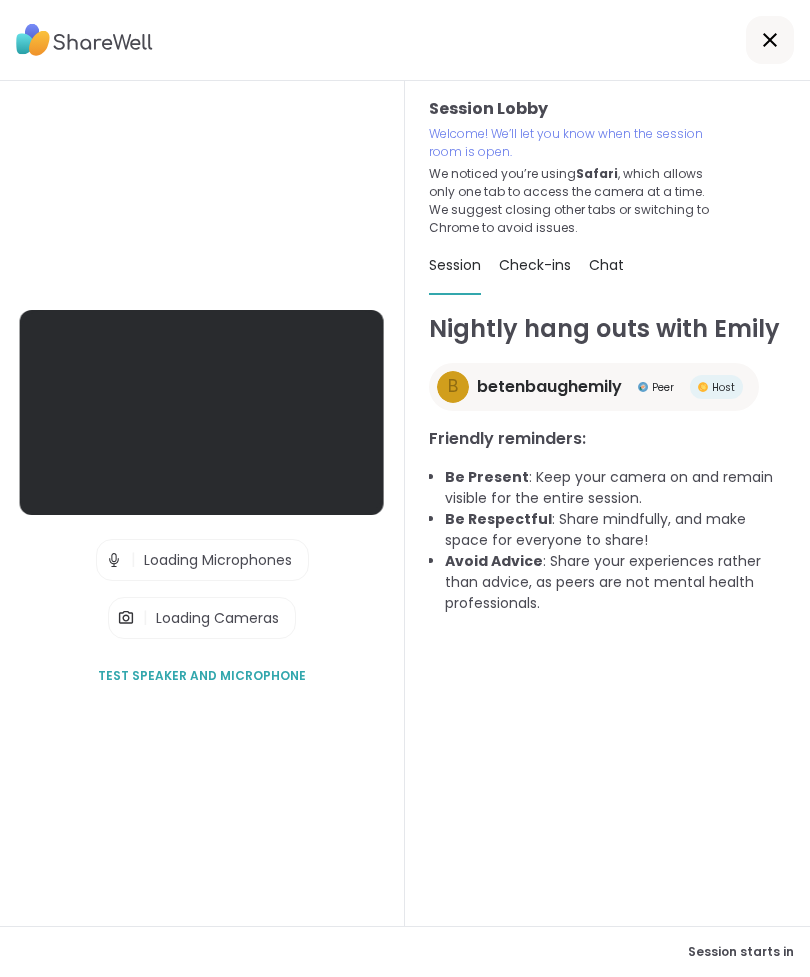 scroll, scrollTop: 64, scrollLeft: 0, axis: vertical 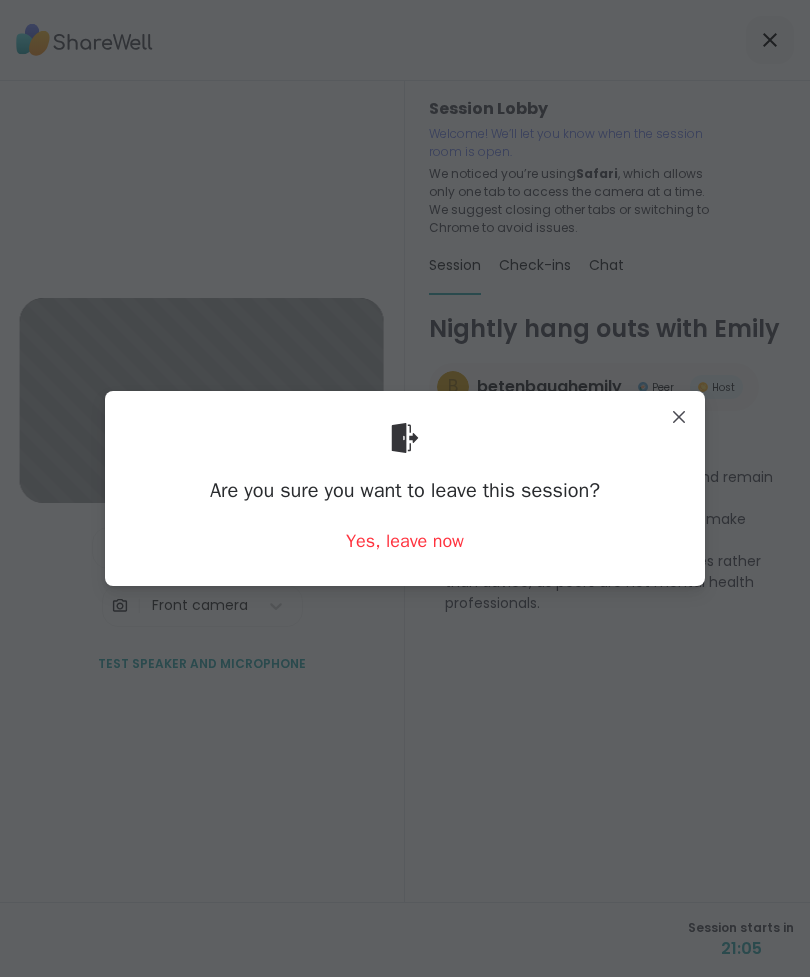 click on "Yes, leave now" at bounding box center [405, 541] 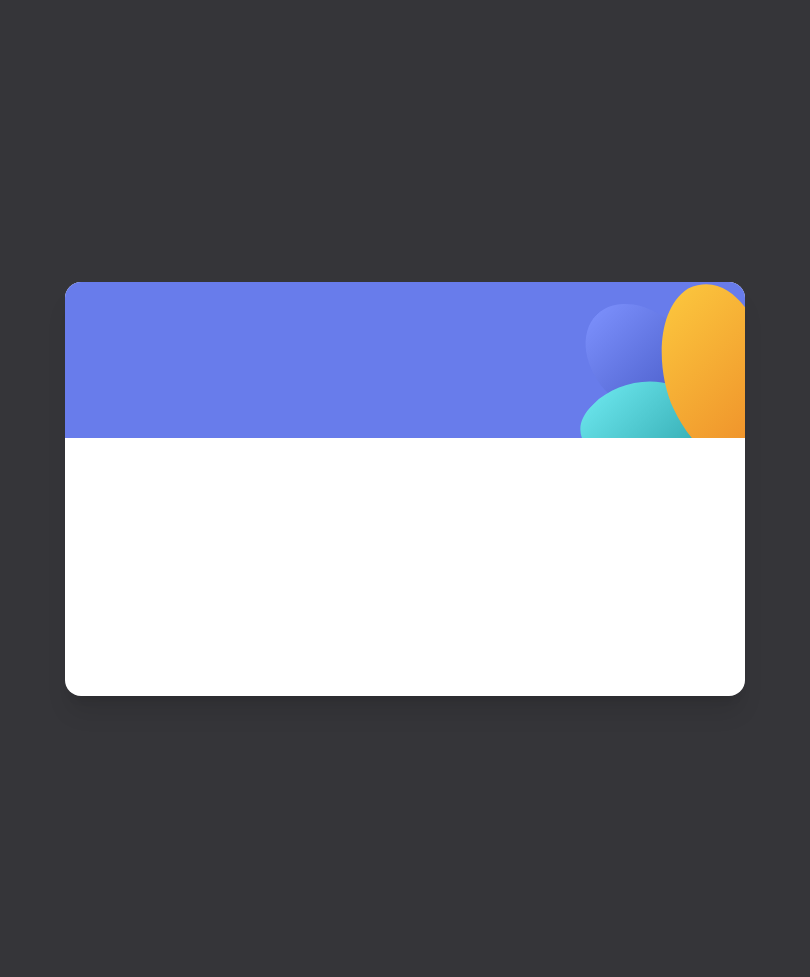 scroll, scrollTop: 0, scrollLeft: 0, axis: both 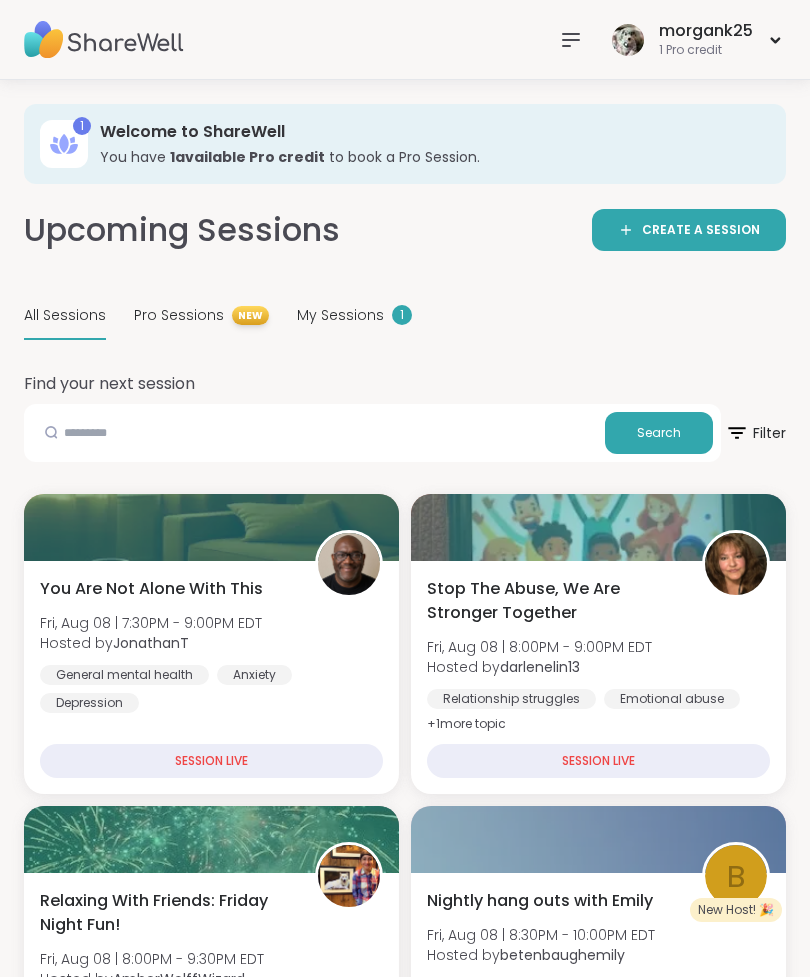 click on "My Sessions 1" at bounding box center [354, 316] 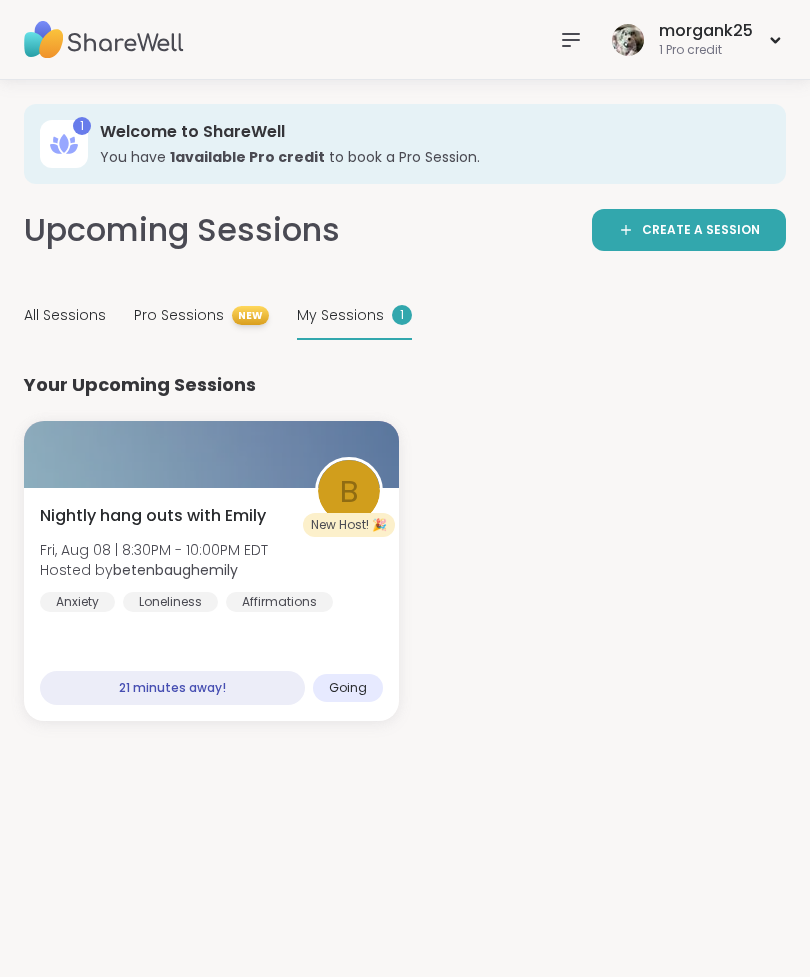 click at bounding box center [211, 454] 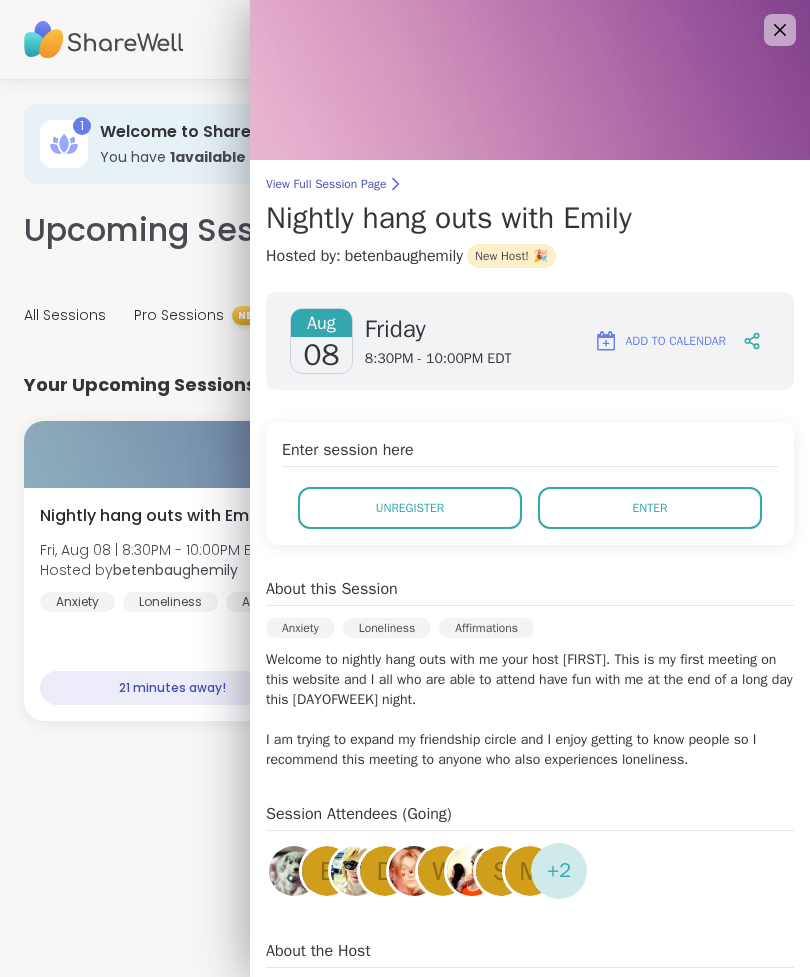 click at bounding box center [530, 80] 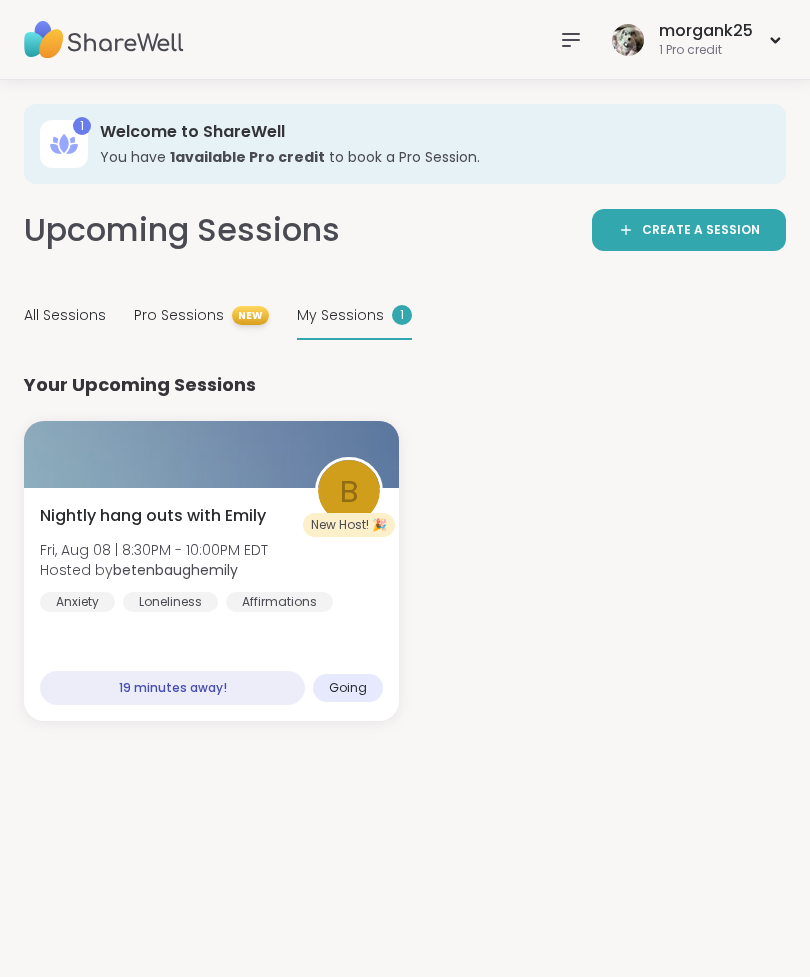 click at bounding box center (211, 454) 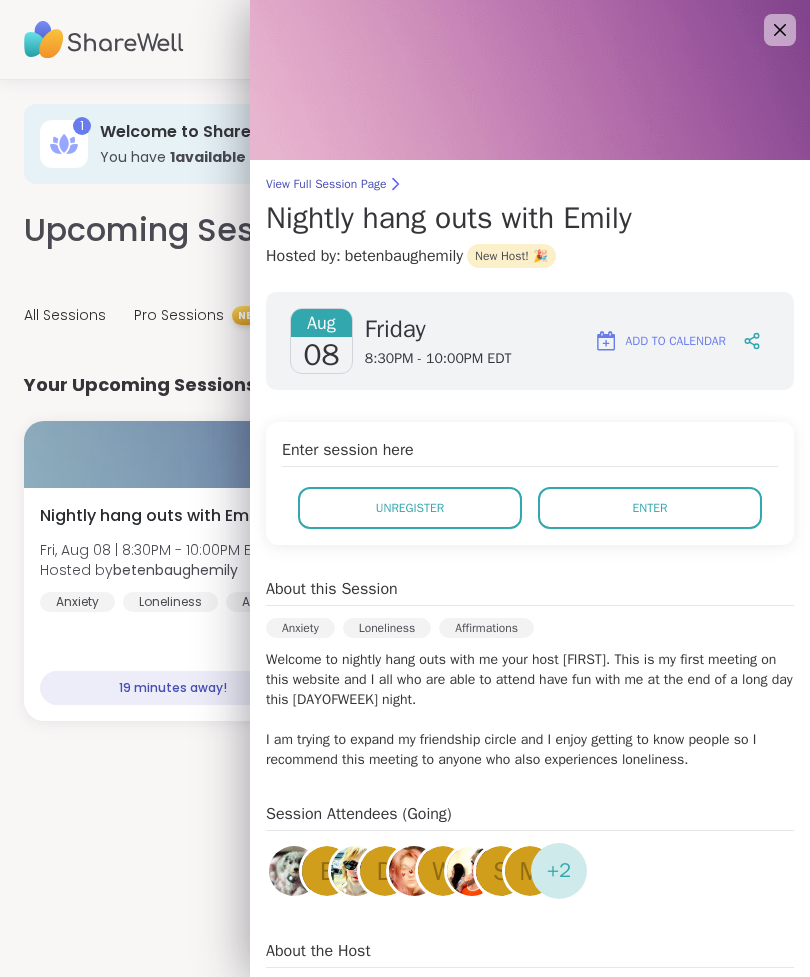 click at bounding box center [530, 80] 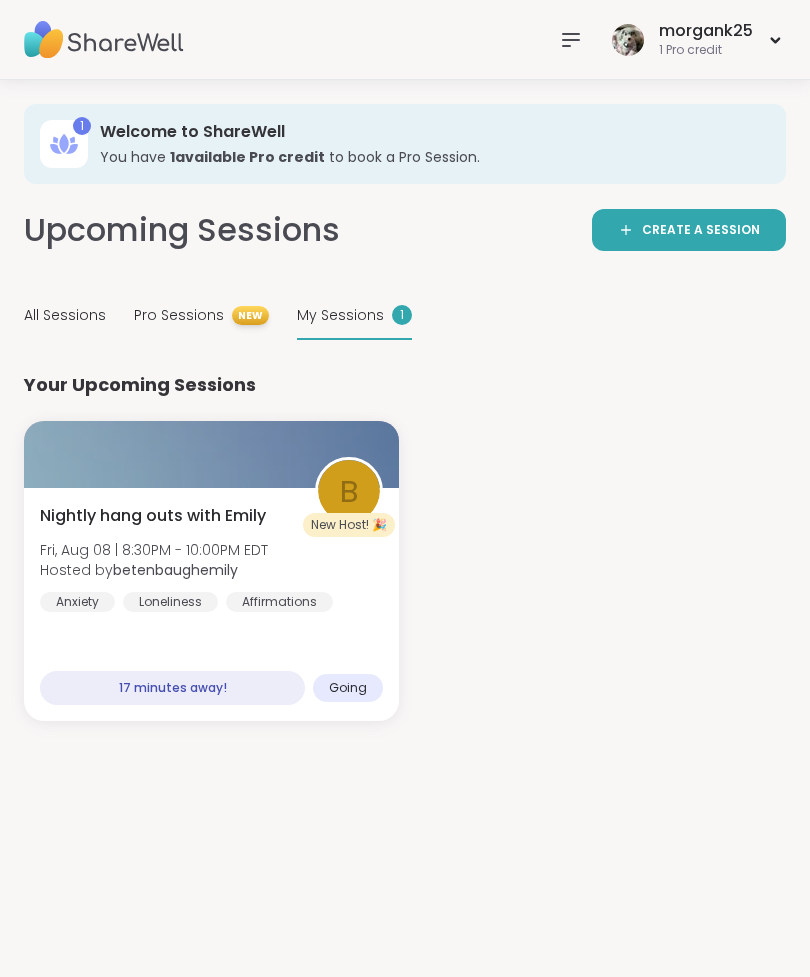 click at bounding box center [211, 454] 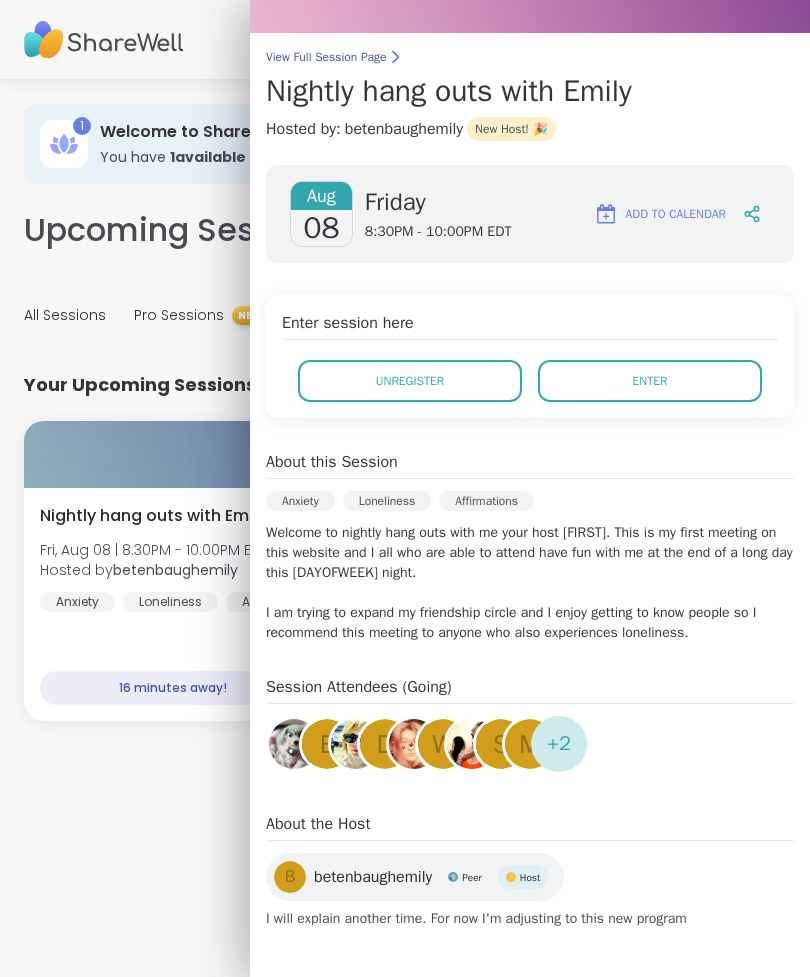 scroll, scrollTop: 127, scrollLeft: 0, axis: vertical 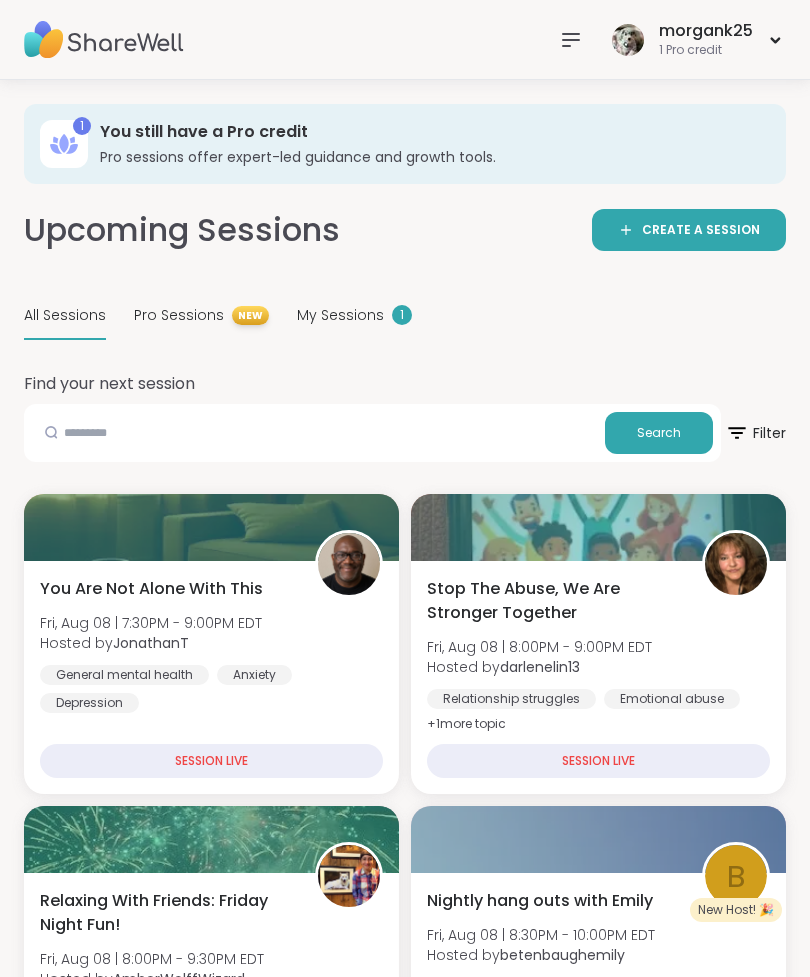 click on "1 Pro credit" at bounding box center (706, 50) 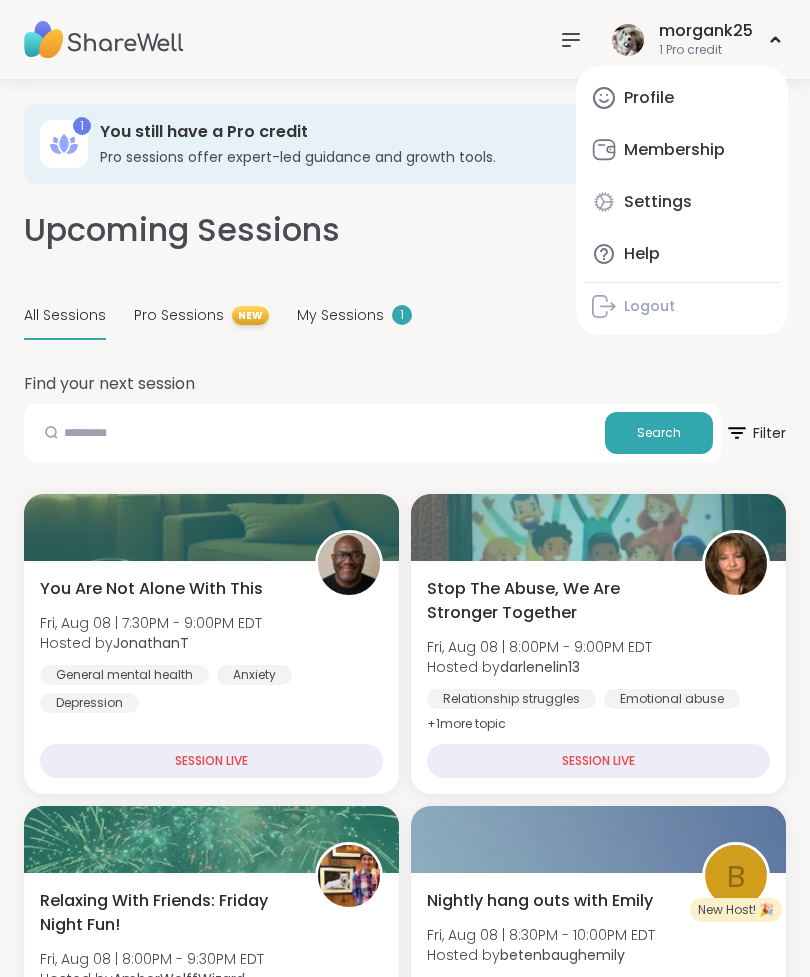click on "Profile" at bounding box center (649, 98) 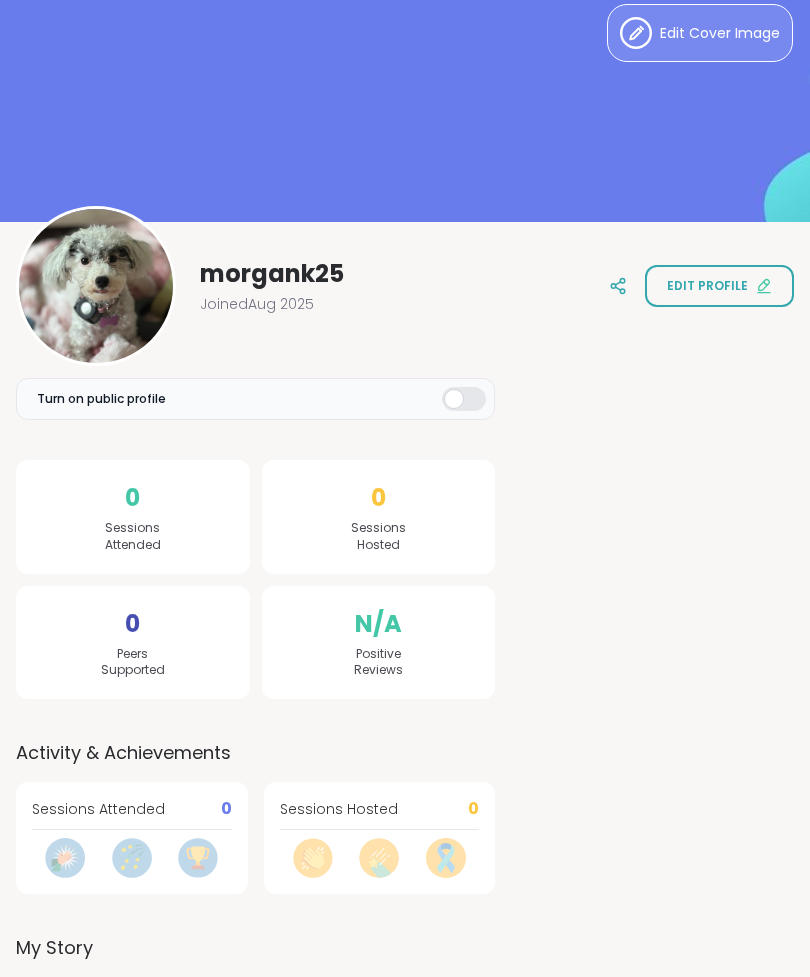 scroll, scrollTop: 265, scrollLeft: 0, axis: vertical 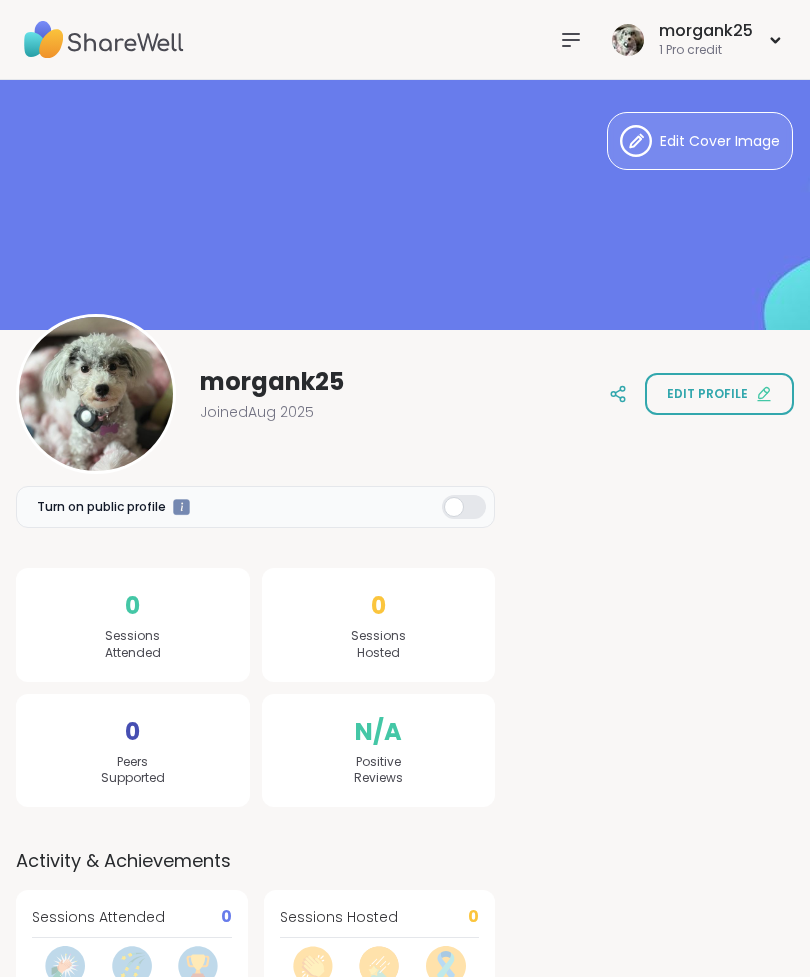 click on "morgank25" at bounding box center (706, 31) 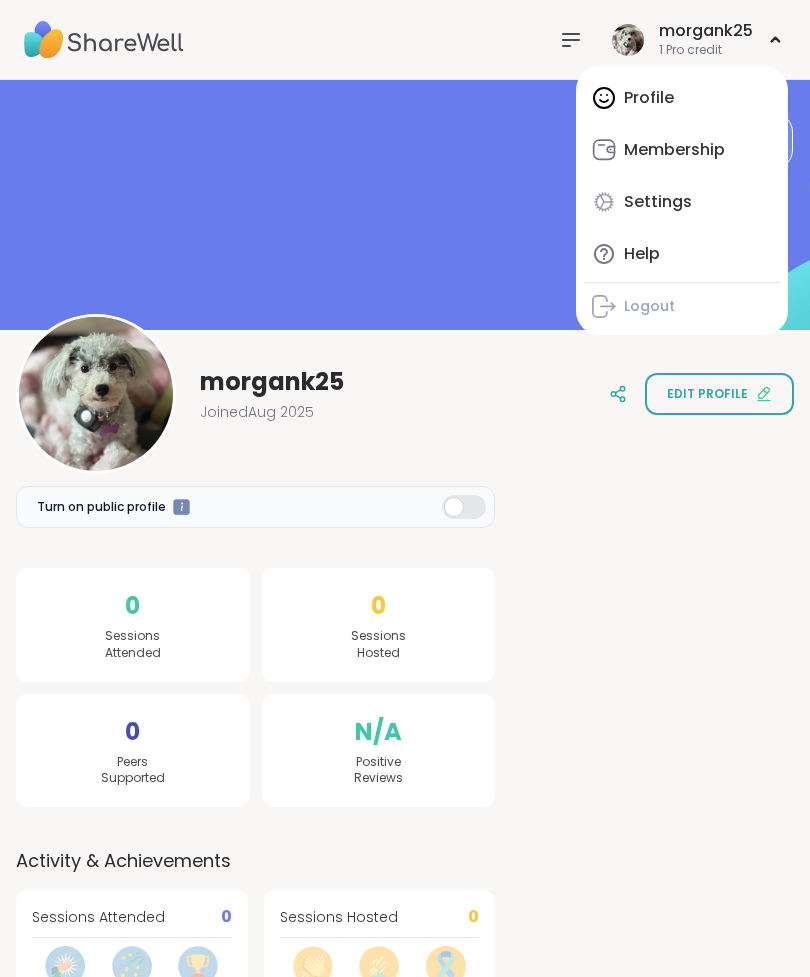 click at bounding box center [405, 205] 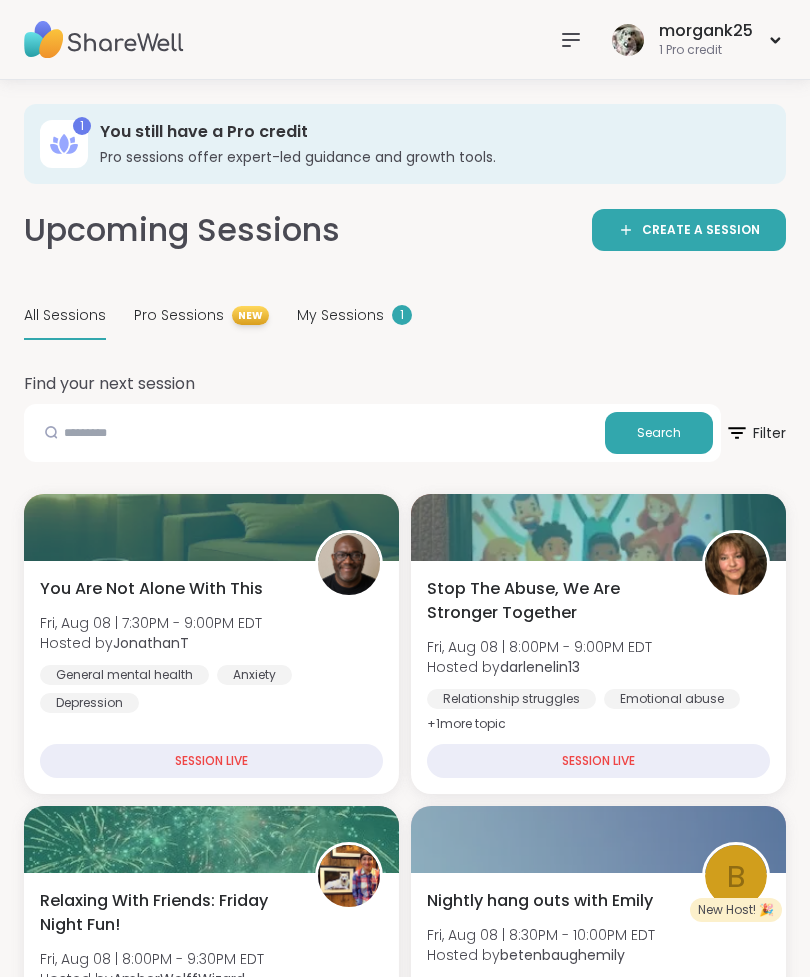 click on "My Sessions" at bounding box center (340, 315) 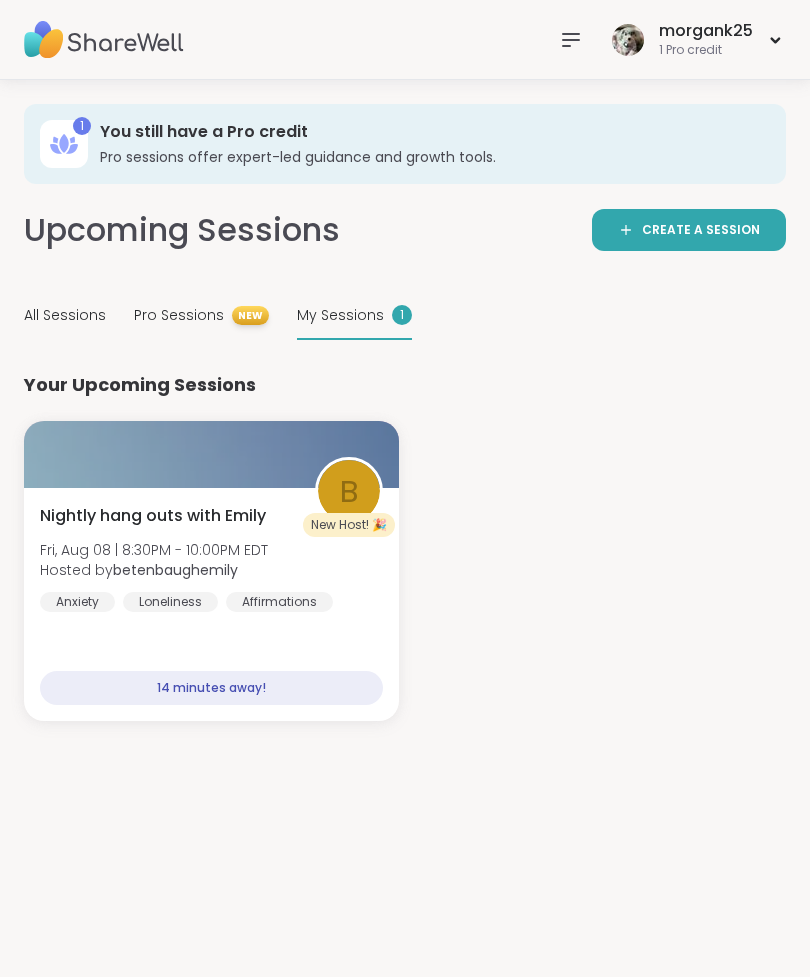 click at bounding box center [211, 454] 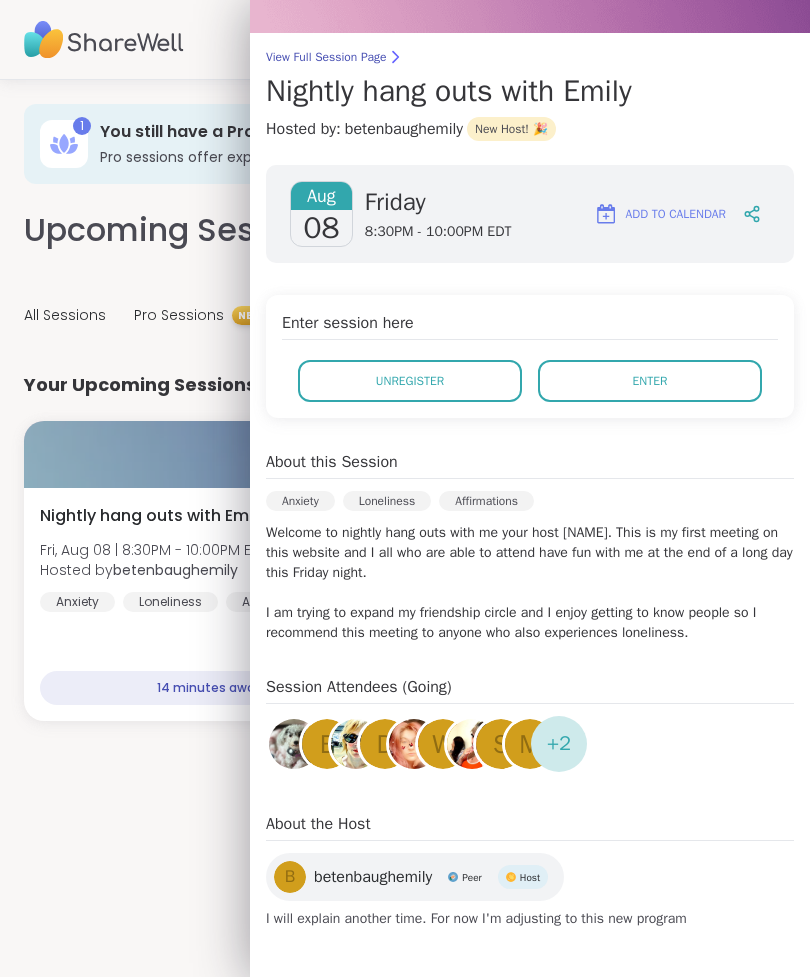 scroll, scrollTop: 127, scrollLeft: 0, axis: vertical 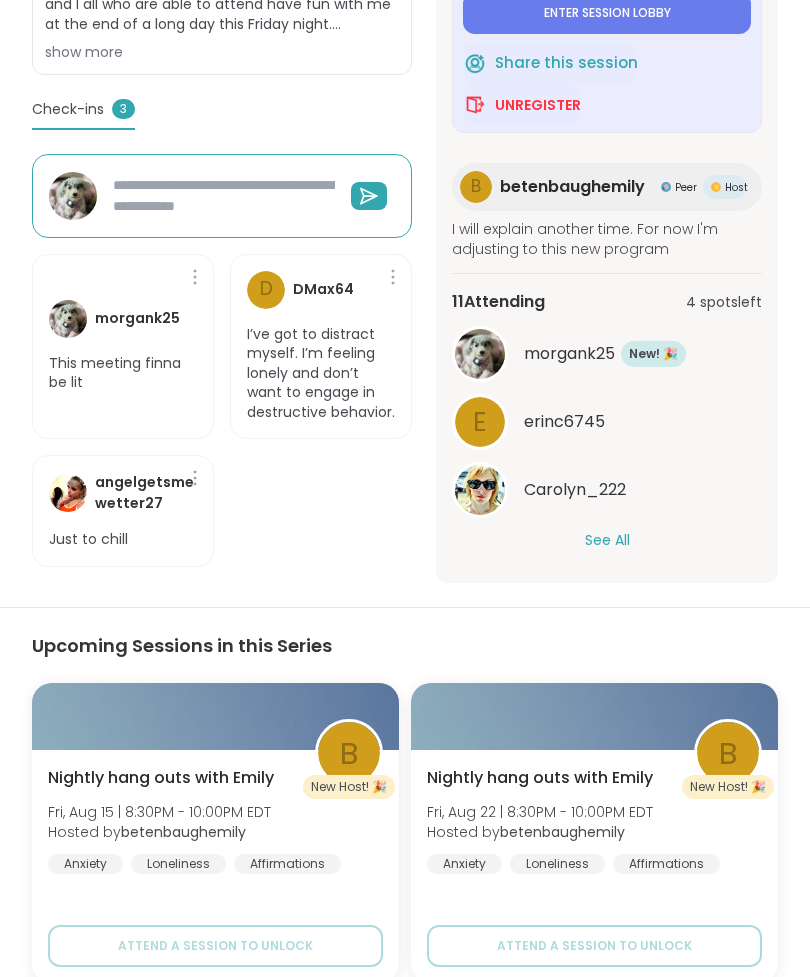 click on "See All" at bounding box center [607, 540] 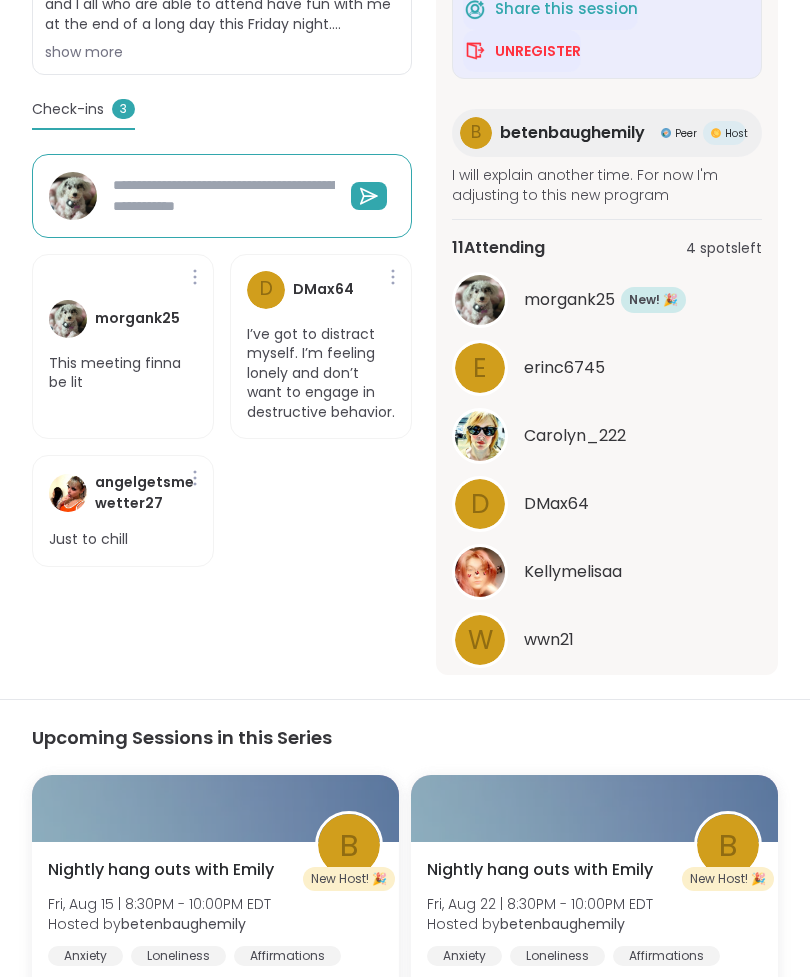 click at bounding box center (480, 436) 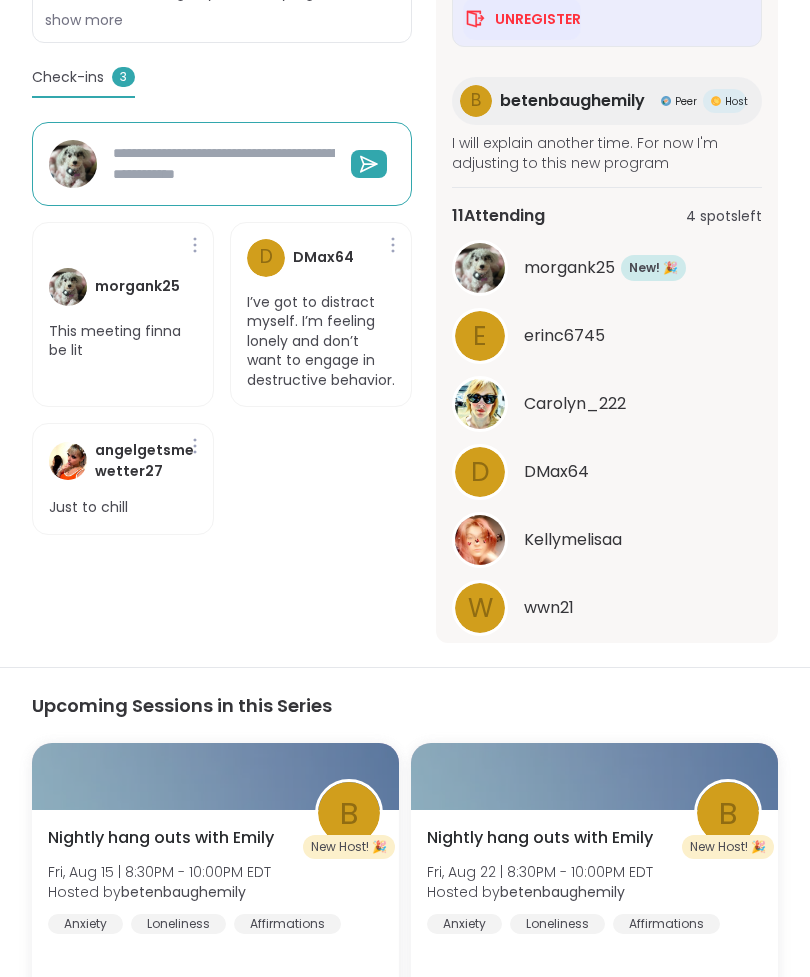 scroll, scrollTop: -1, scrollLeft: 0, axis: vertical 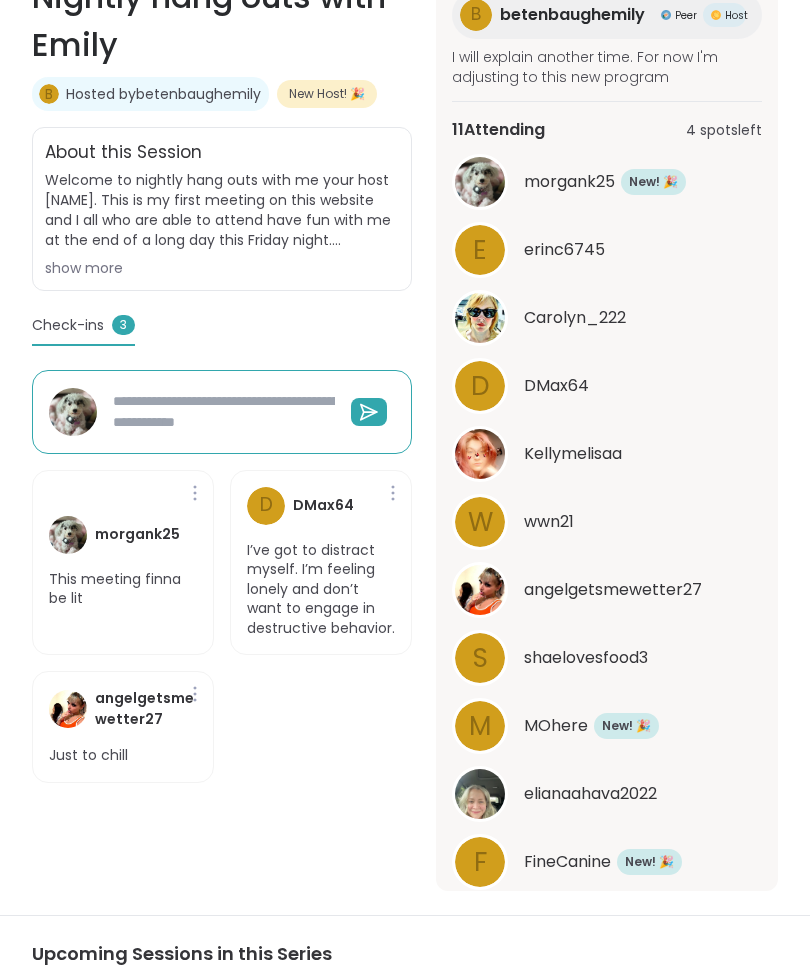 click on "w" at bounding box center (480, 522) 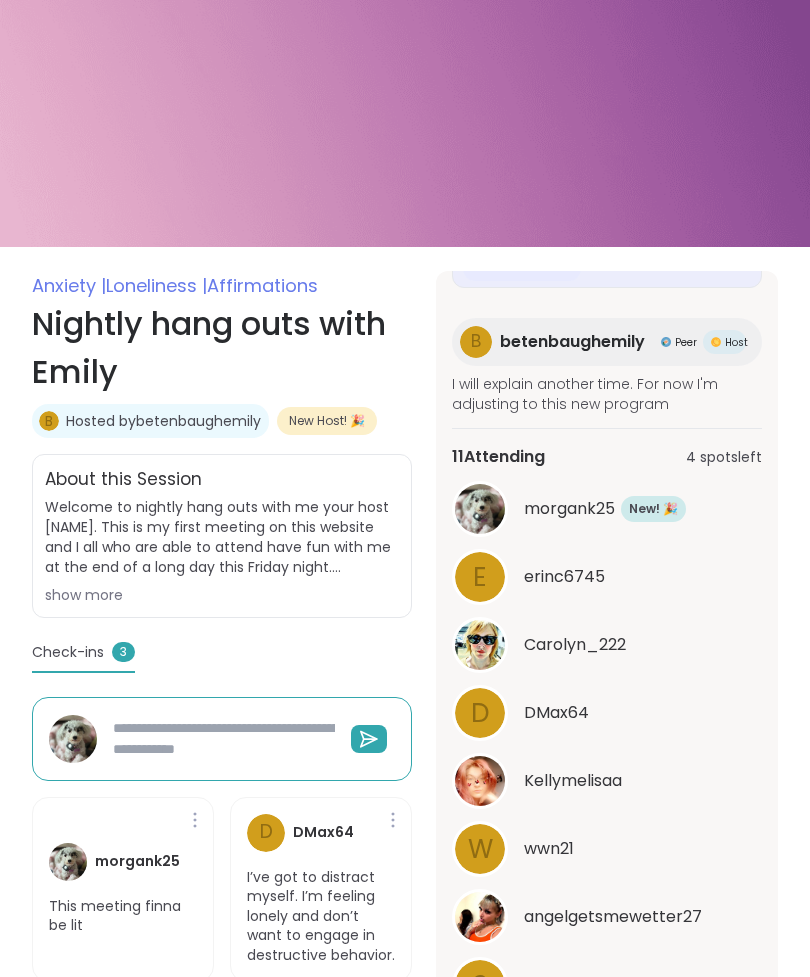 scroll, scrollTop: 96, scrollLeft: 0, axis: vertical 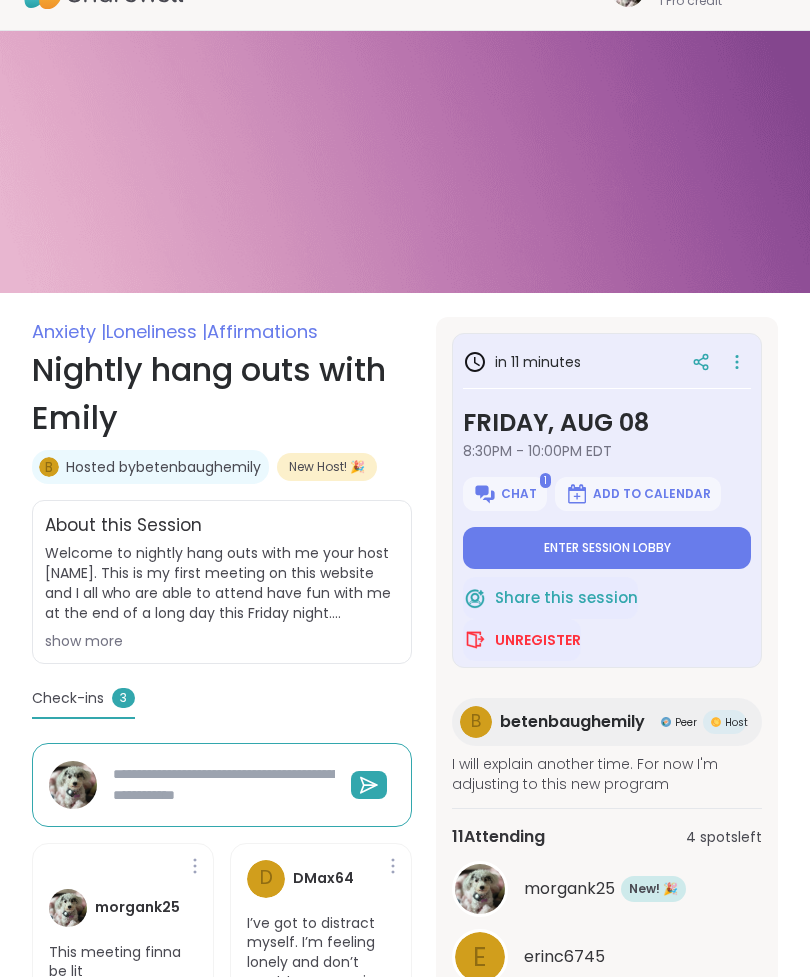 type on "*" 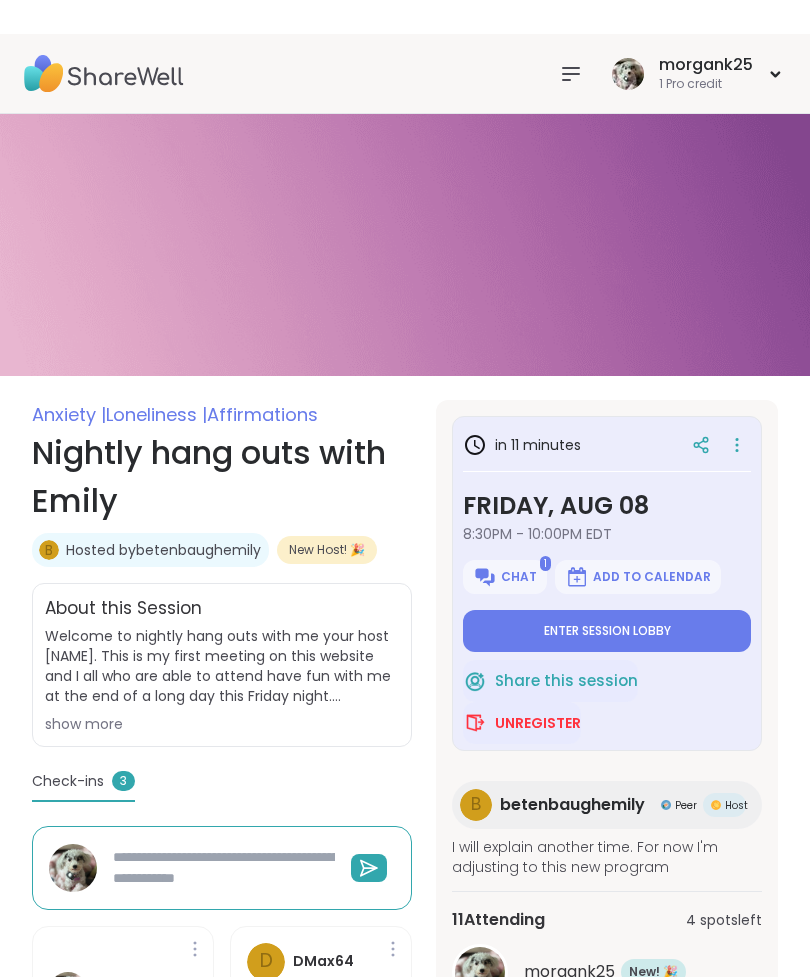 scroll, scrollTop: 0, scrollLeft: 0, axis: both 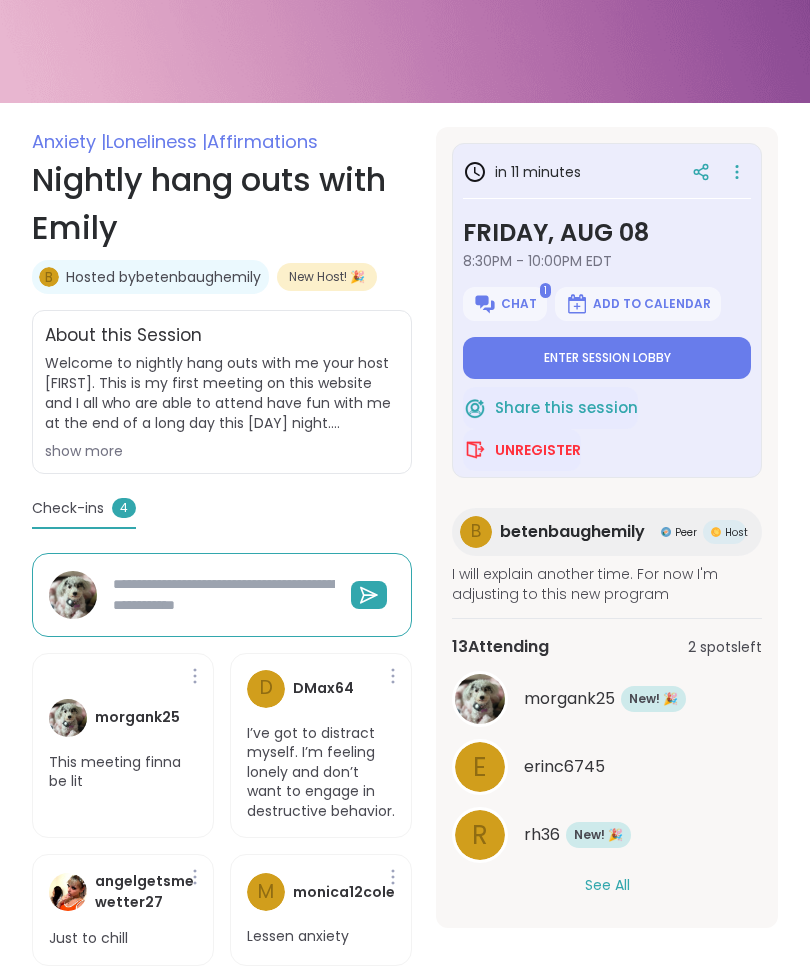 click on "See All" at bounding box center [607, 885] 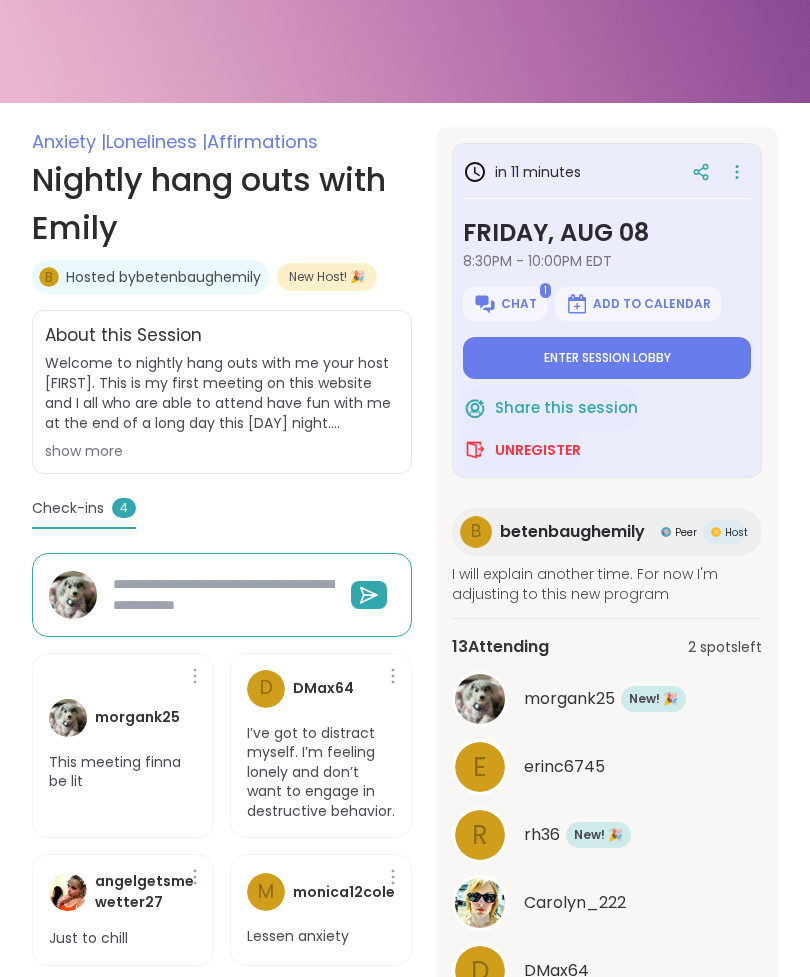 click on "Carolyn_222" at bounding box center [607, 903] 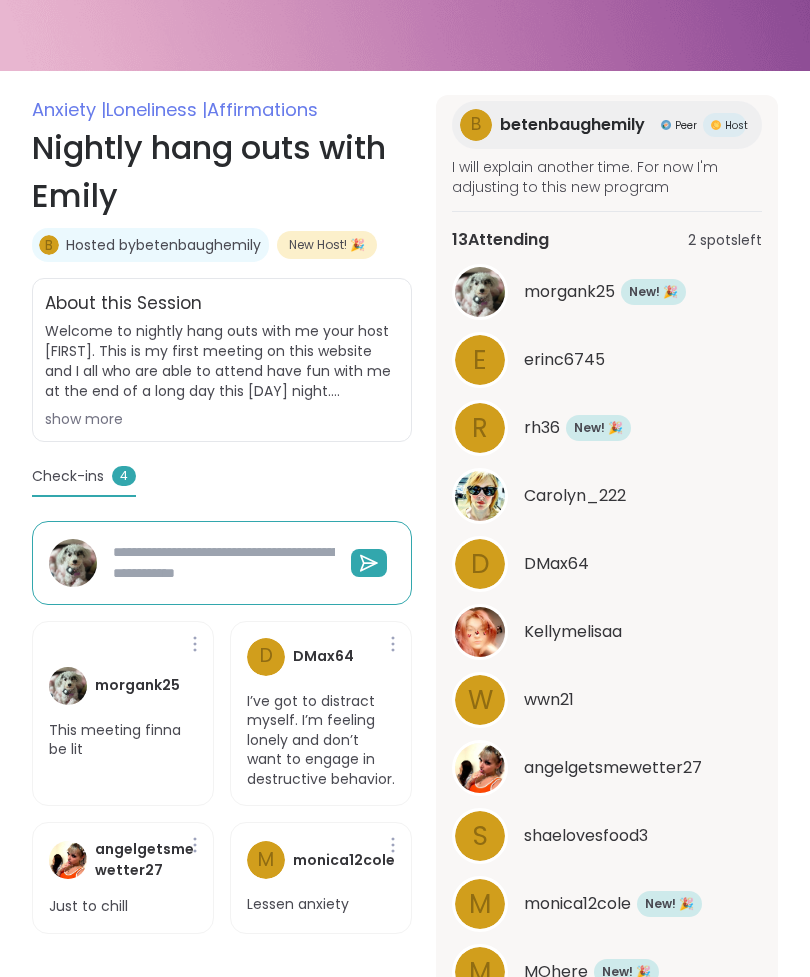 scroll, scrollTop: 378, scrollLeft: 0, axis: vertical 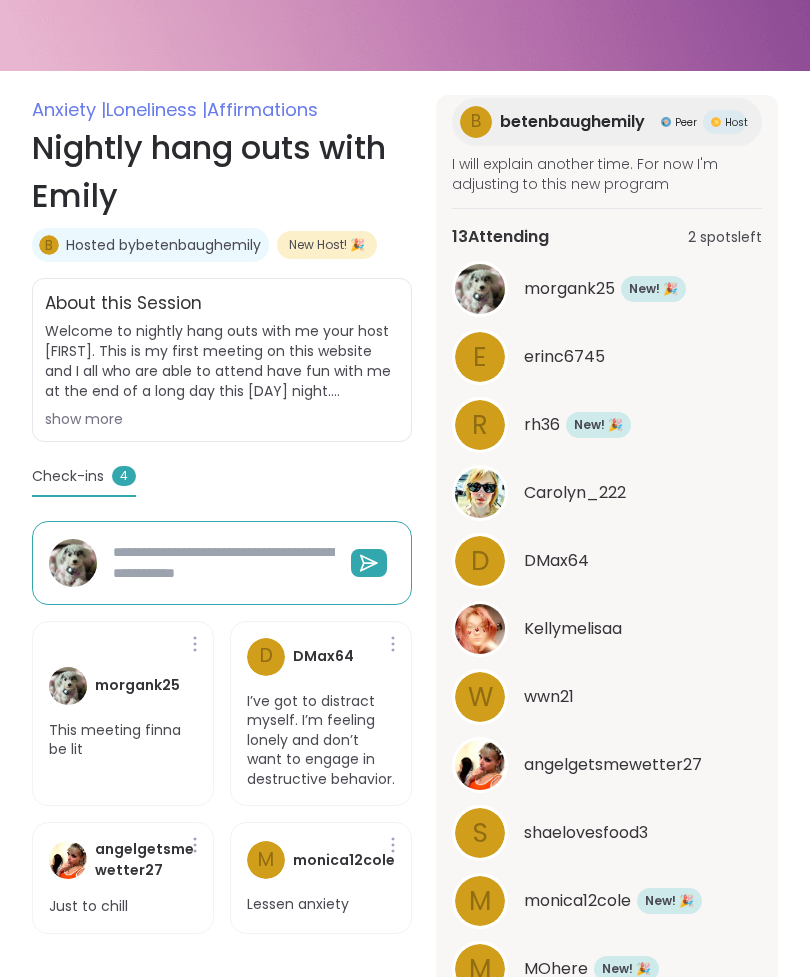 click on "r" at bounding box center (480, 425) 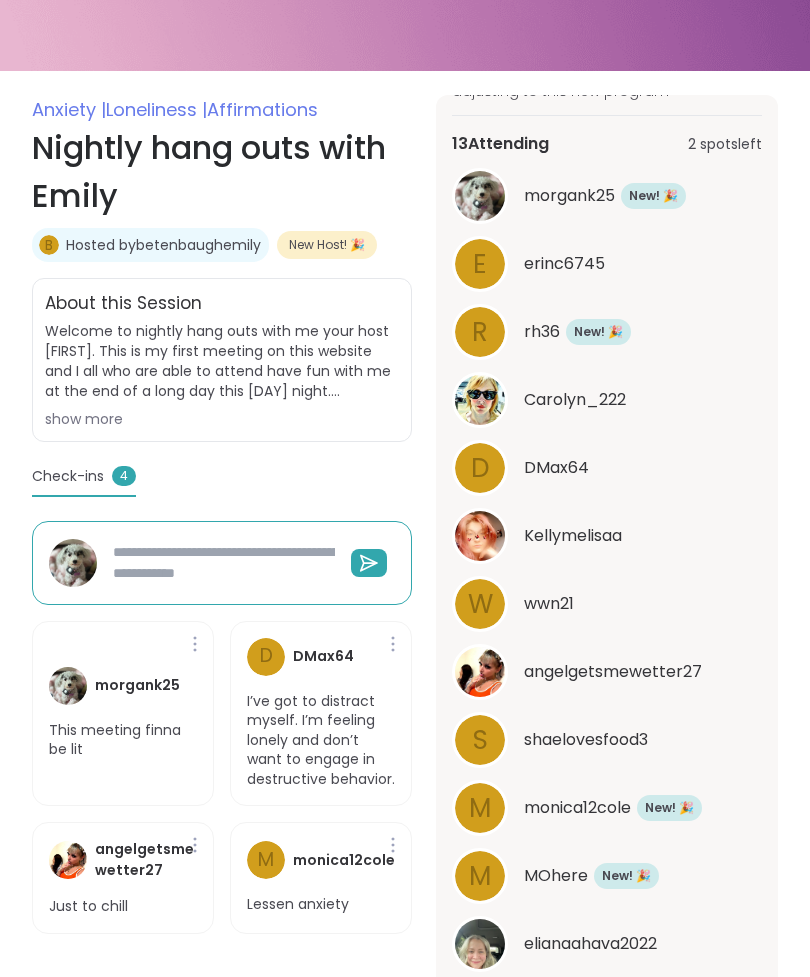scroll, scrollTop: 470, scrollLeft: 0, axis: vertical 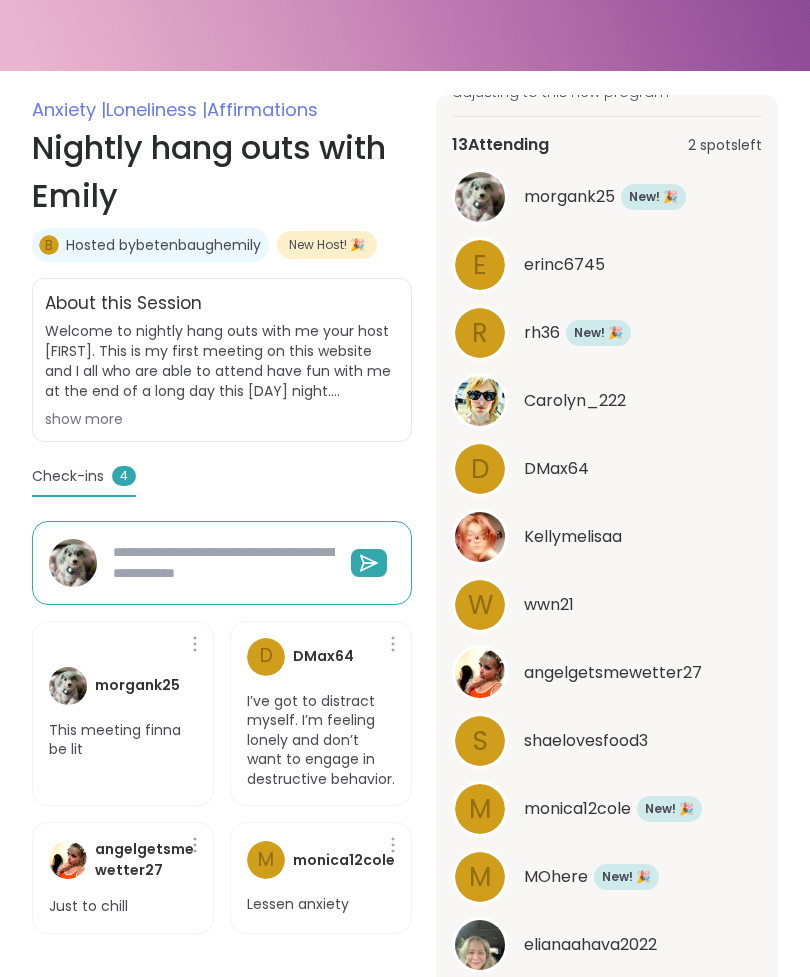 click on "m" at bounding box center [480, 809] 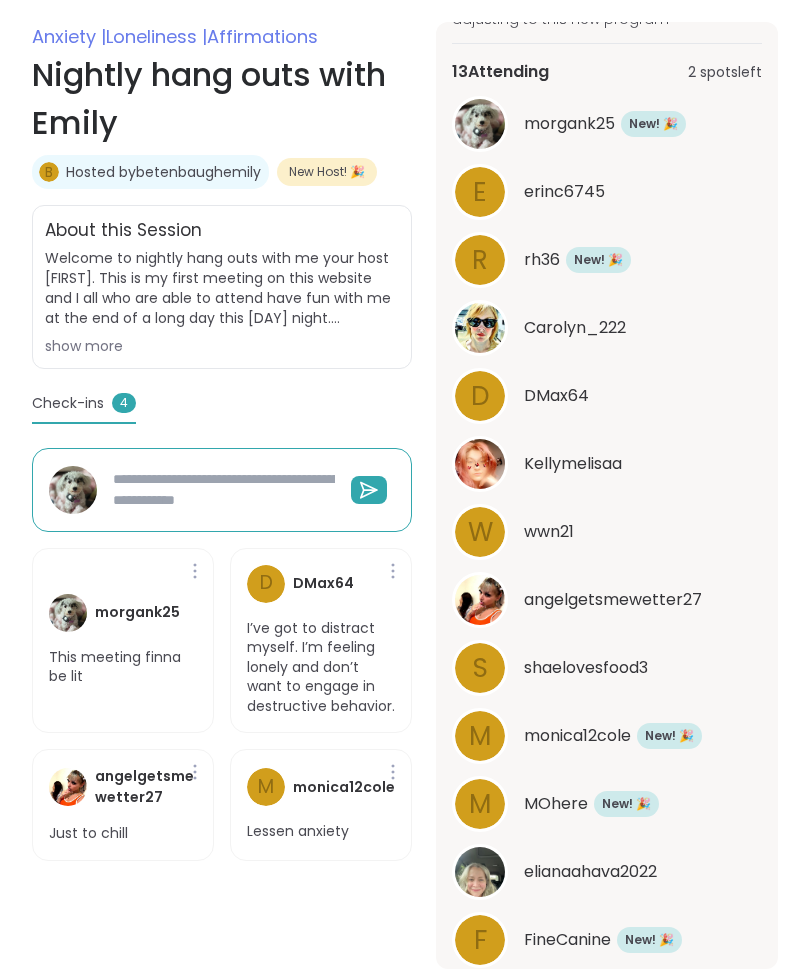 scroll, scrollTop: 352, scrollLeft: 0, axis: vertical 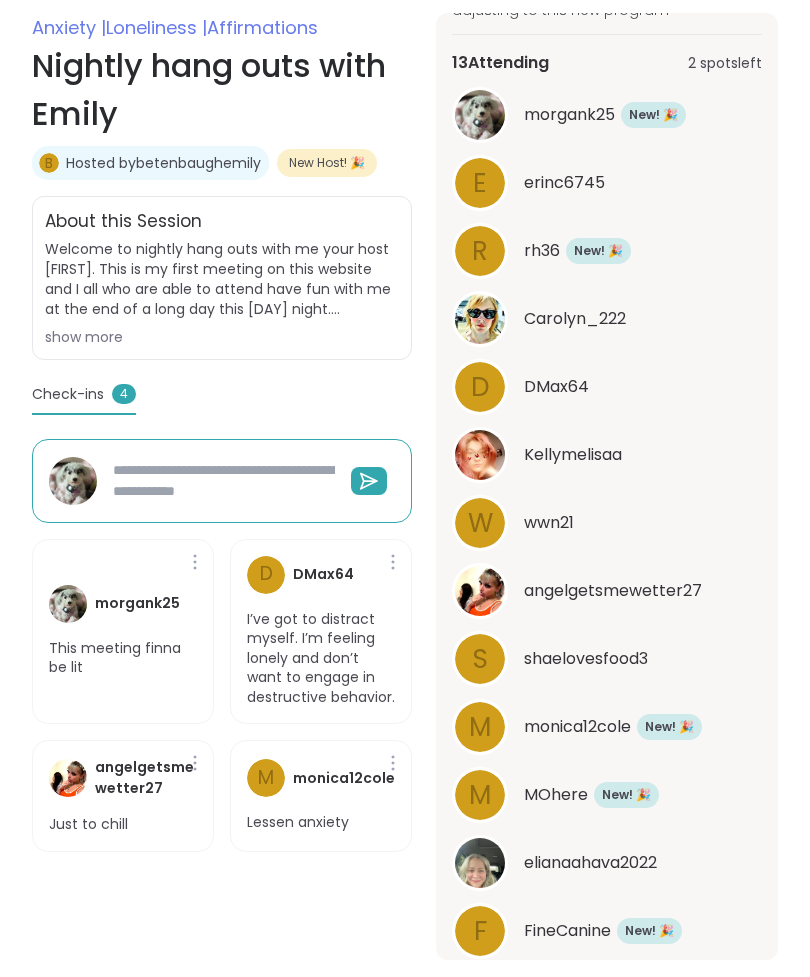 click on "M" at bounding box center [480, 796] 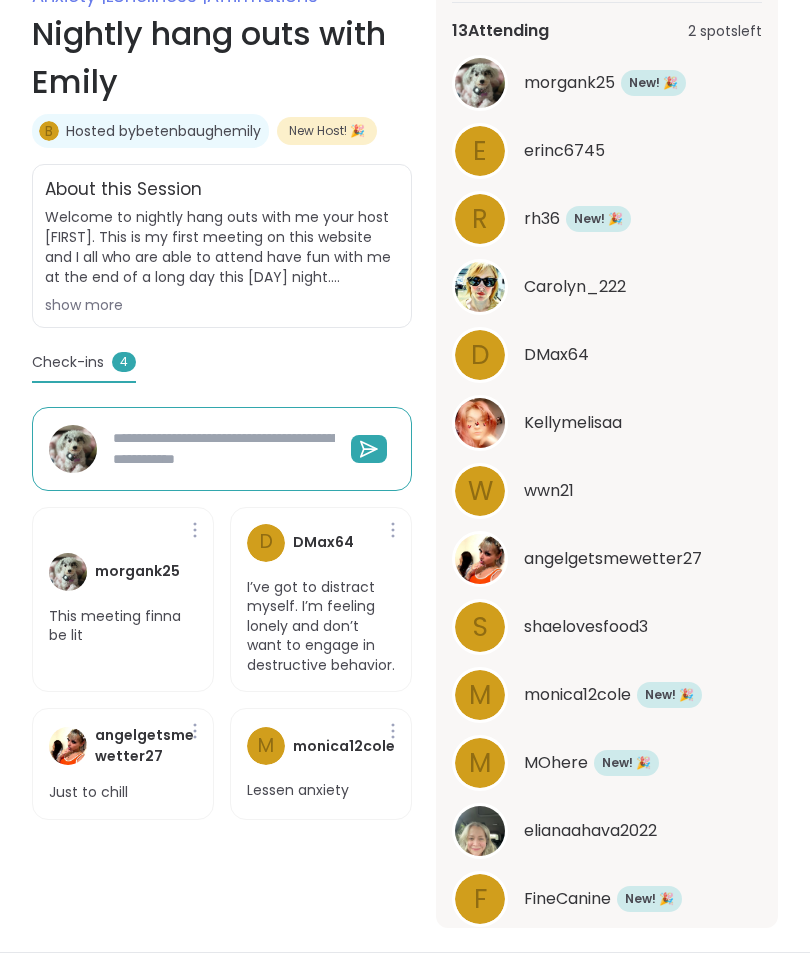 click on "m" at bounding box center (480, 695) 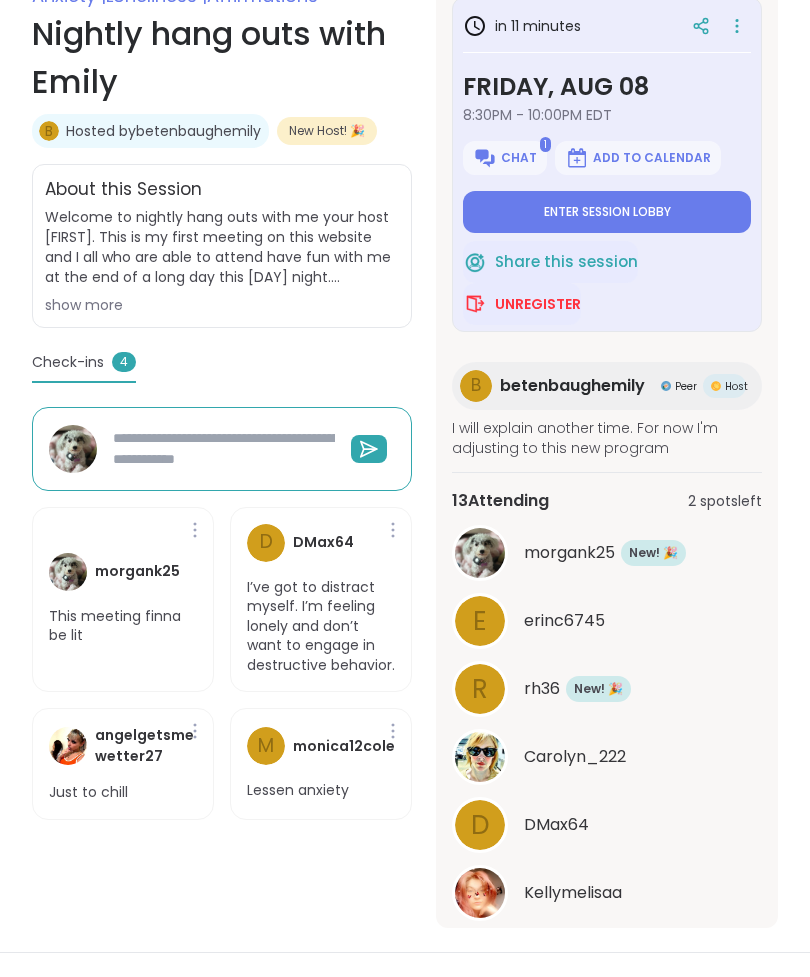 scroll, scrollTop: 0, scrollLeft: 0, axis: both 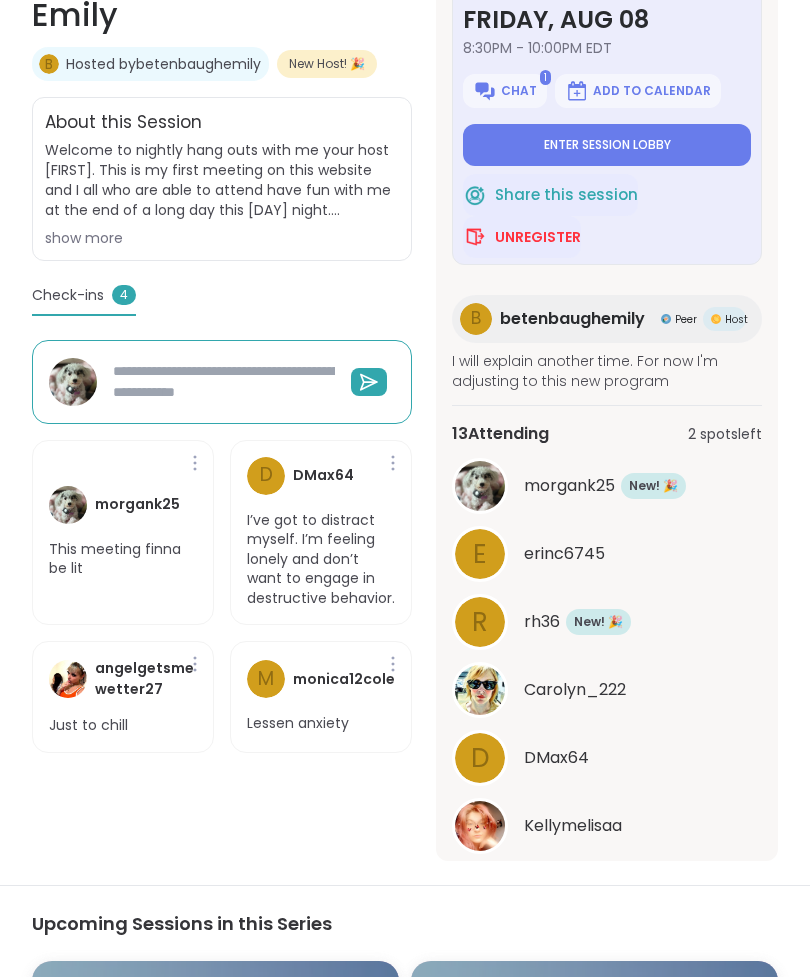 click 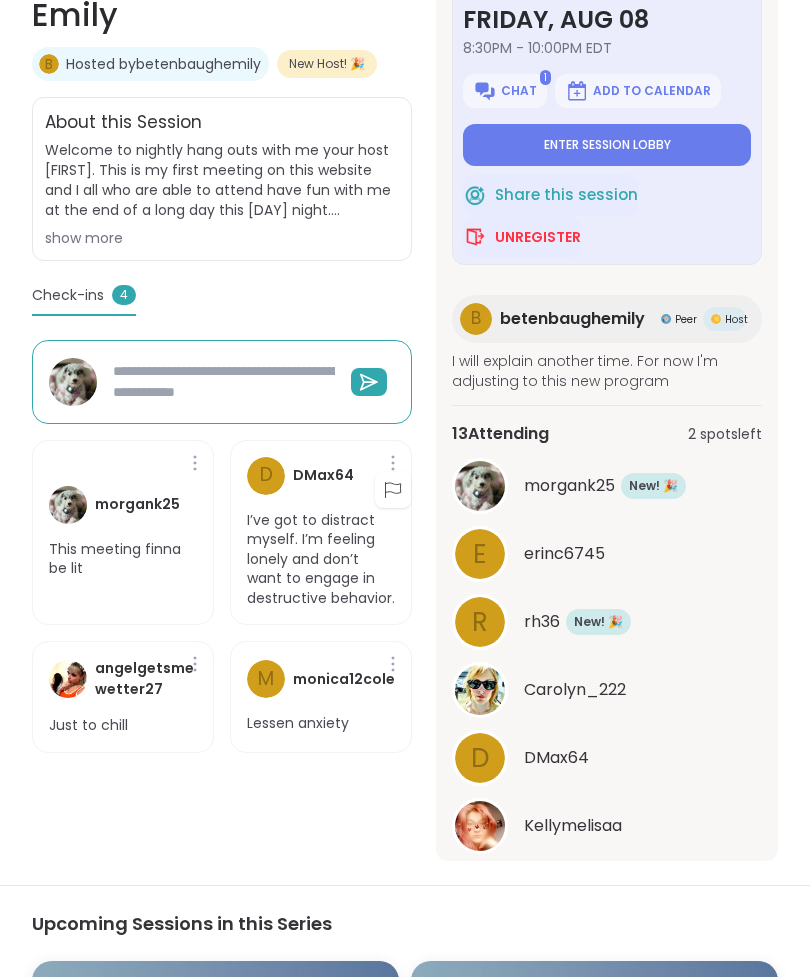 click on "Anxiety   |  Loneliness   |  Affirmations   Nightly hang outs with Emily  b Hosted by  betenbaughemily New Host! 🎉 Share this session Unregister About this Session Welcome to nightly hang outs with me your host Emily. This is my first meeting on this website and I all who are able to attend have fun with me at the end of a long day this Friday night.
I am trying to expand my friendship circle and I enjoy getting to know people so I recommend this meeting to anyone who also experiences loneliness. show more in 10 minutes Friday, Aug 08 8:30PM - 10:00PM EDT 1 Chat Add to Calendar Enter session lobby Share this session Unregister b betenbaughemily Peer Host I will explain another time. For now I'm adjusting to this new program 13  Attending 2   spots  left morgank25 New Member! 🎉 New! 🎉 e erinc6745 r rh36 New Member! 🎉 New! 🎉 See All Friday, Aug 08 8:30PM - 10:00PM EDT Add to Calendar Enter session lobby Check-ins 4 Check-ins 4 morgank25 This meeting finna be lit D DMax64 angelgetsmewetter27" at bounding box center (222, 387) 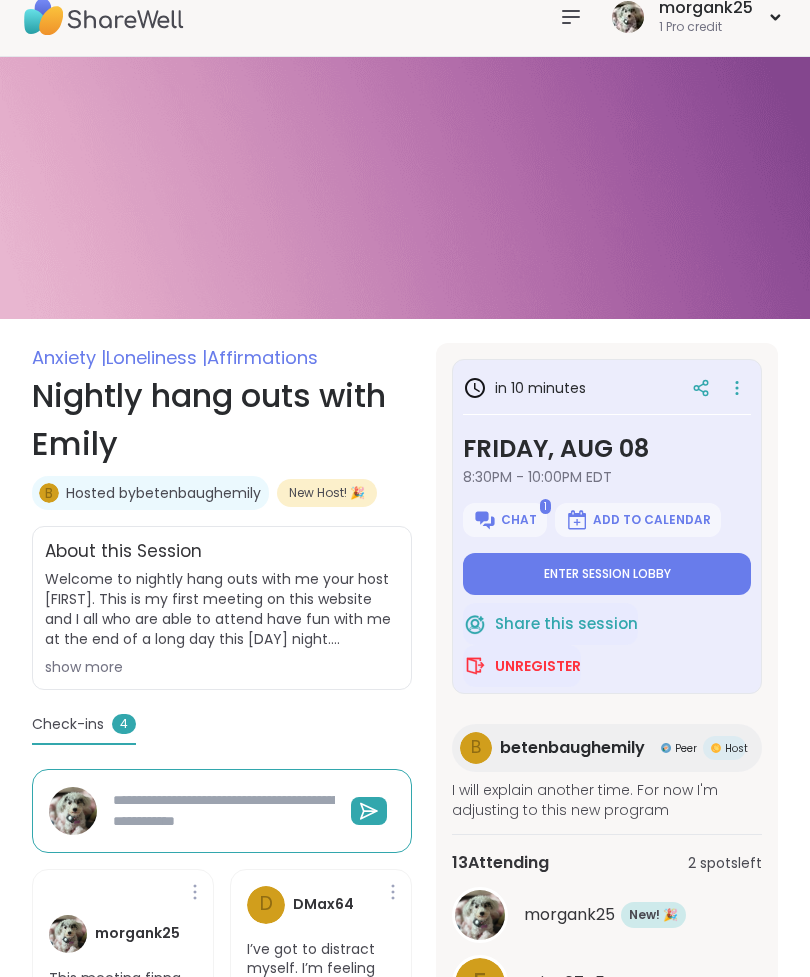 scroll, scrollTop: 0, scrollLeft: 0, axis: both 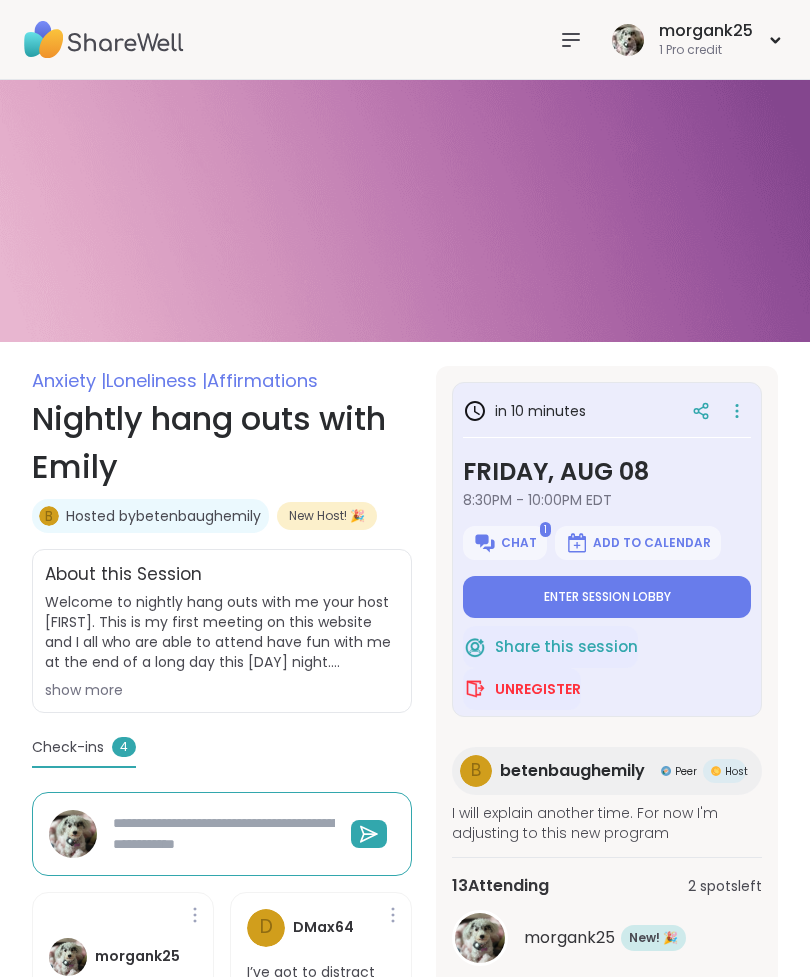 type on "*" 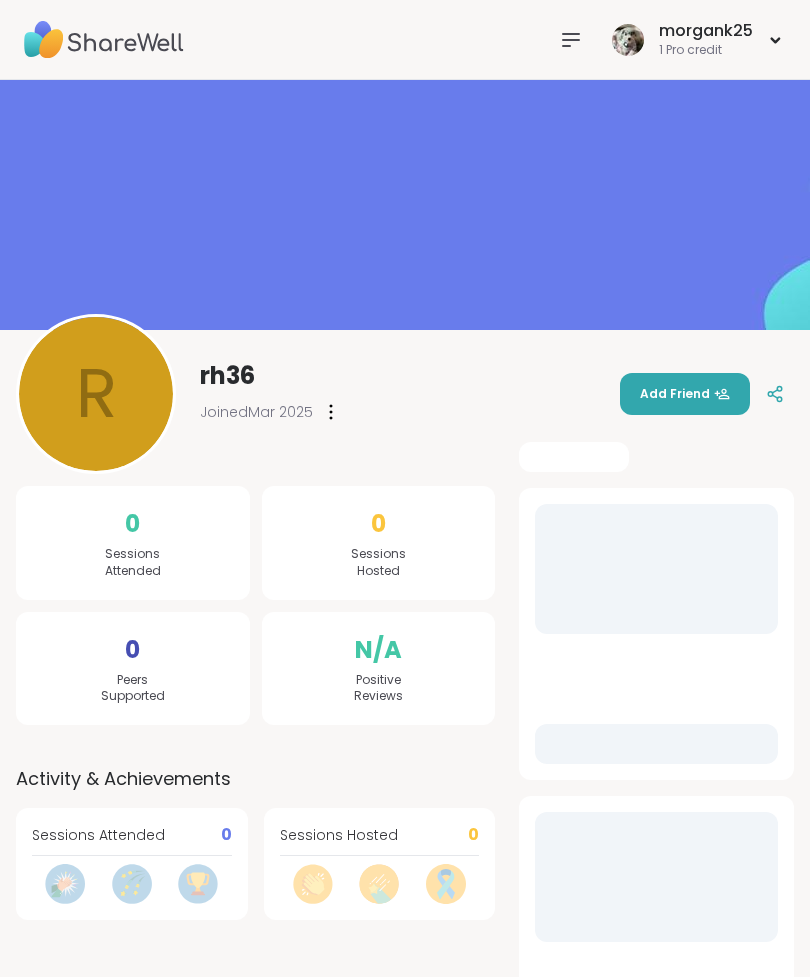 scroll, scrollTop: 0, scrollLeft: 0, axis: both 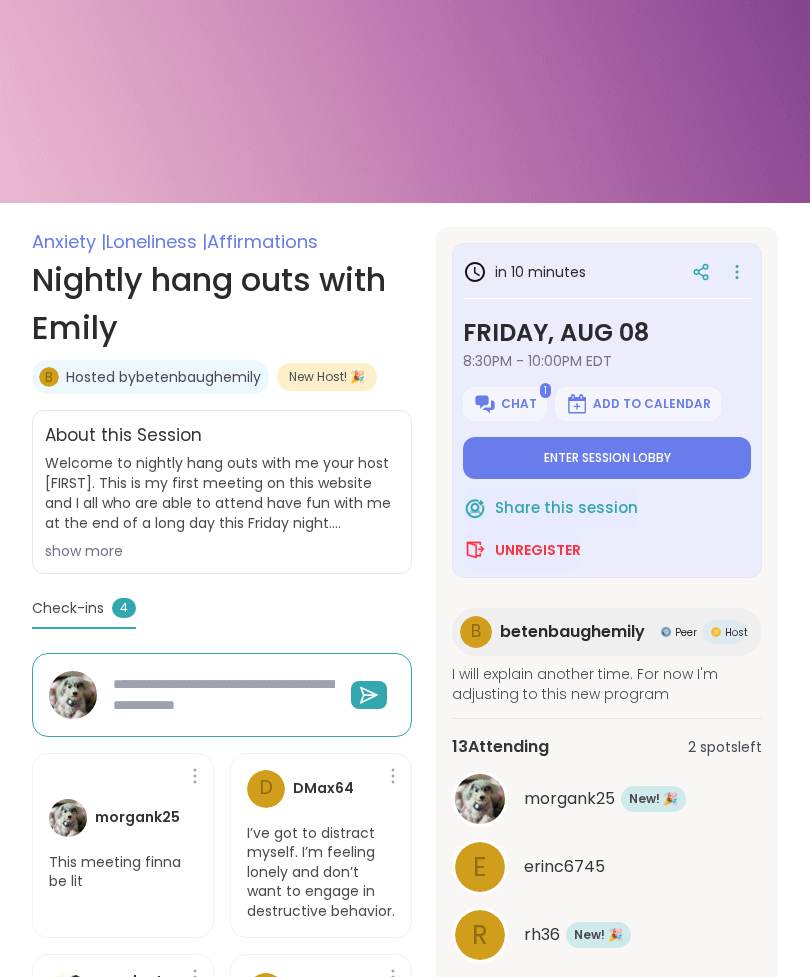 click on "Chat" at bounding box center [519, 405] 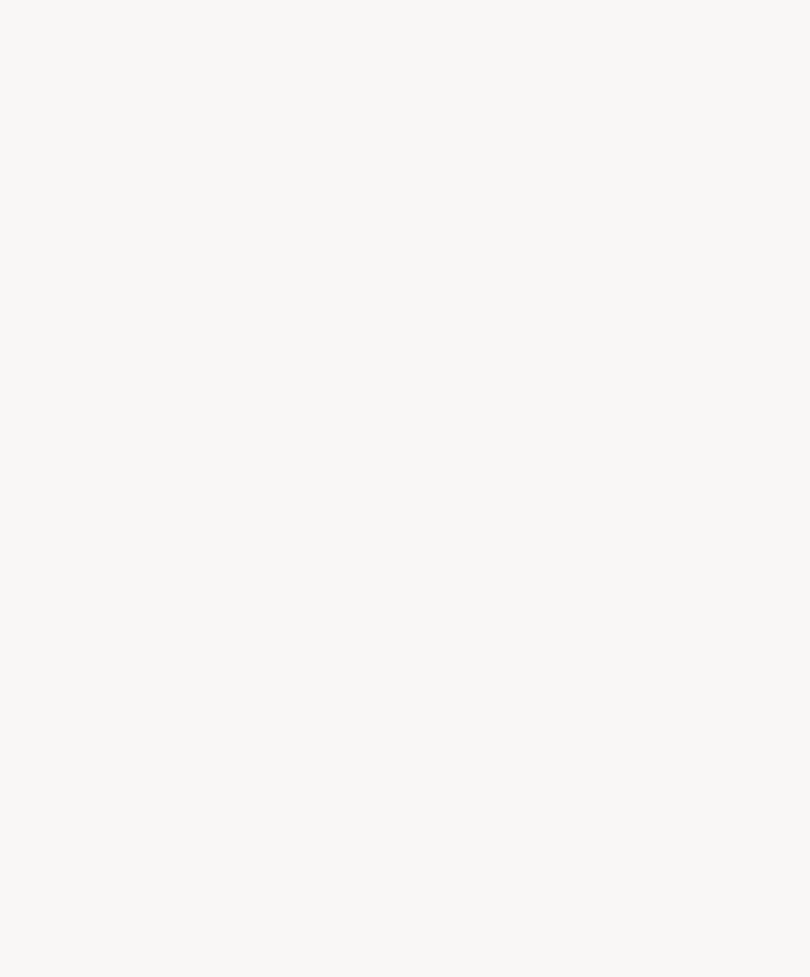 scroll, scrollTop: 0, scrollLeft: 0, axis: both 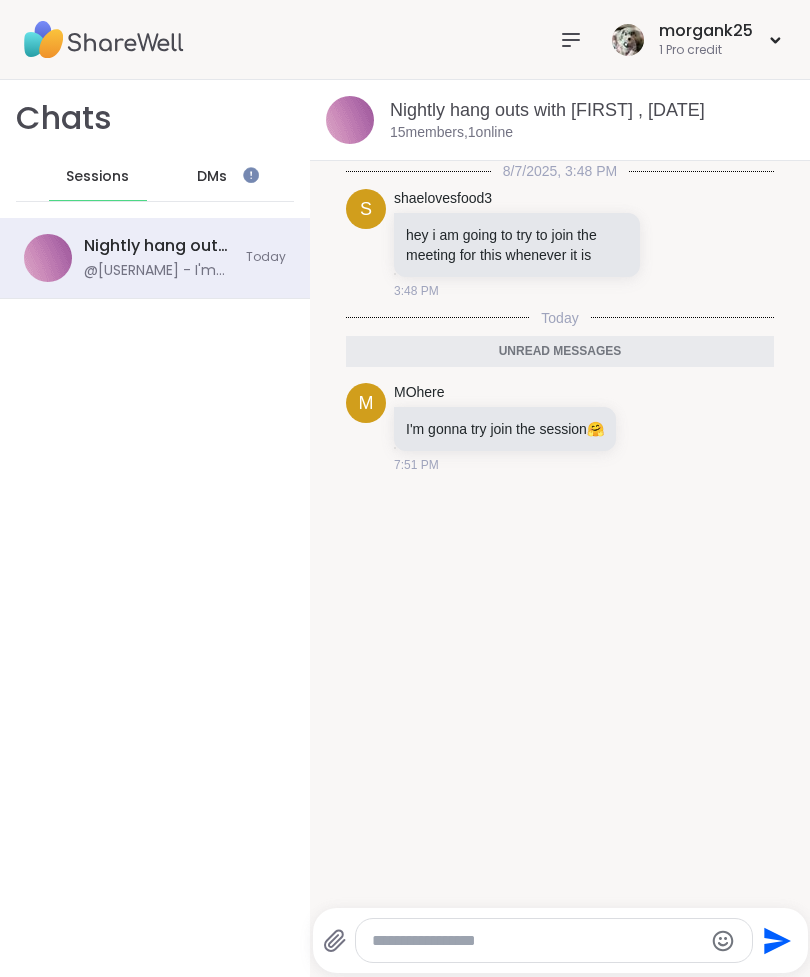 click on "DMs" at bounding box center (213, 177) 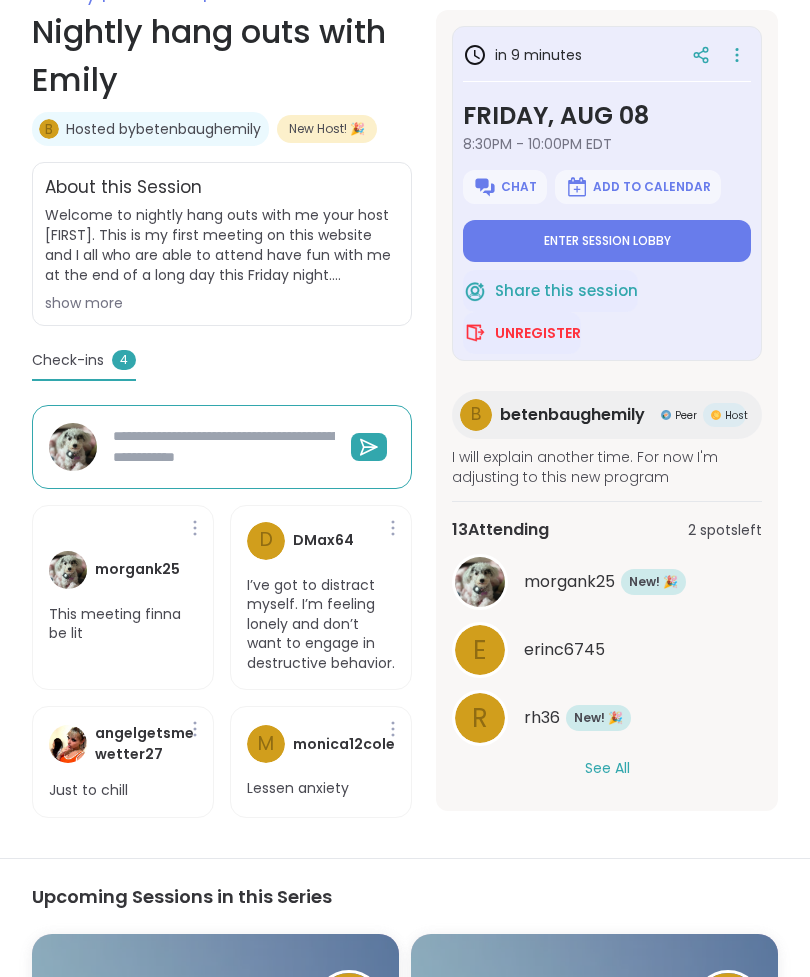 scroll, scrollTop: 41, scrollLeft: 0, axis: vertical 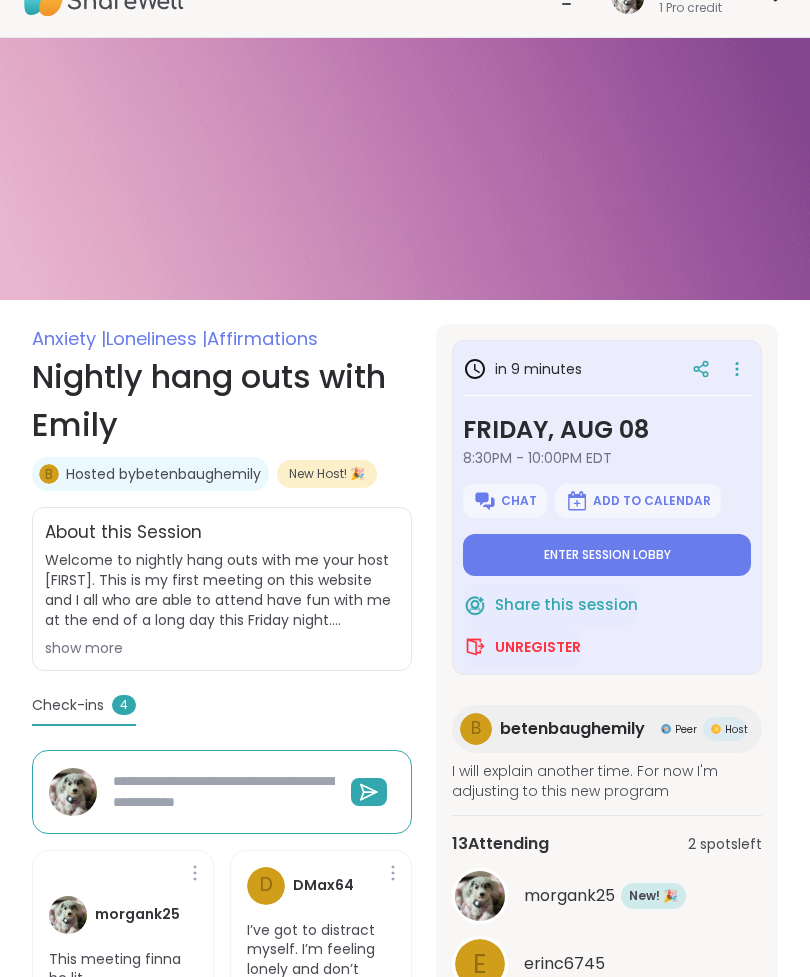 type on "*" 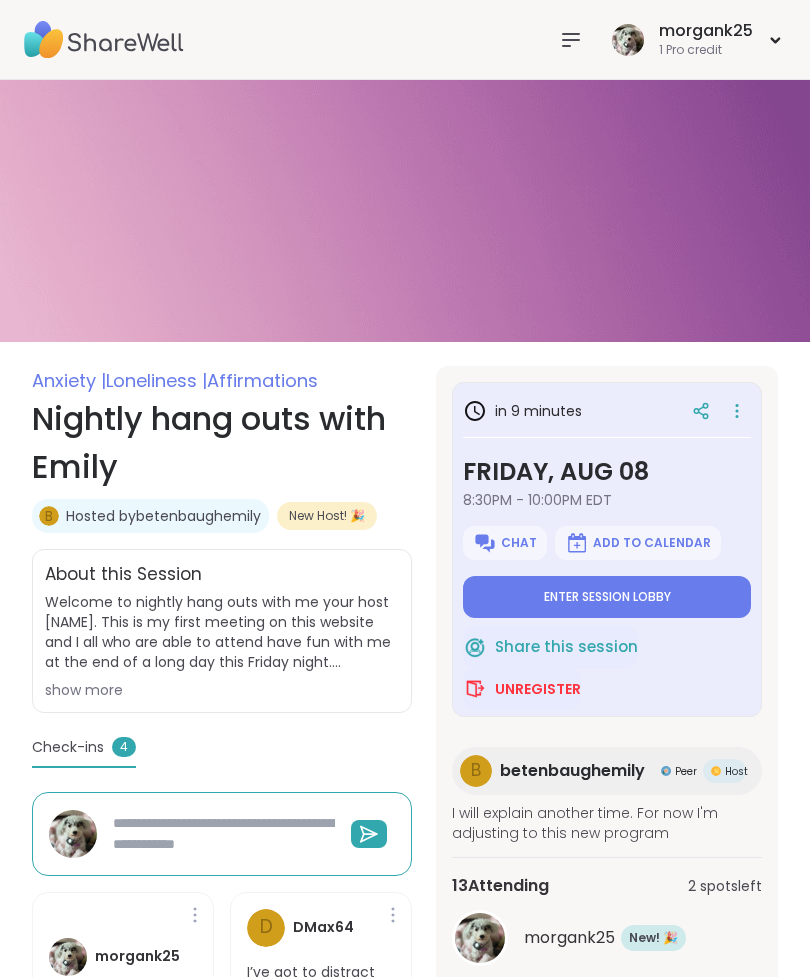 scroll, scrollTop: 306, scrollLeft: 0, axis: vertical 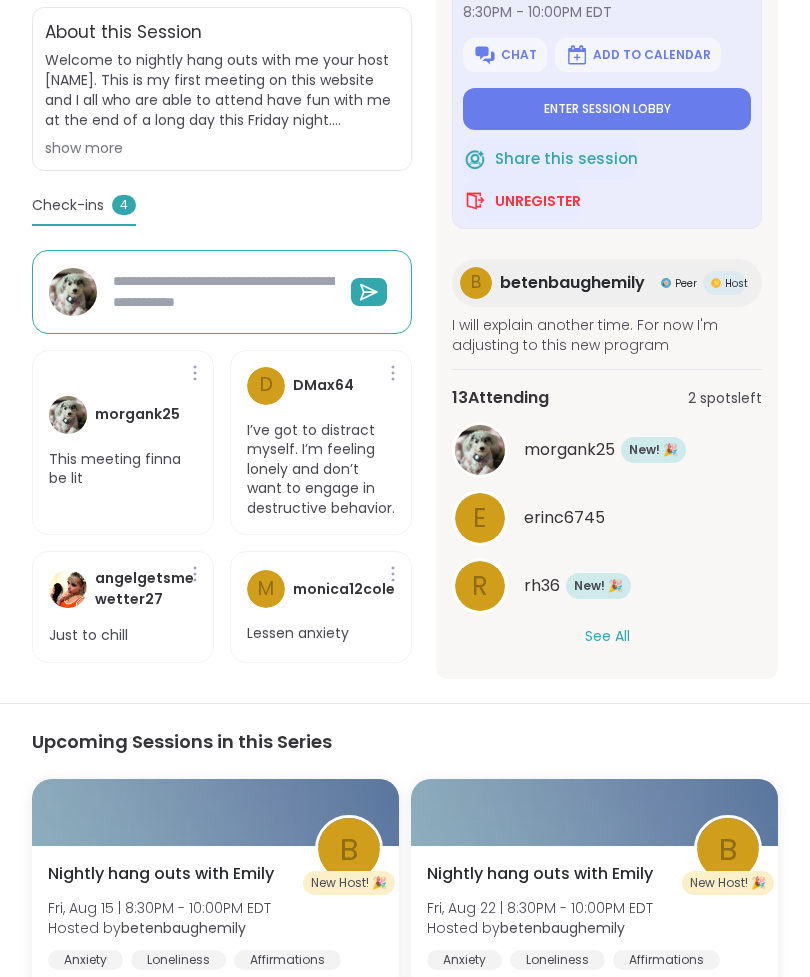 type on "*" 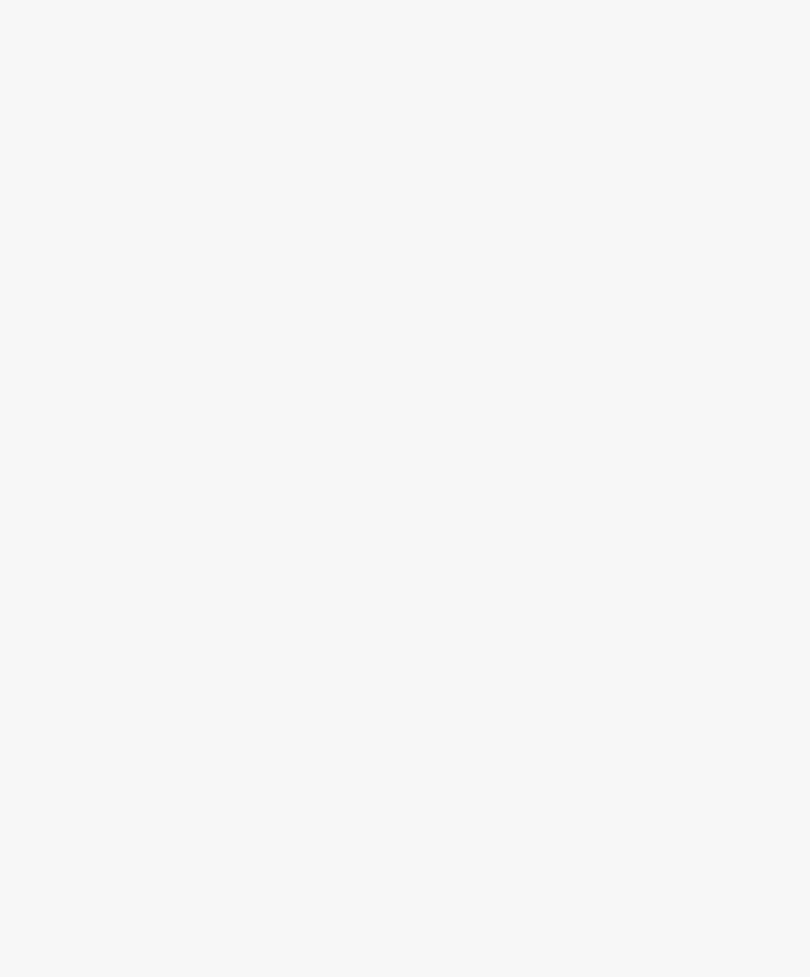 scroll, scrollTop: 0, scrollLeft: 0, axis: both 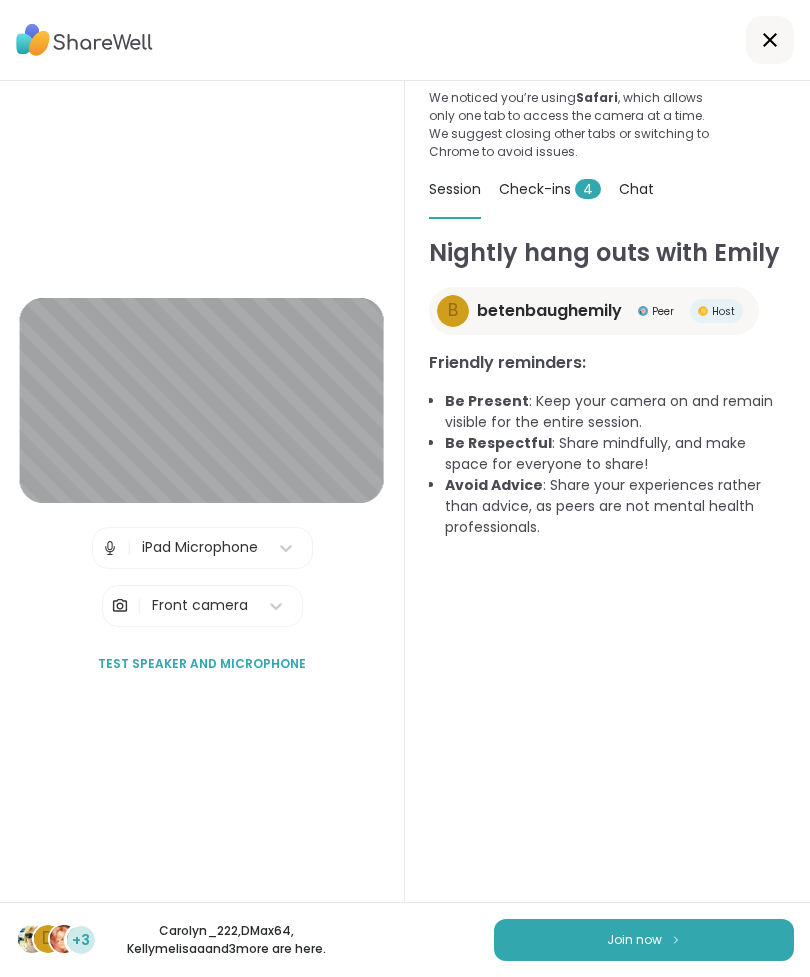 click on "Join now" at bounding box center (644, 940) 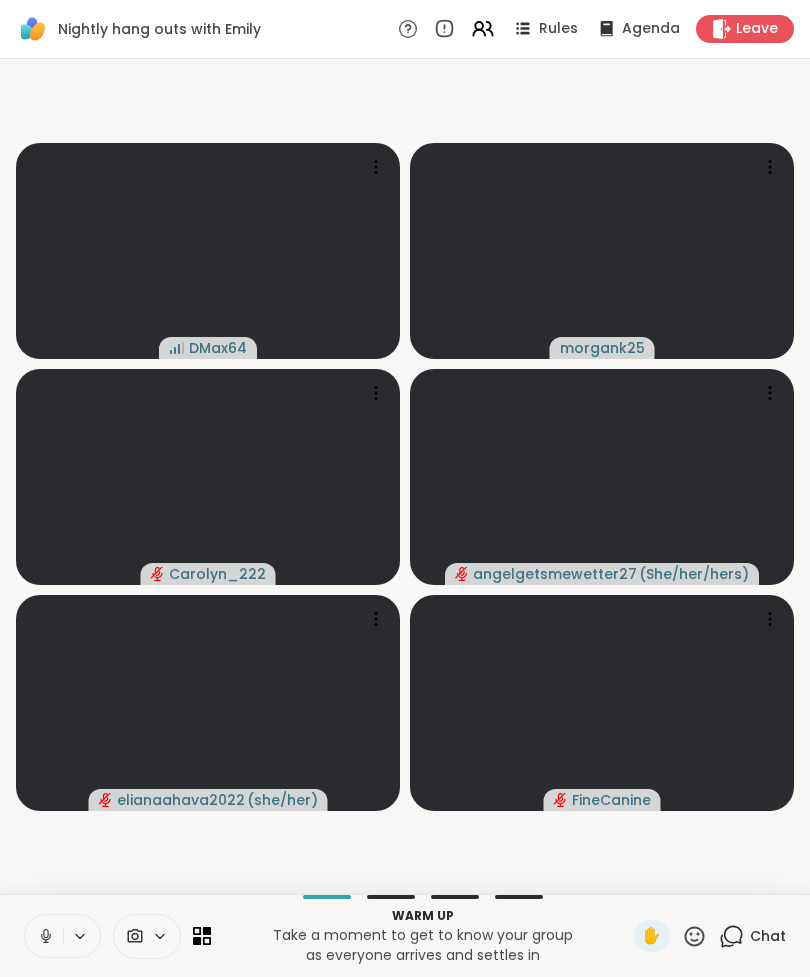 click 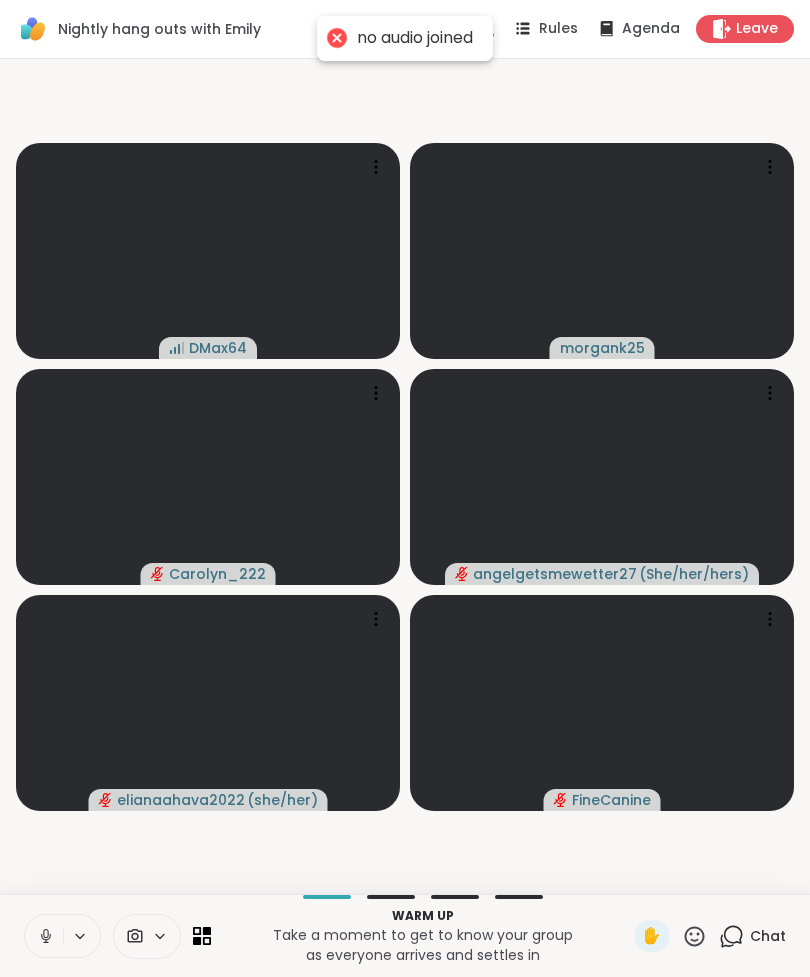 click 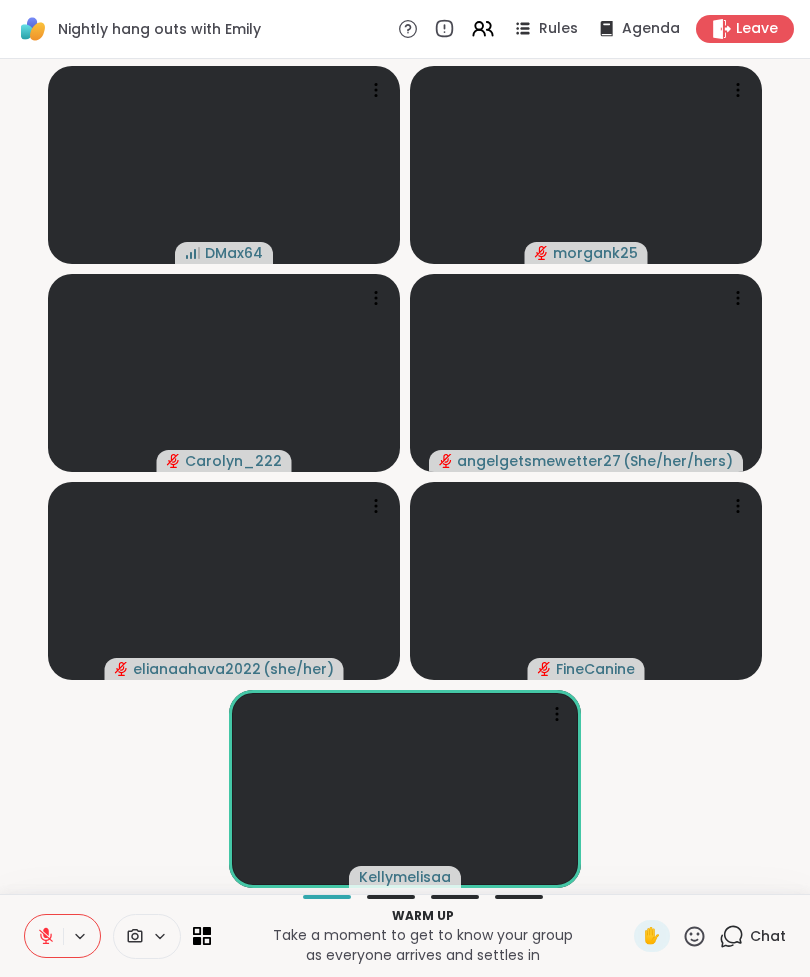 click on "Warm up Take a moment to get to know your group as everyone arrives and settles in ✋ Chat" at bounding box center (405, 935) 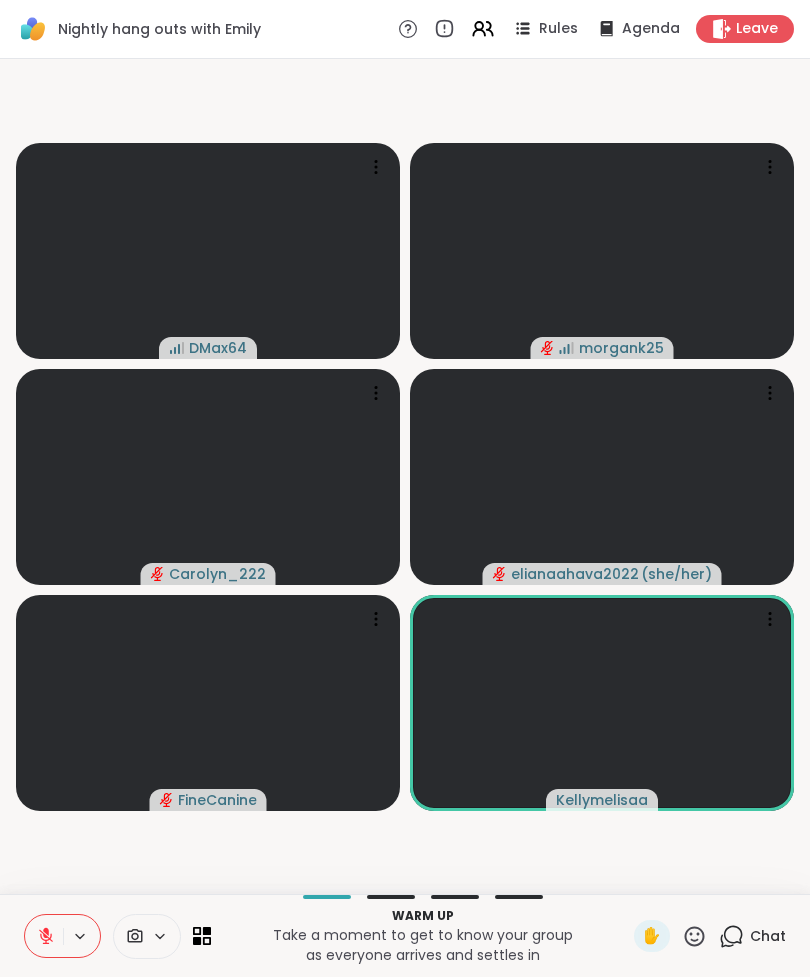 click on "[USERNAME] [USERNAME] [USERNAME] [USERNAME] ( she/her ) [USERNAME] [USERNAME]" at bounding box center [405, 476] 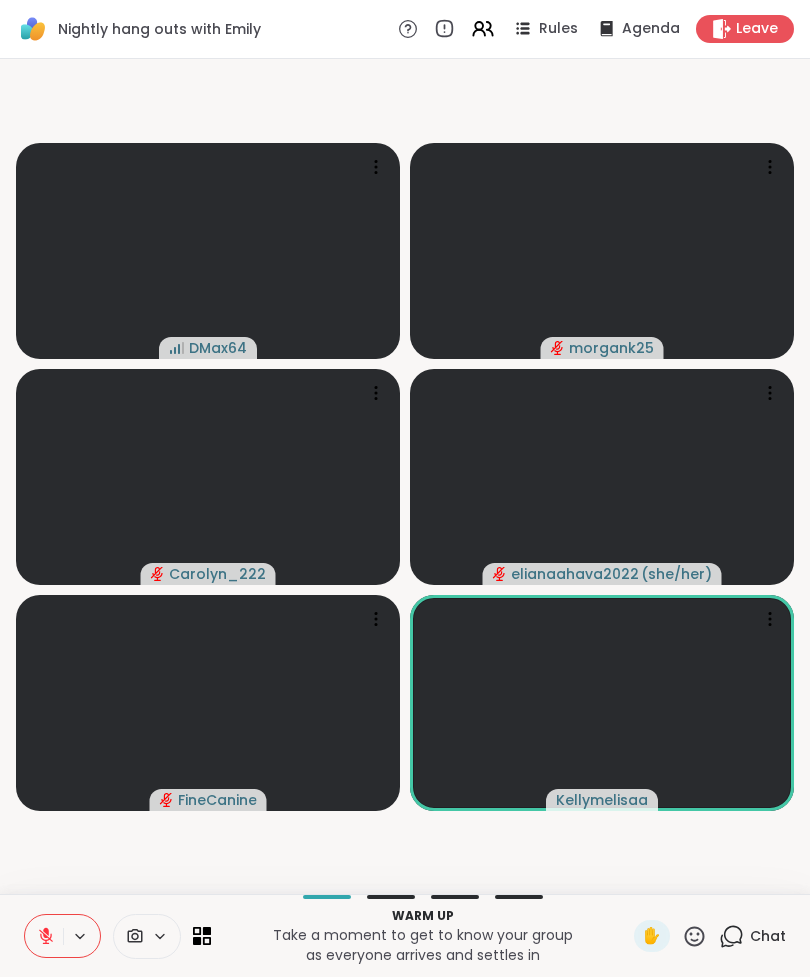 click on "DMax64 morgank25 Carolyn_222 elianaahava2022 ( she/her ) FineCanine Kellymelisaa" at bounding box center (405, 476) 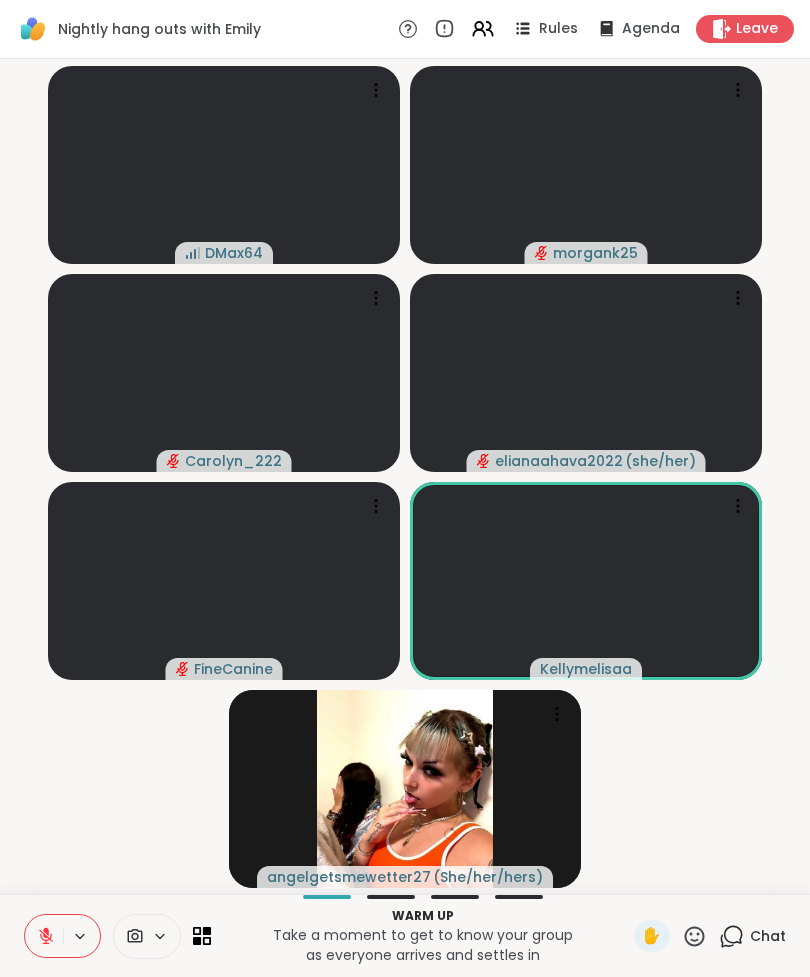 click at bounding box center (133, 936) 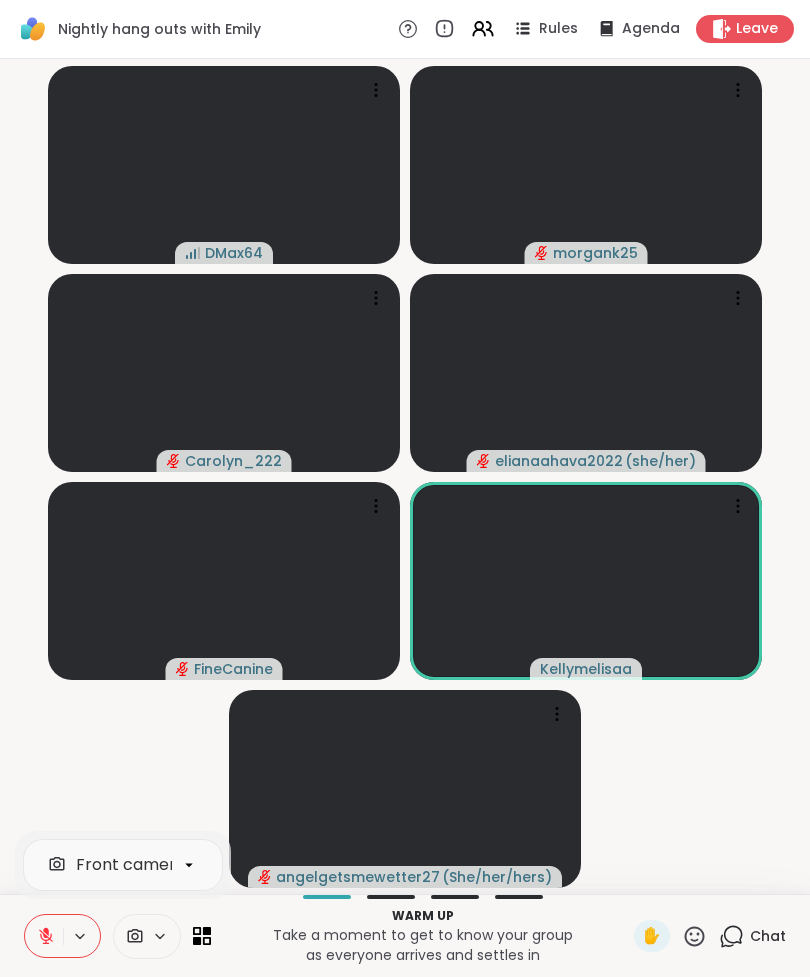 click on "Front camera Warm up Take a moment to get to know your group as everyone arrives and settles in ✋ Chat" at bounding box center (405, 935) 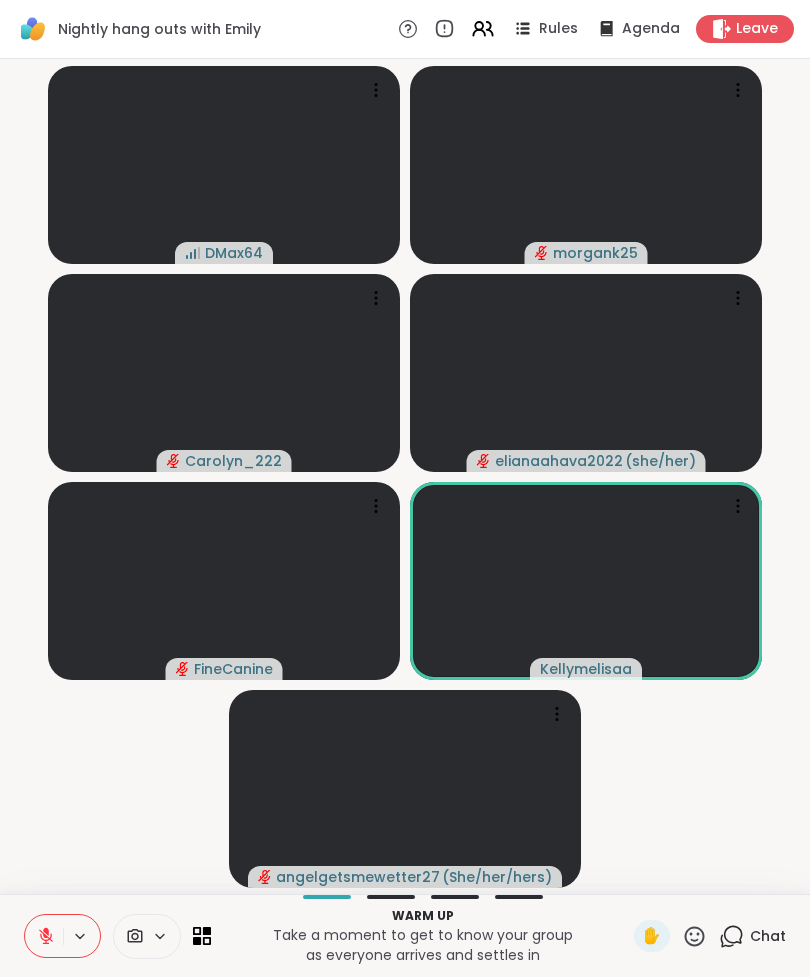 click 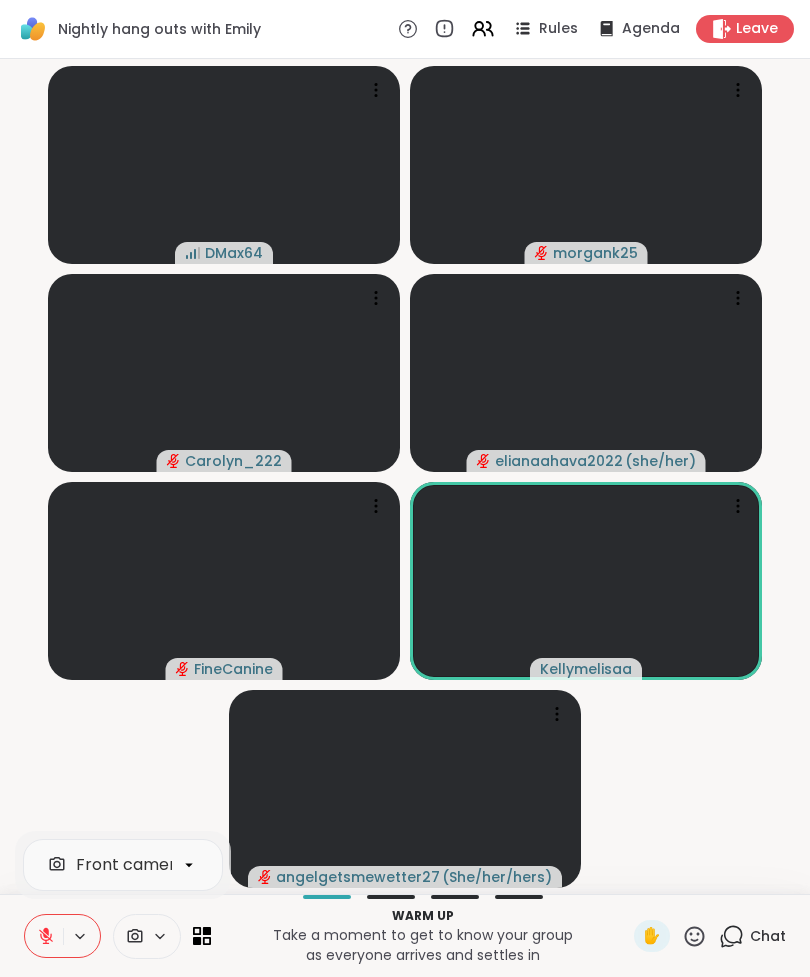 click 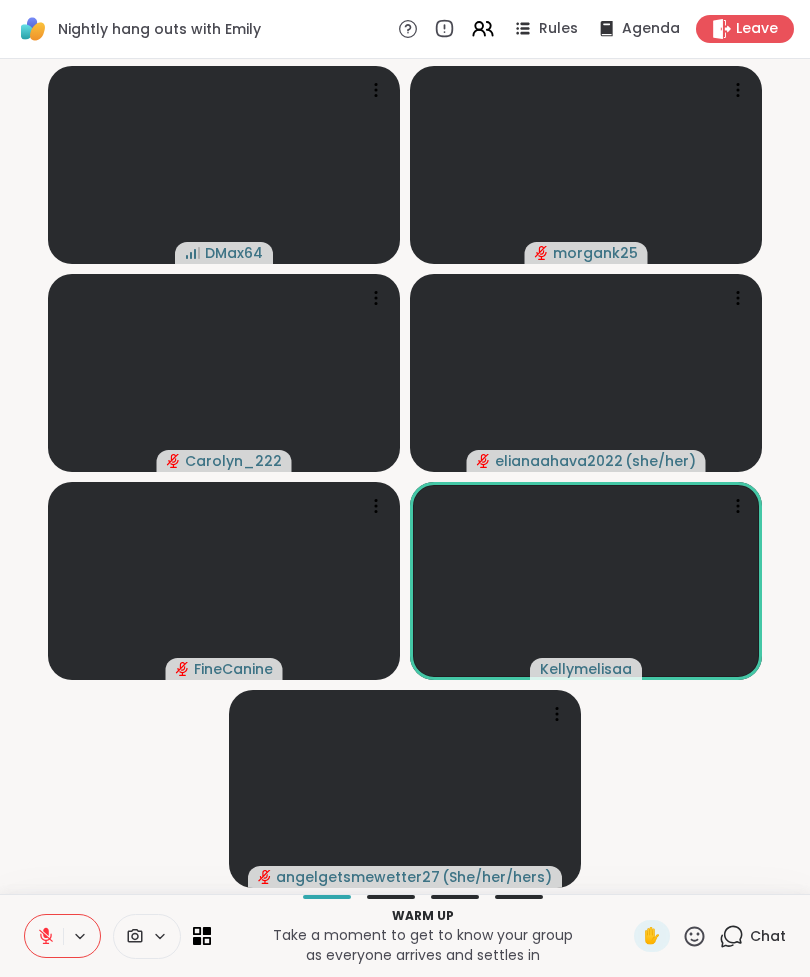 click at bounding box center (166, 936) 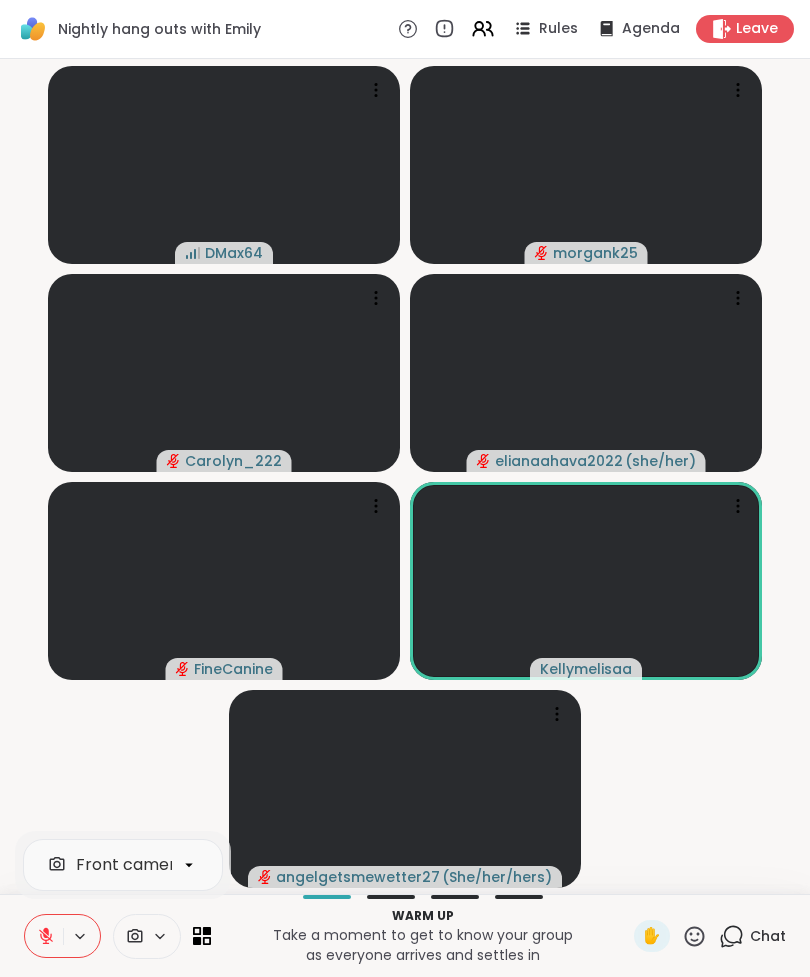 click 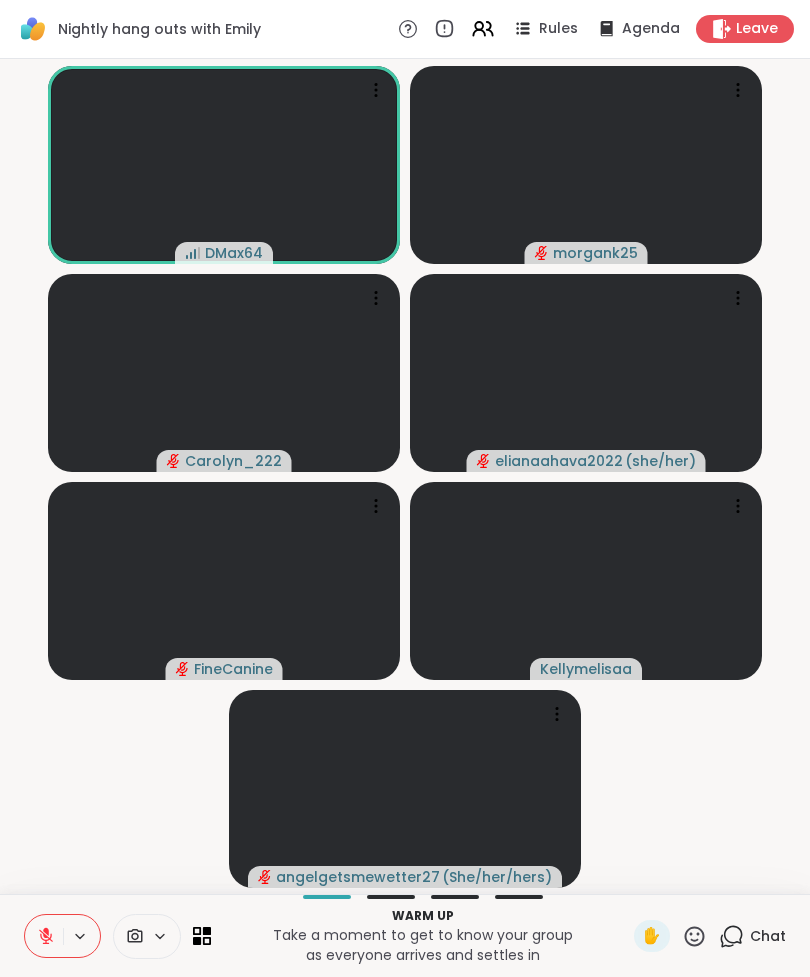 click on "DMax64 morgank25 Carolyn_222 elianaahava2022 ( she/her ) FineCanine Kellymelisaa angelgetsmewetter27 ( She/her/hers )" at bounding box center [405, 476] 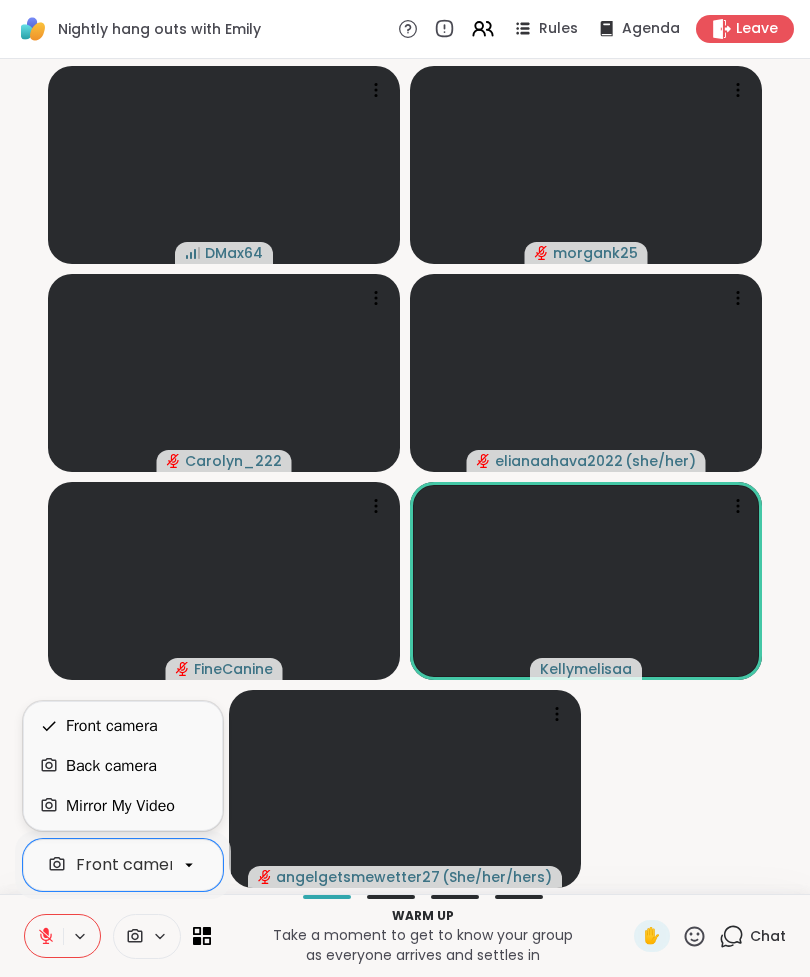 click on "Back camera" at bounding box center (111, 766) 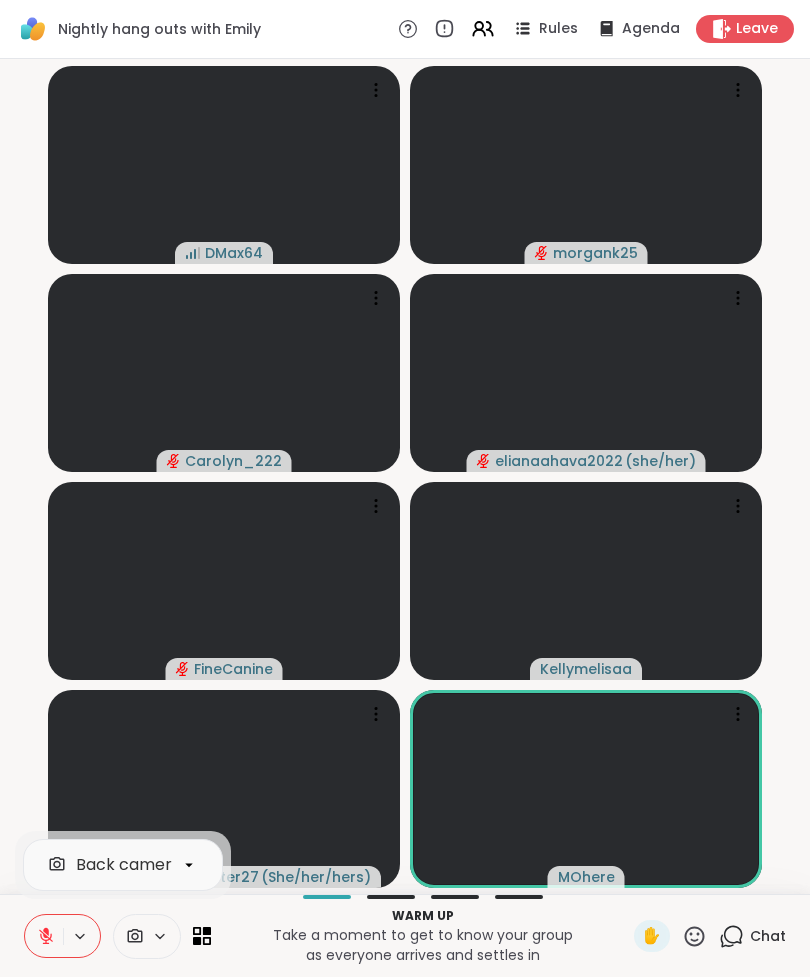 click at bounding box center [147, 936] 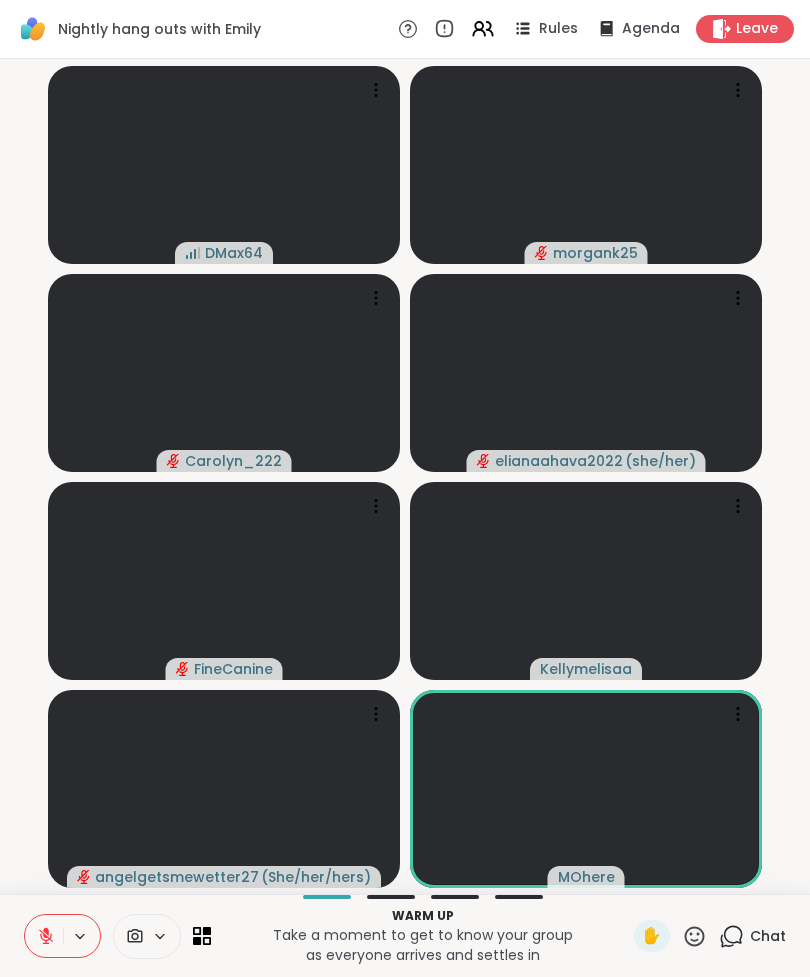 click 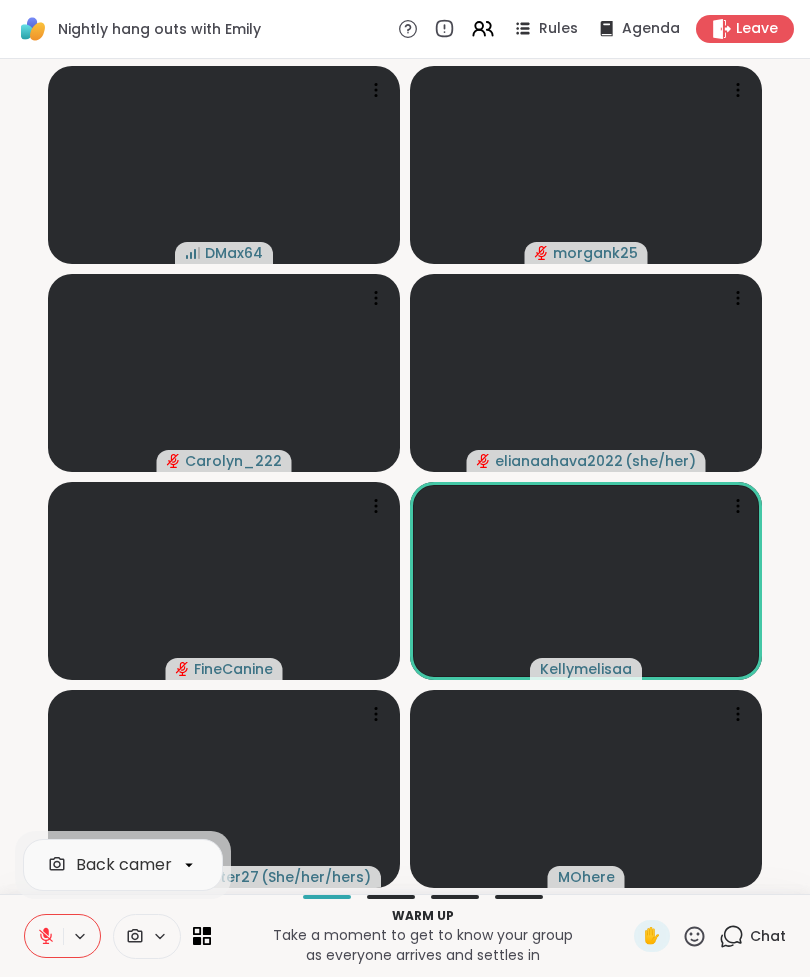 click 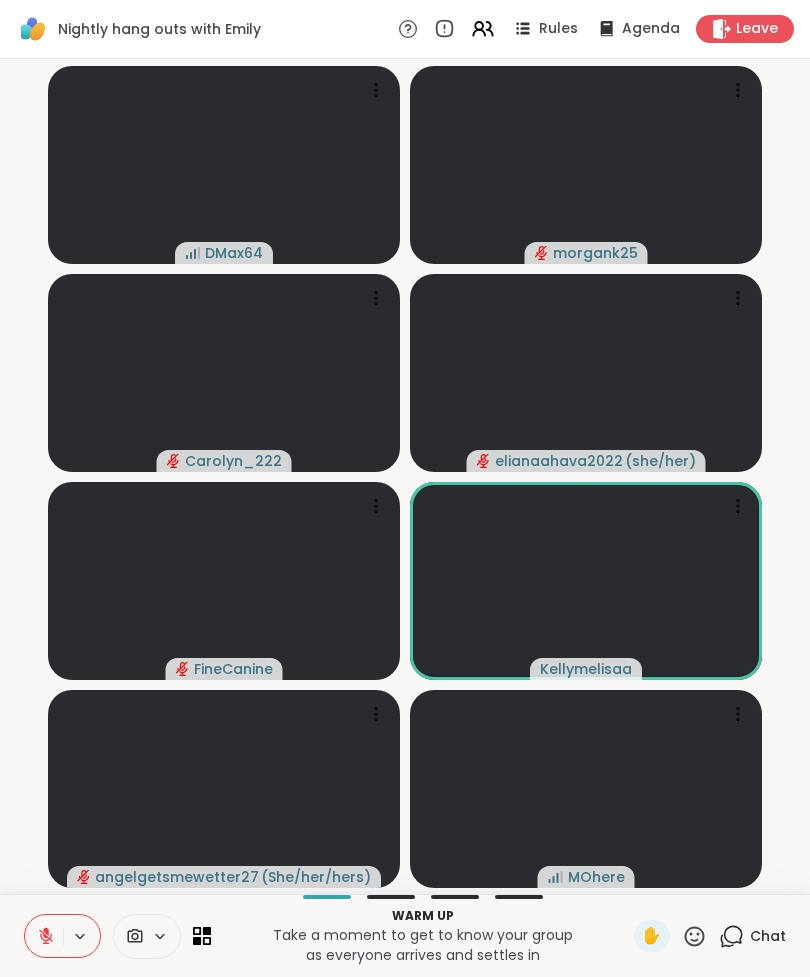 click 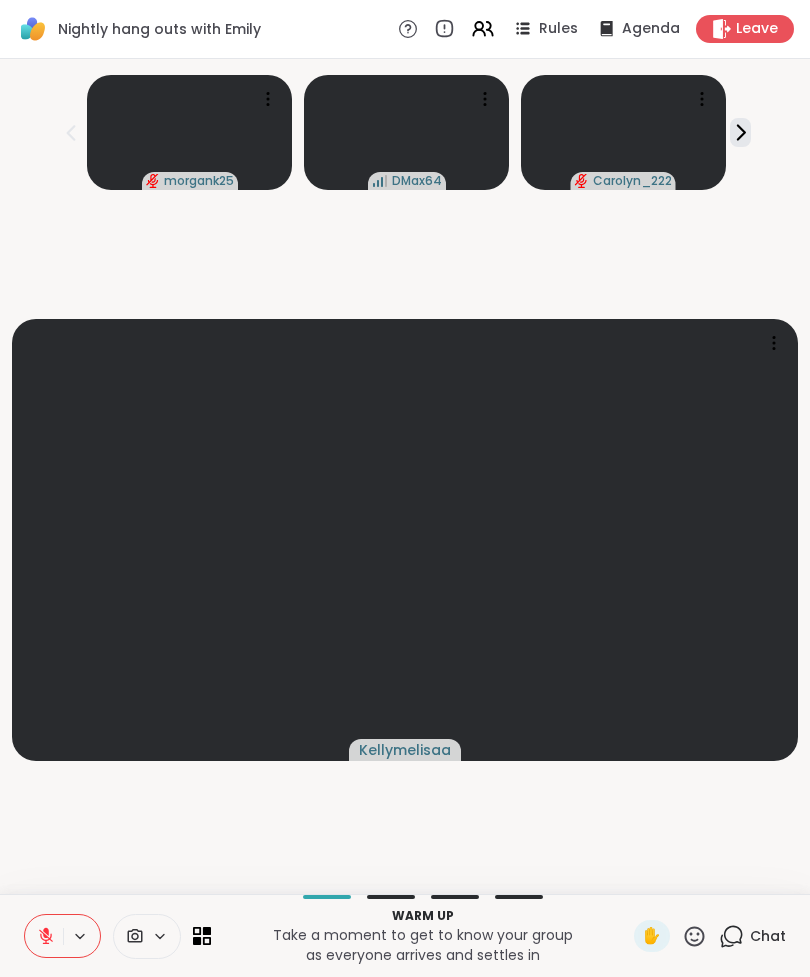 click 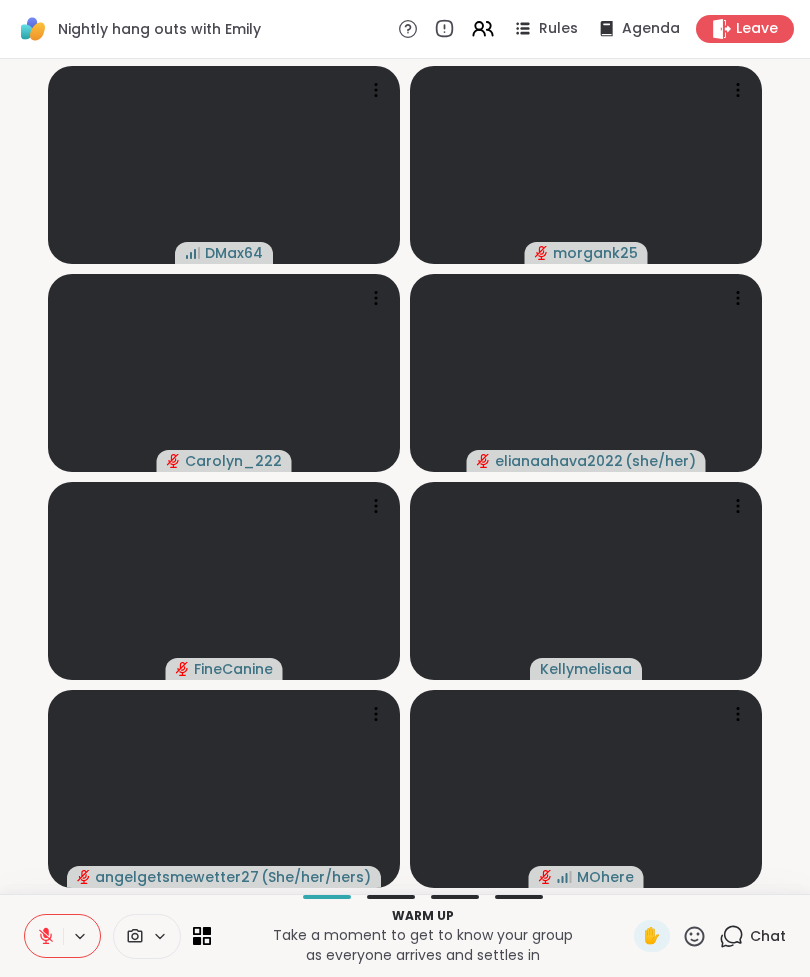 click at bounding box center [147, 936] 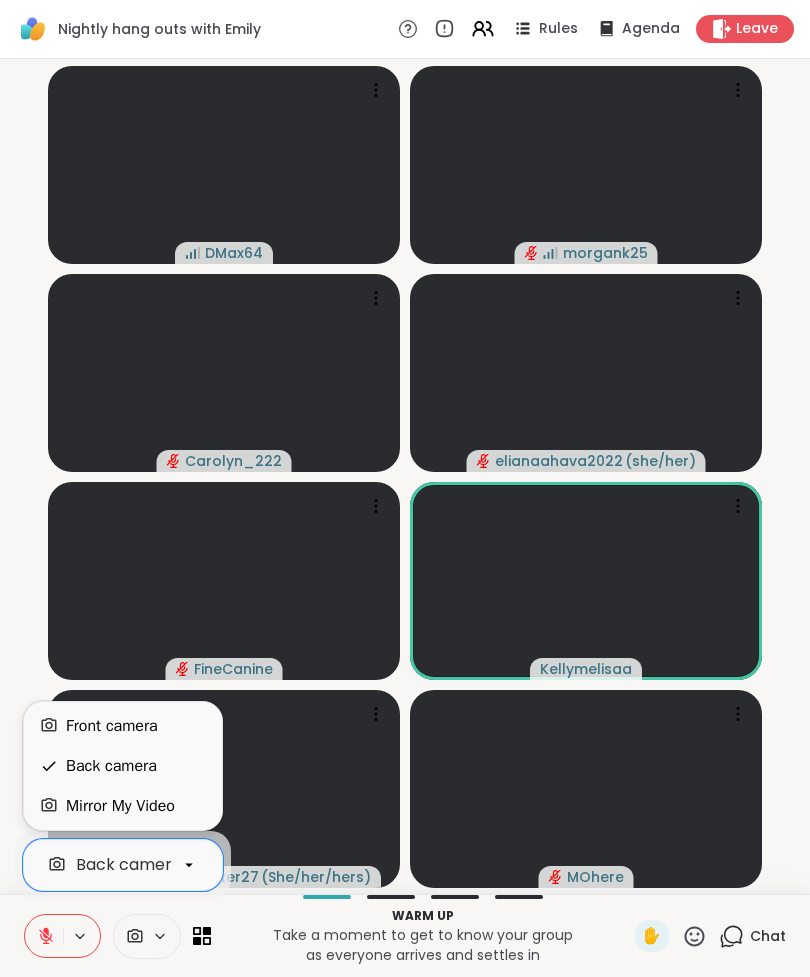 click on "Mirror My Video" at bounding box center [120, 806] 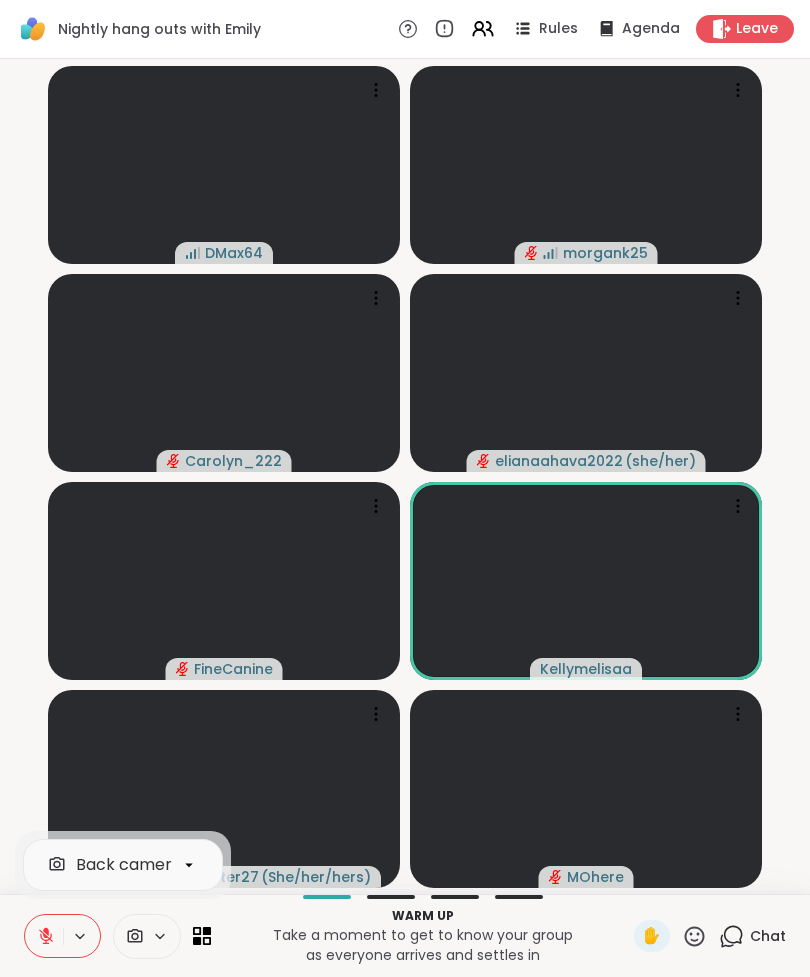 click 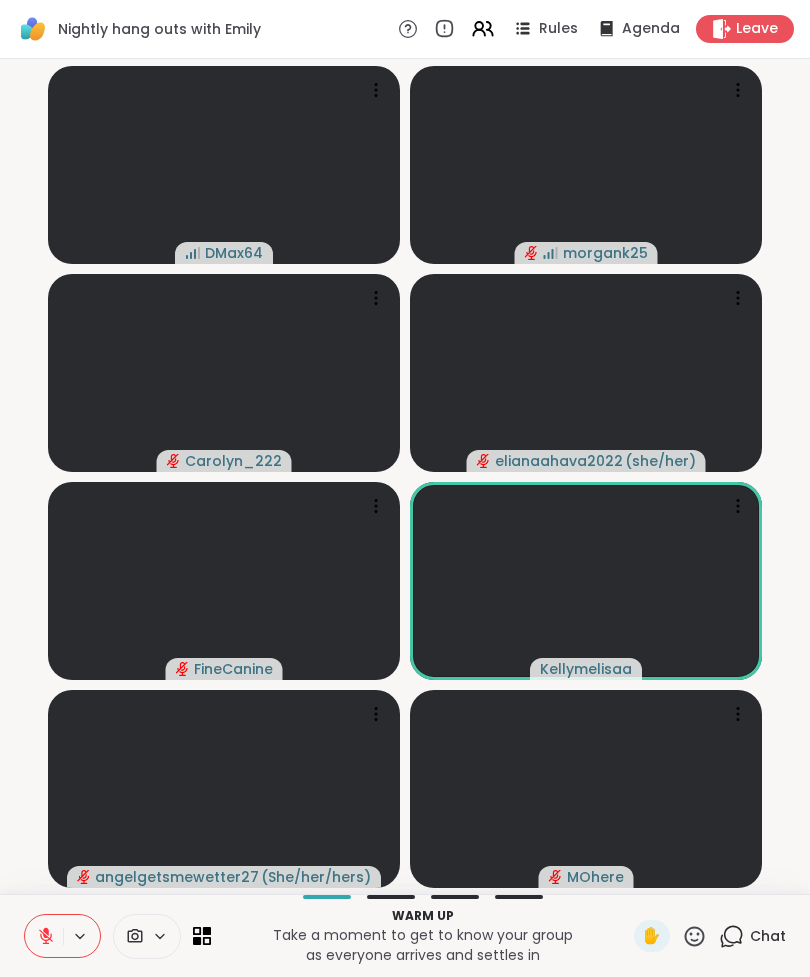click at bounding box center [147, 936] 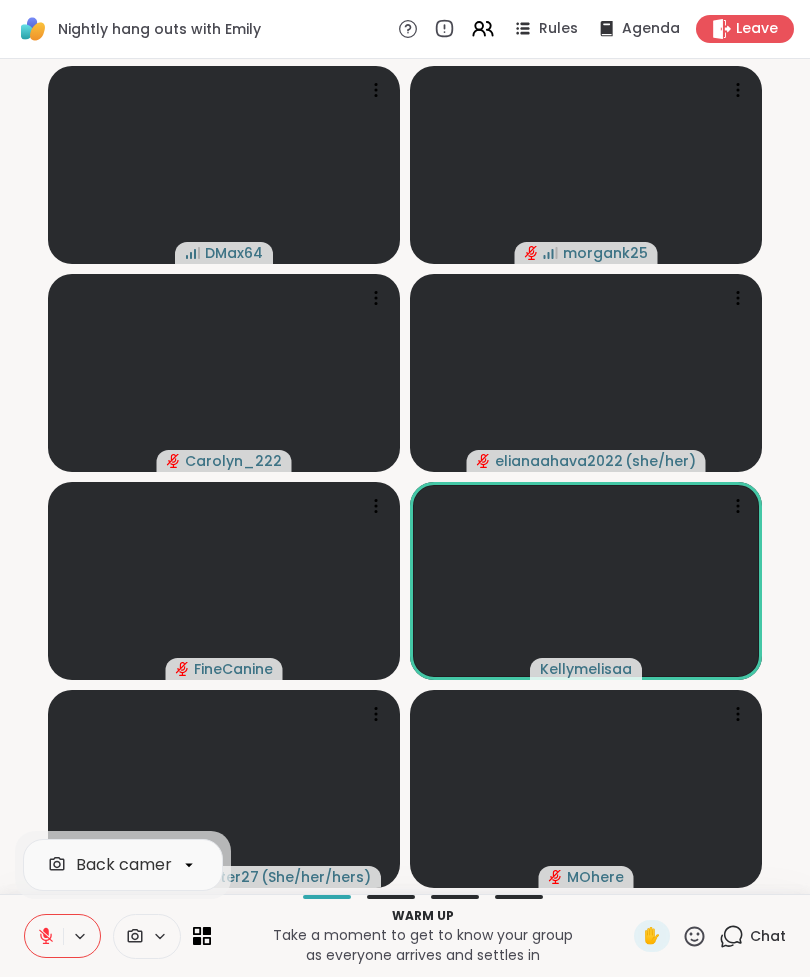 click at bounding box center (166, 936) 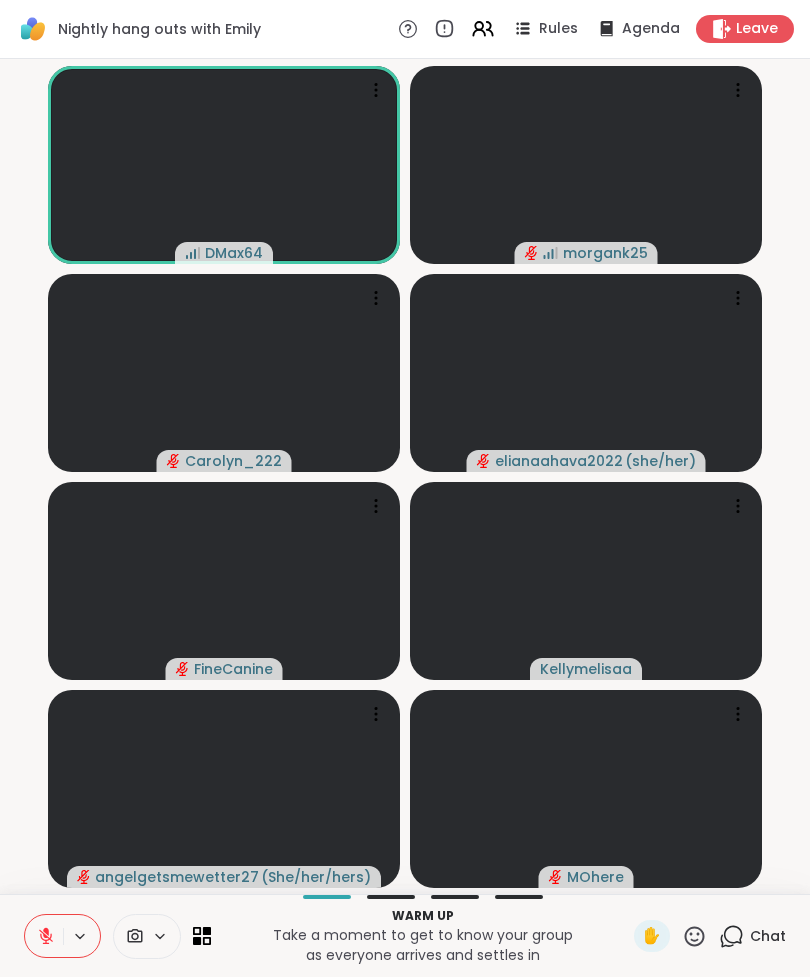 click at bounding box center [147, 936] 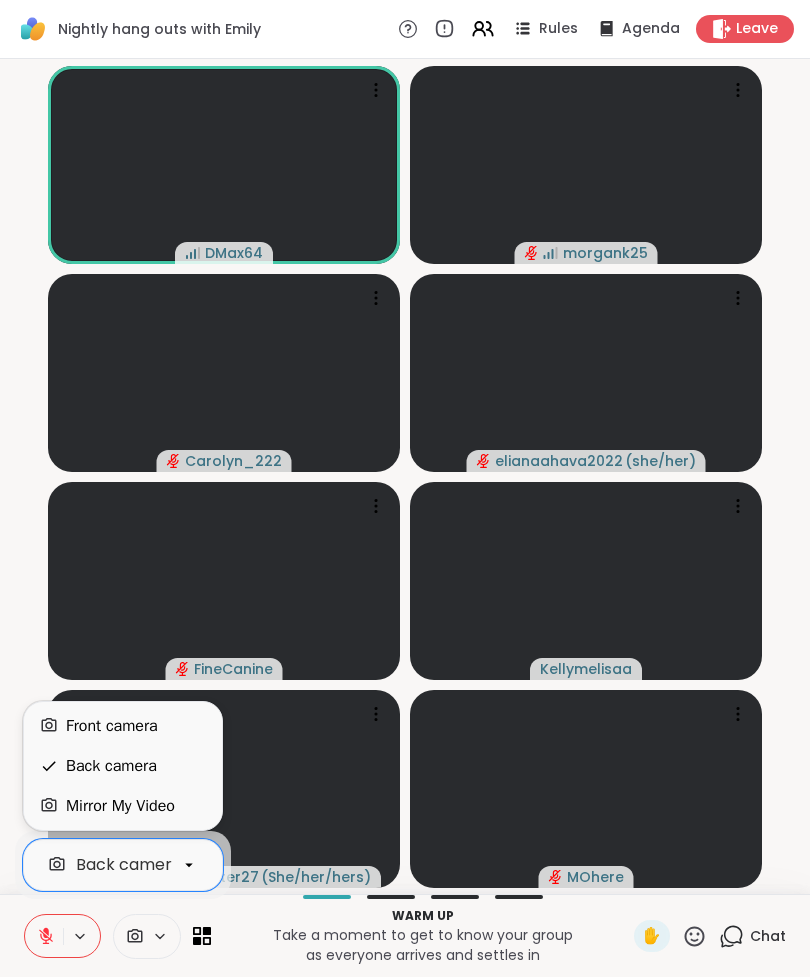 click on "Back camera" at bounding box center (111, 766) 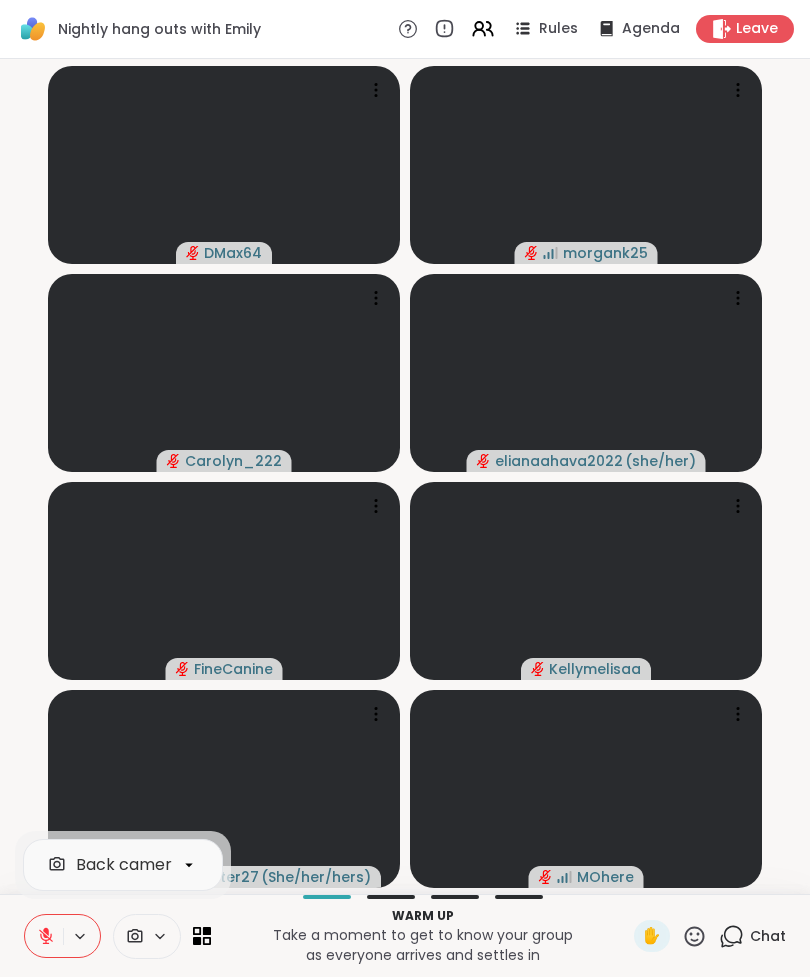 click at bounding box center [166, 936] 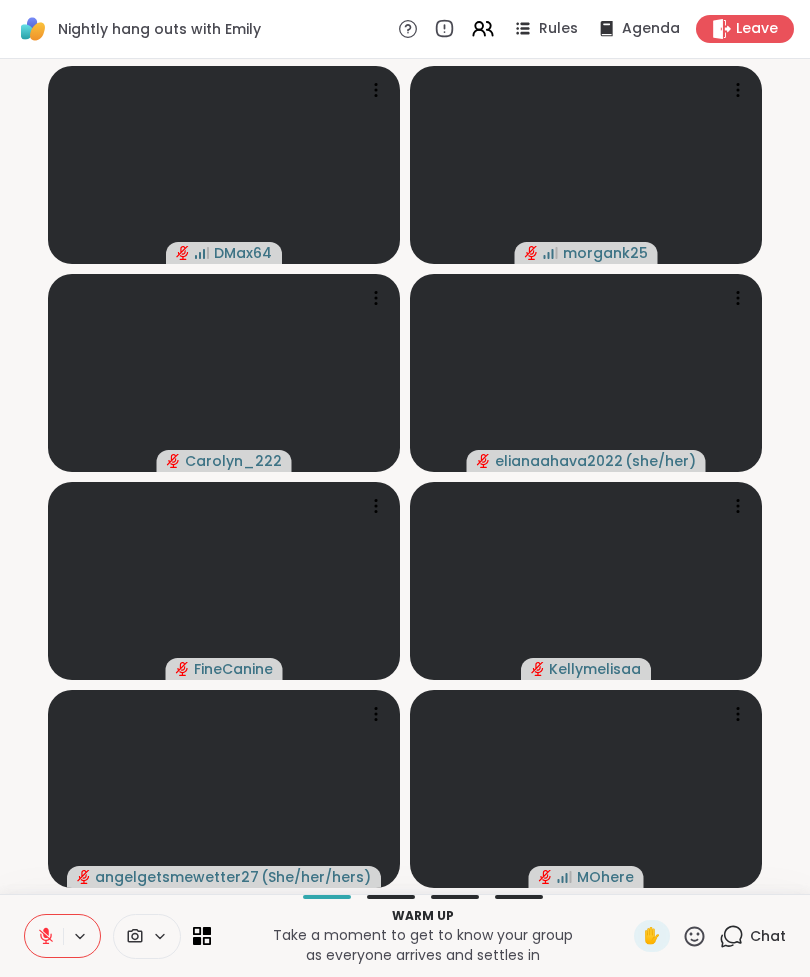 click 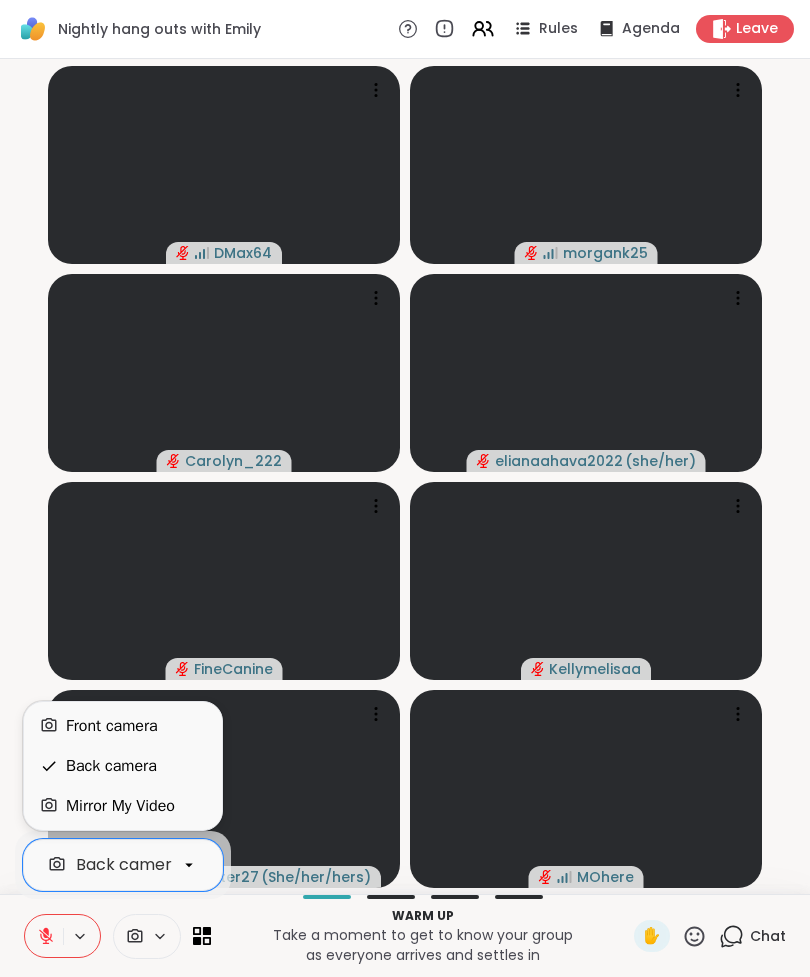 click on "Back camera" at bounding box center (111, 766) 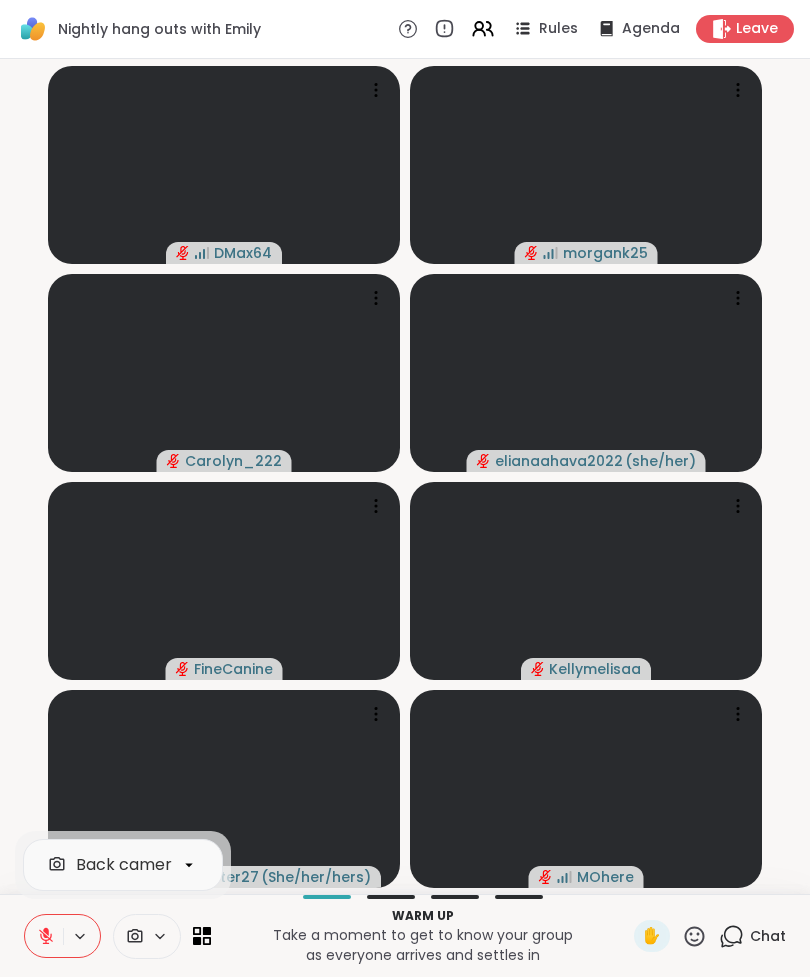 click at bounding box center (147, 936) 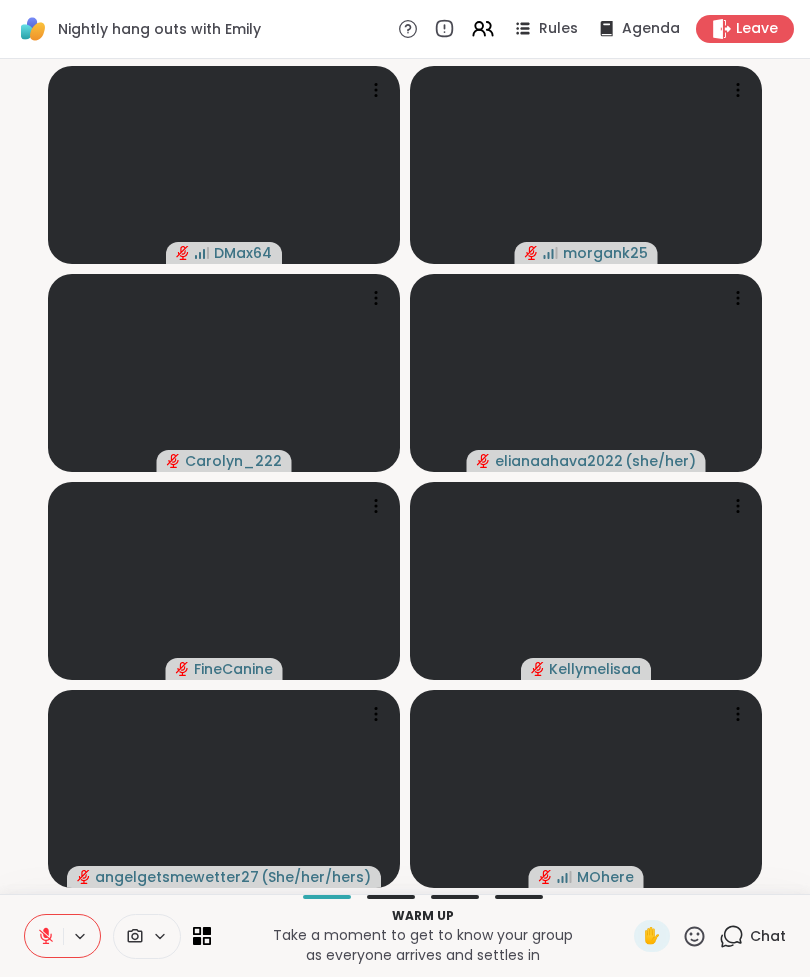 click at bounding box center [147, 936] 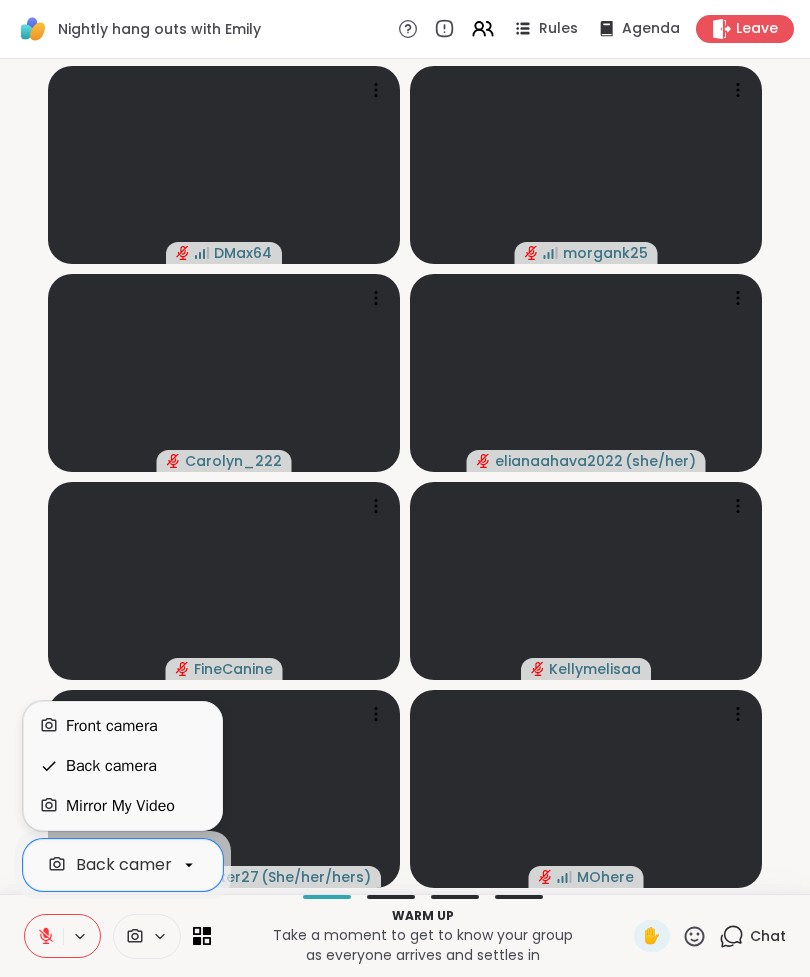 click on "DMax64 morgank25 Carolyn_222 elianaahava2022 ( she/her ) FineCanine Kellymelisaa angelgetsmewetter27 ( She/her/hers ) MOhere" at bounding box center (405, 476) 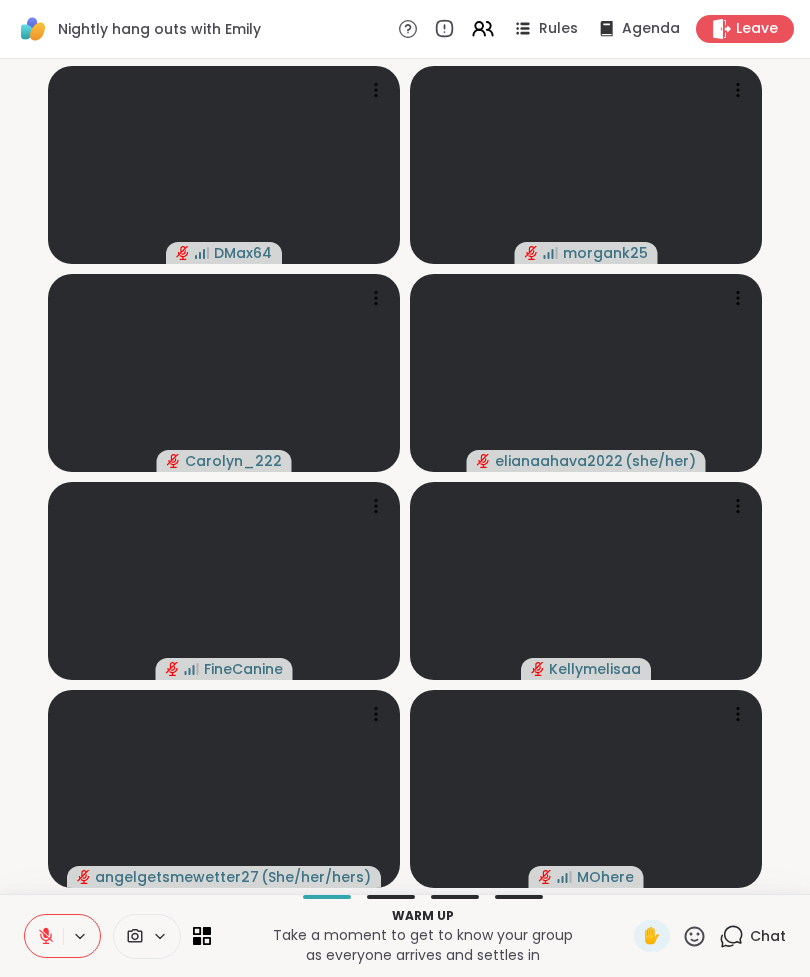 click at bounding box center (147, 936) 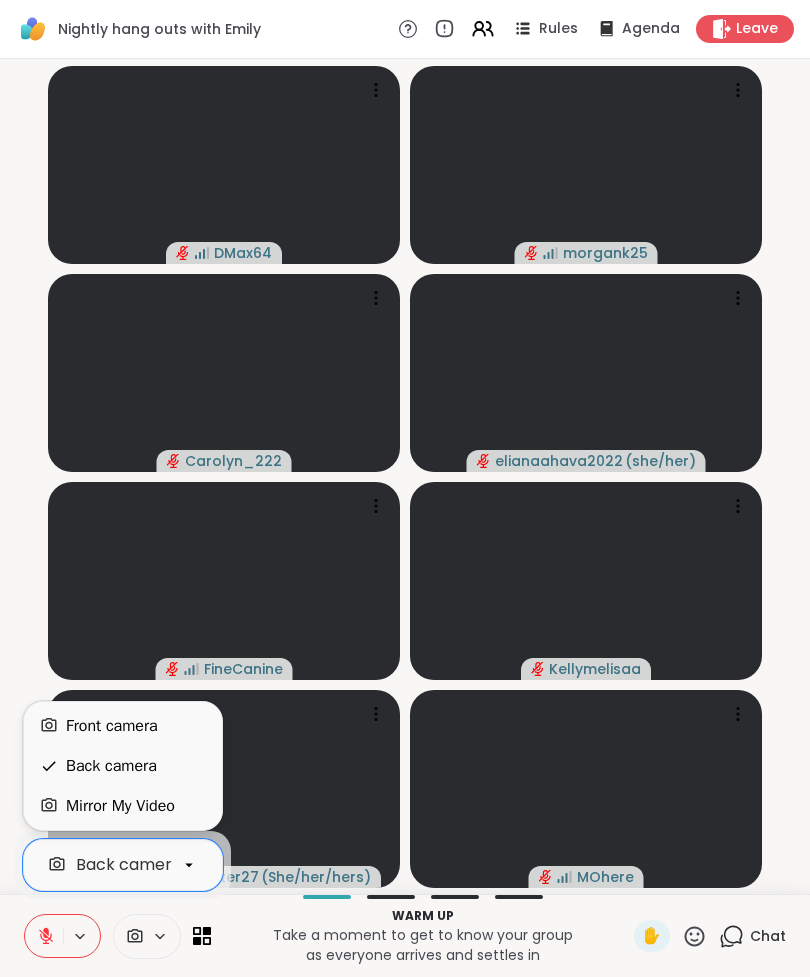 click on "Front camera" at bounding box center (123, 726) 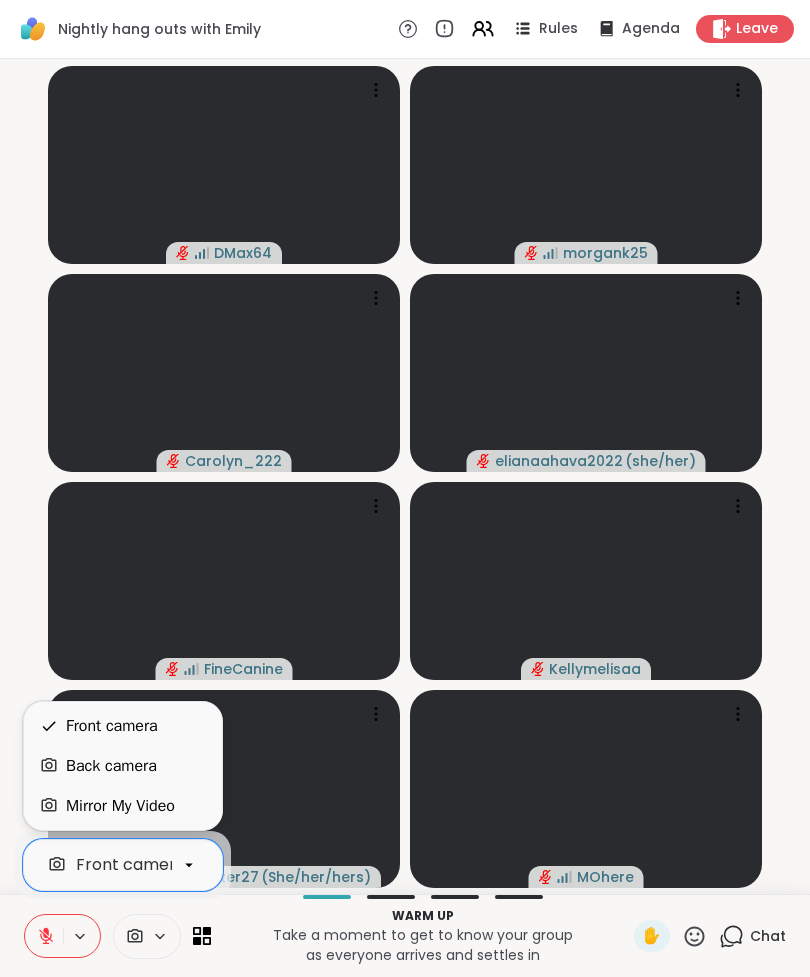click on "Back camera" at bounding box center (111, 766) 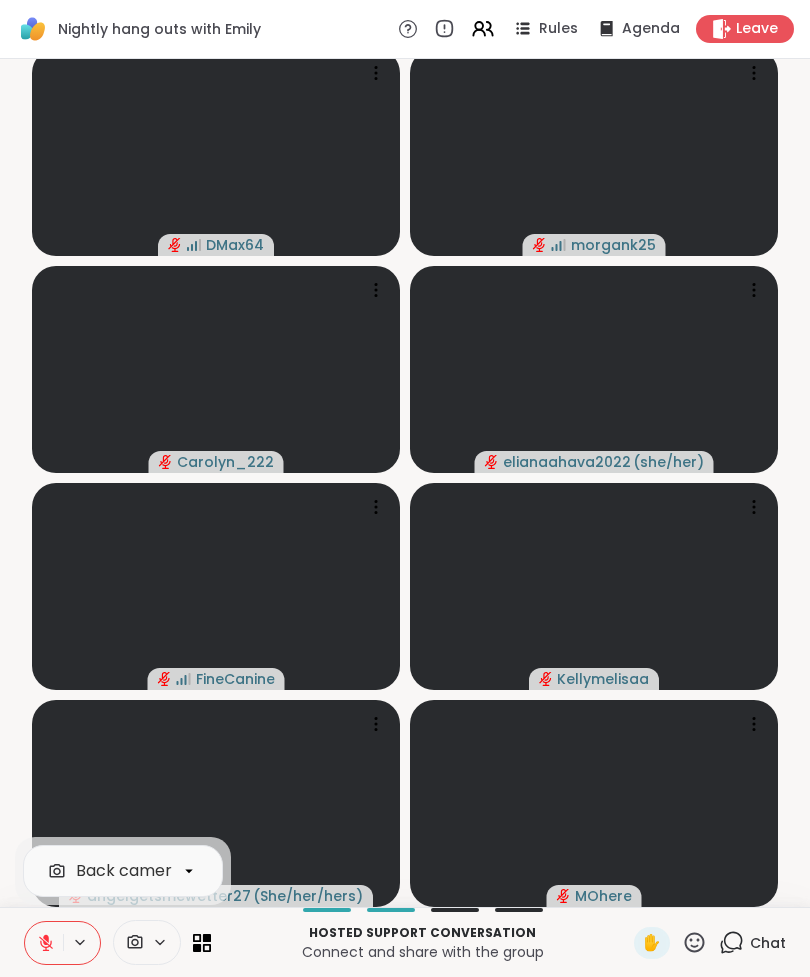 scroll, scrollTop: 5, scrollLeft: 0, axis: vertical 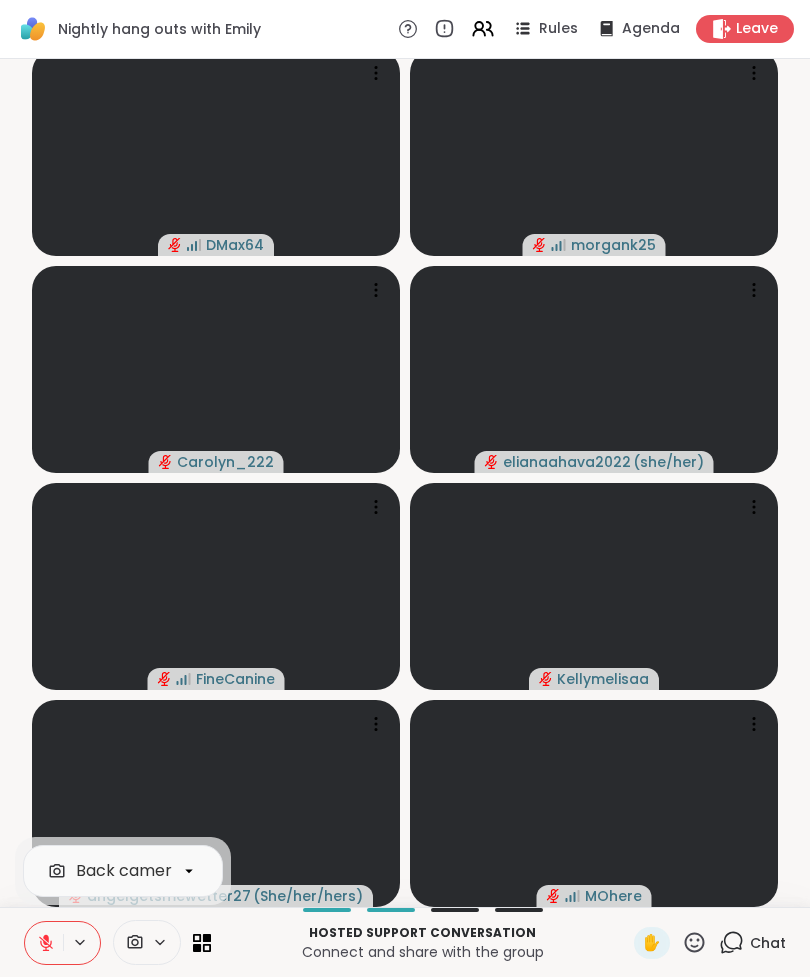 click on "Chat" at bounding box center (752, 943) 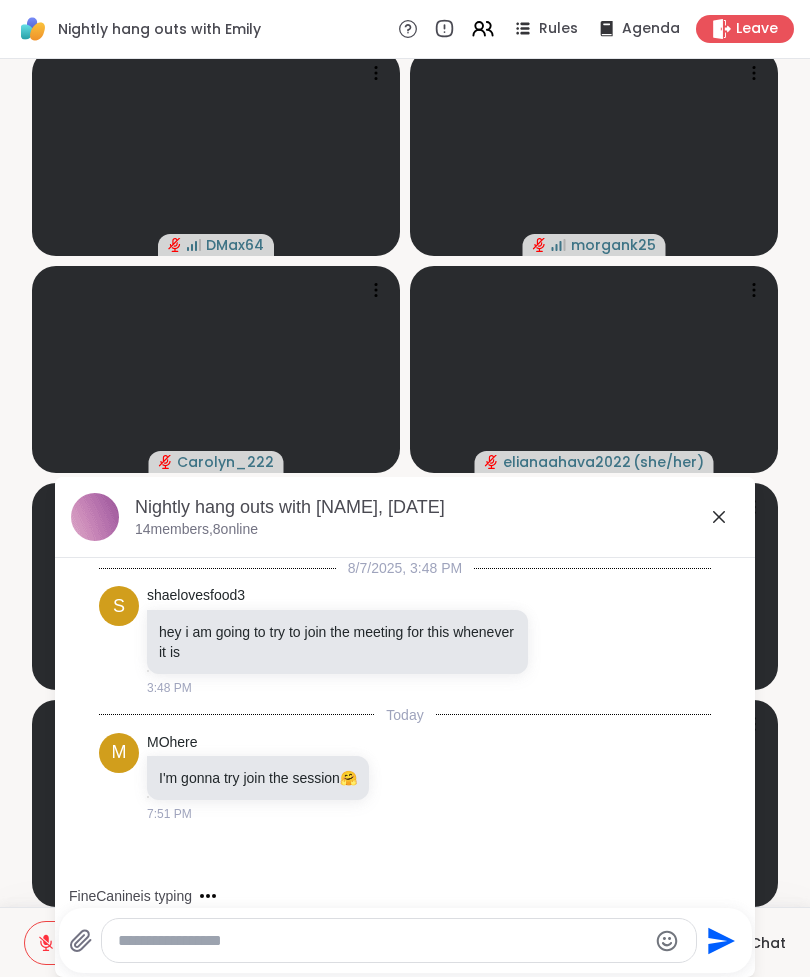 click 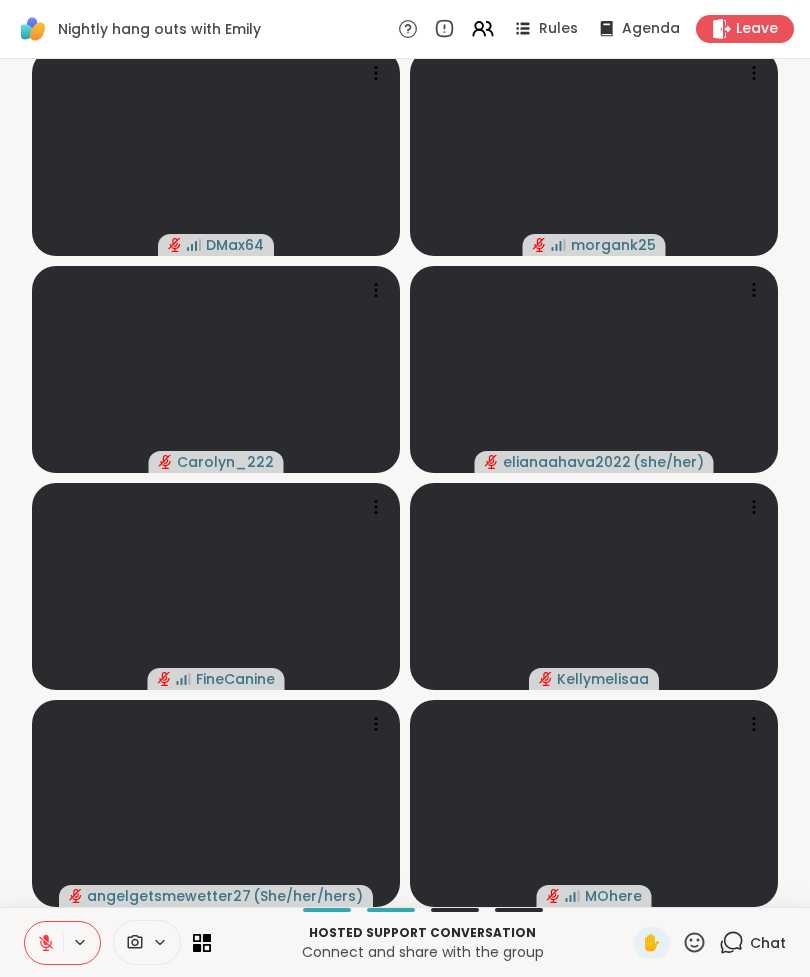 click on "✋" at bounding box center (652, 943) 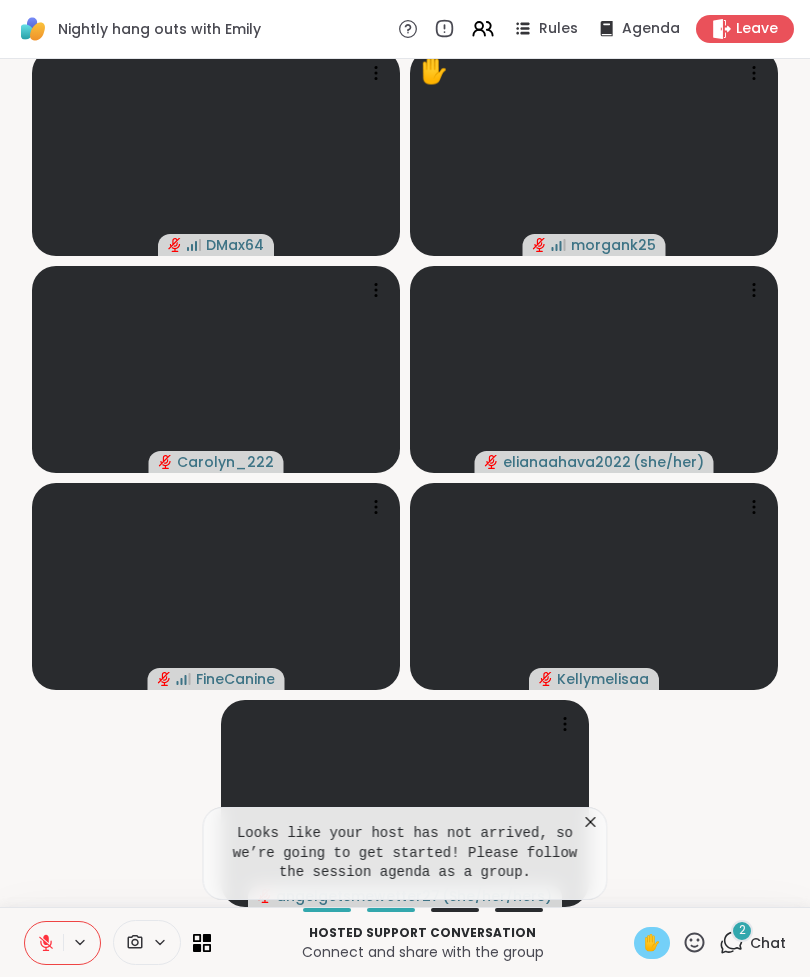 scroll, scrollTop: 5, scrollLeft: 0, axis: vertical 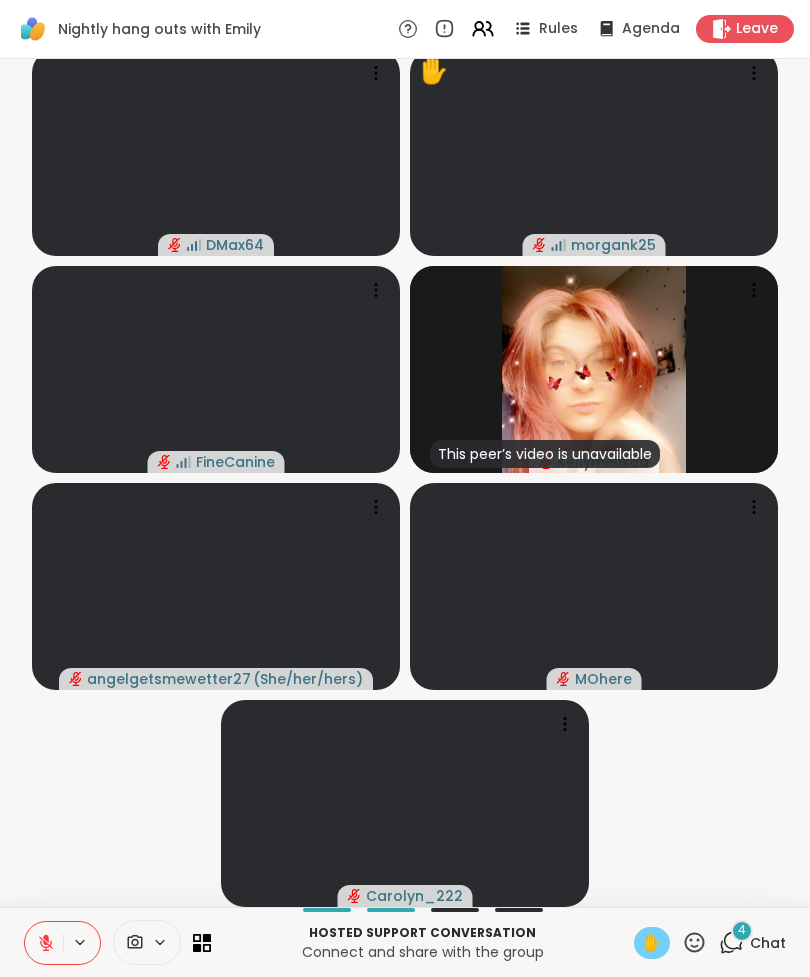 click at bounding box center (81, 942) 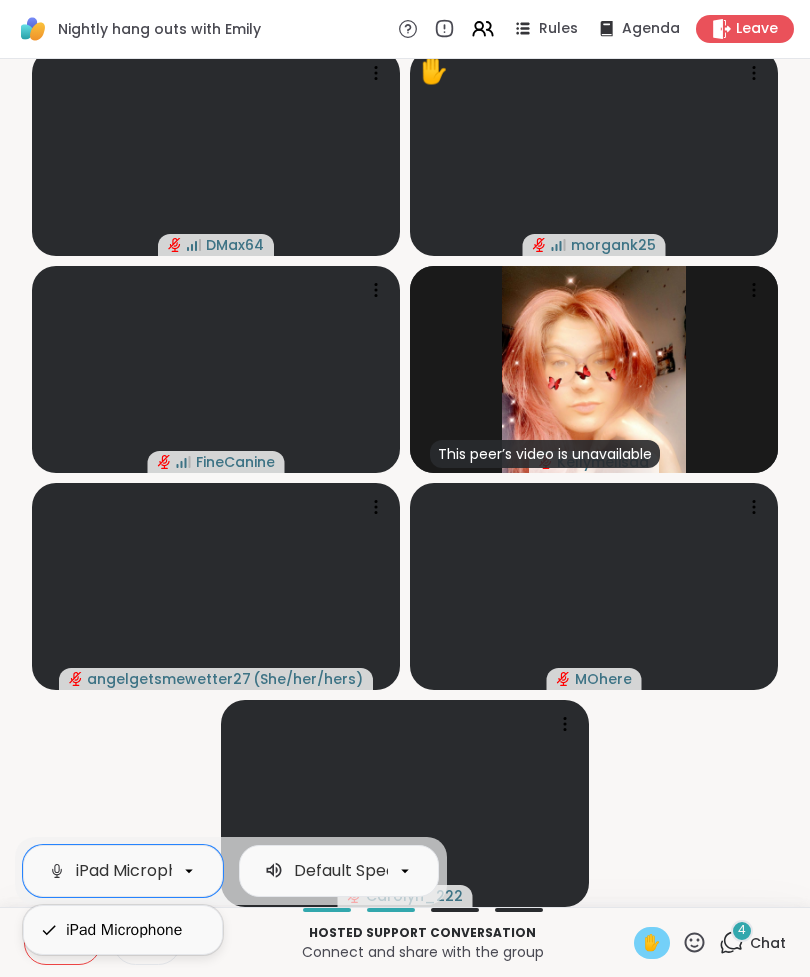 click on "DMax64 ✋ morgank25 FineCanine This peer’s video is unavailable Kellymelisaa angelgetsmewetter27 ( She/her/hers ) MOhere Carolyn_222" at bounding box center (405, 478) 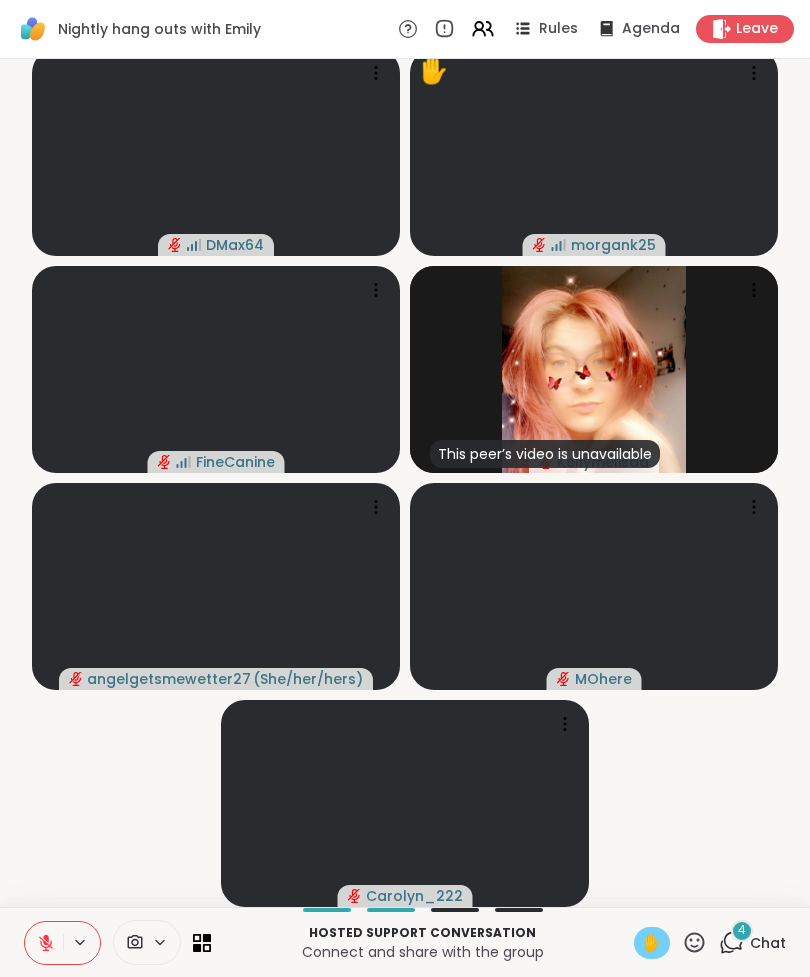 click at bounding box center [44, 943] 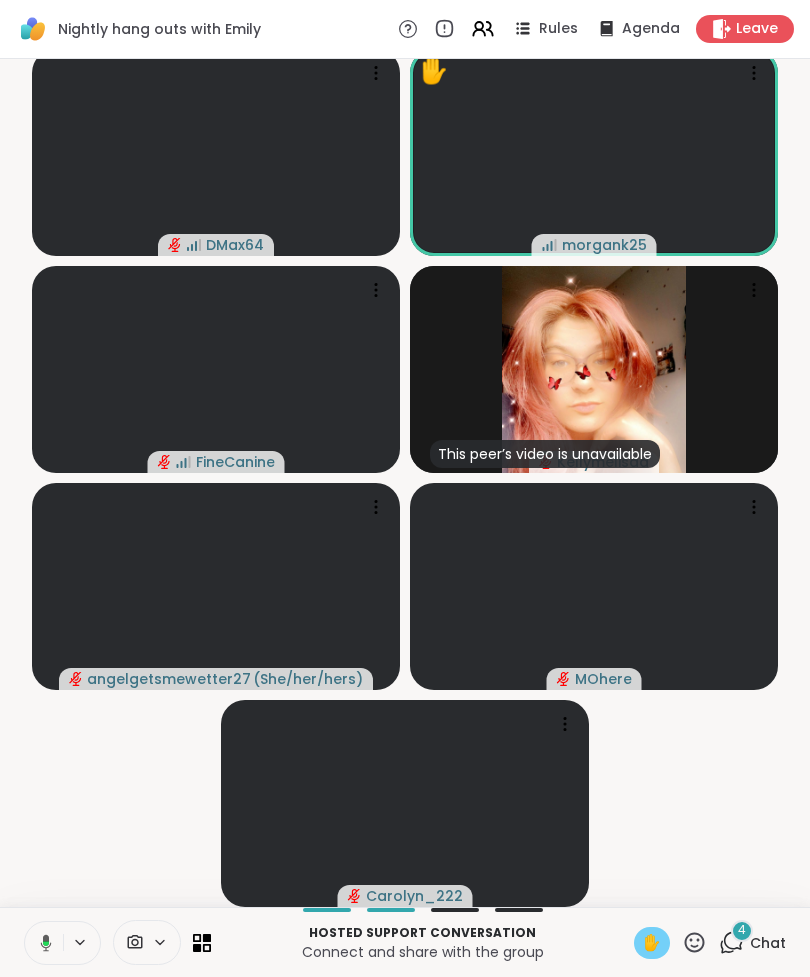click at bounding box center (42, 943) 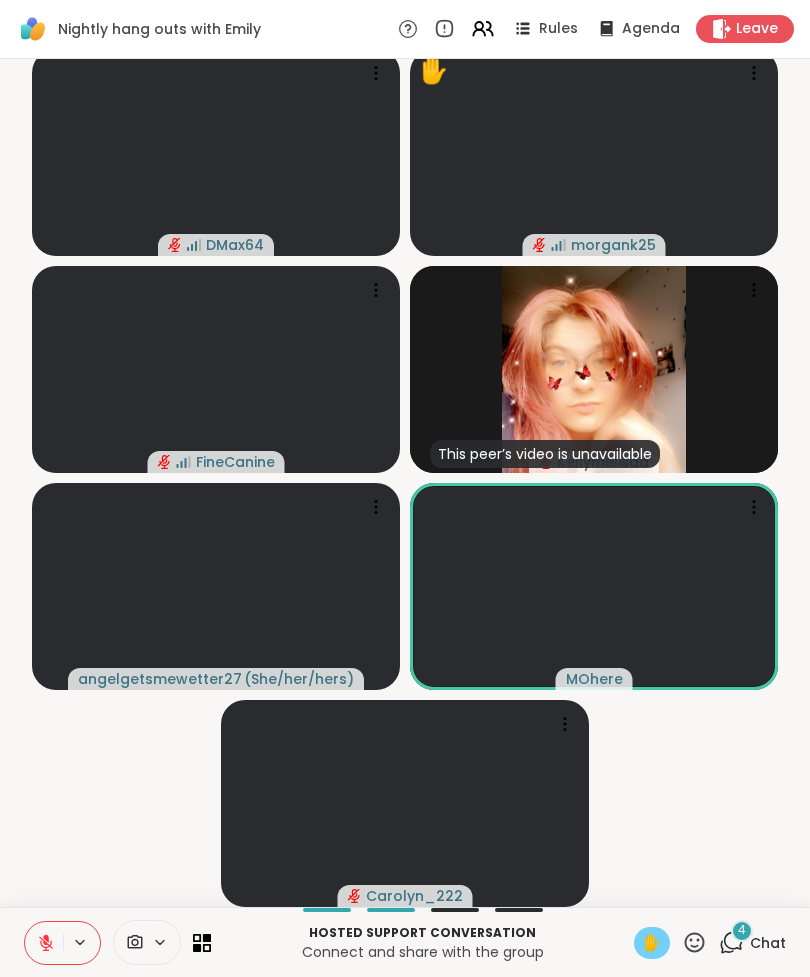click at bounding box center [44, 943] 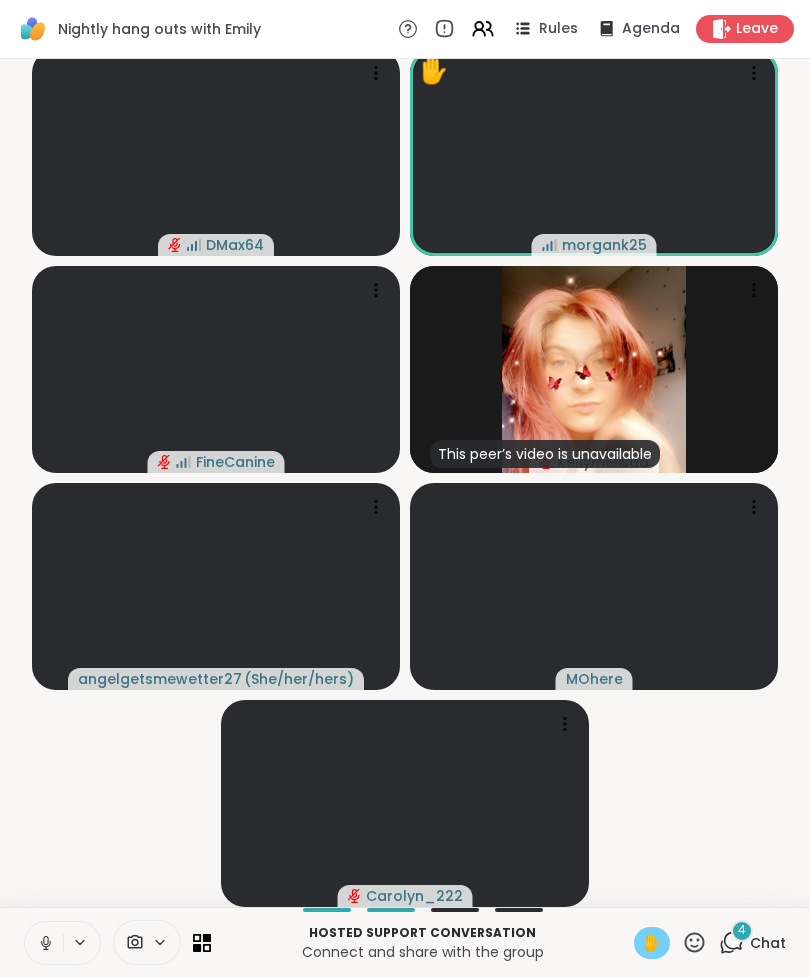 click 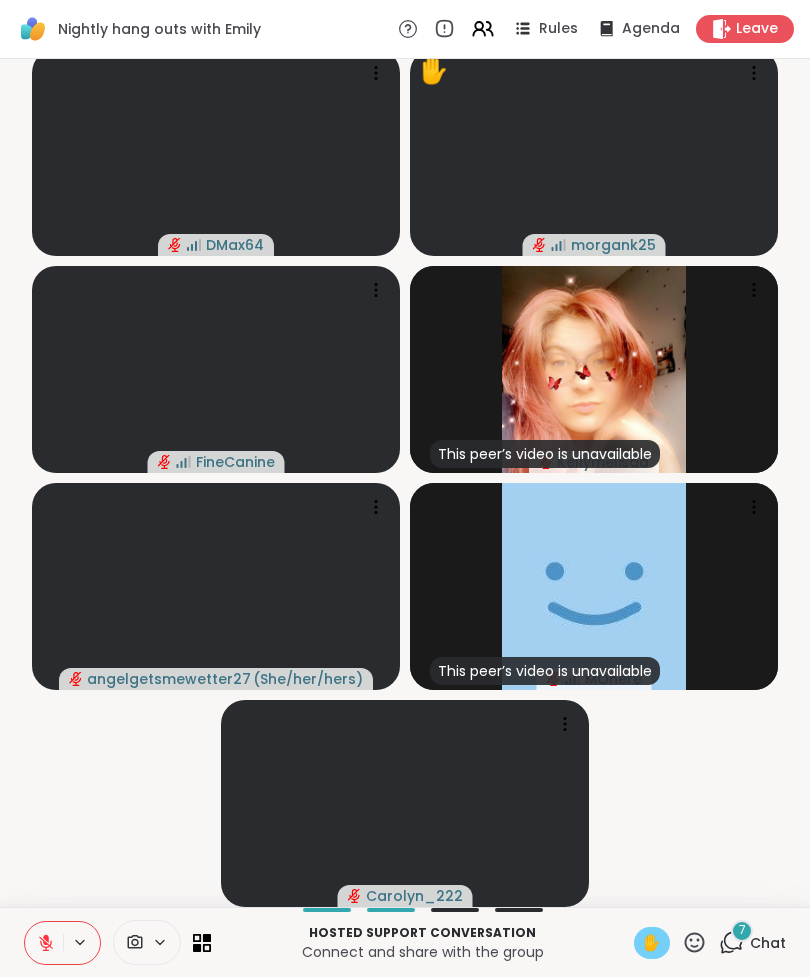 click 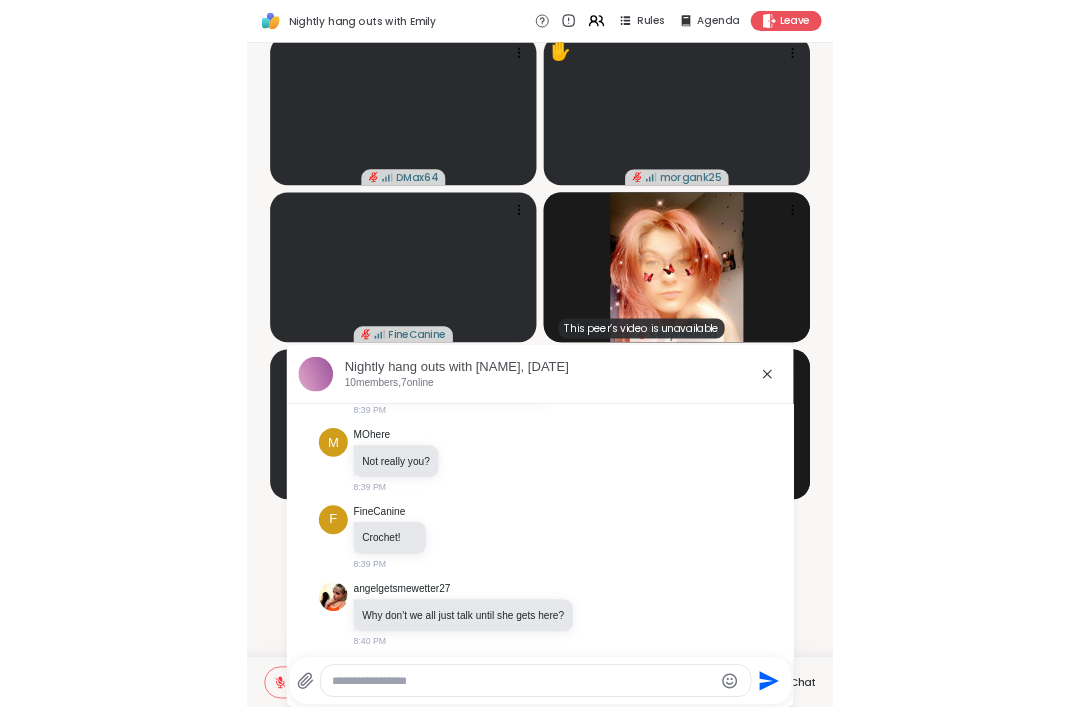 scroll, scrollTop: 802, scrollLeft: 0, axis: vertical 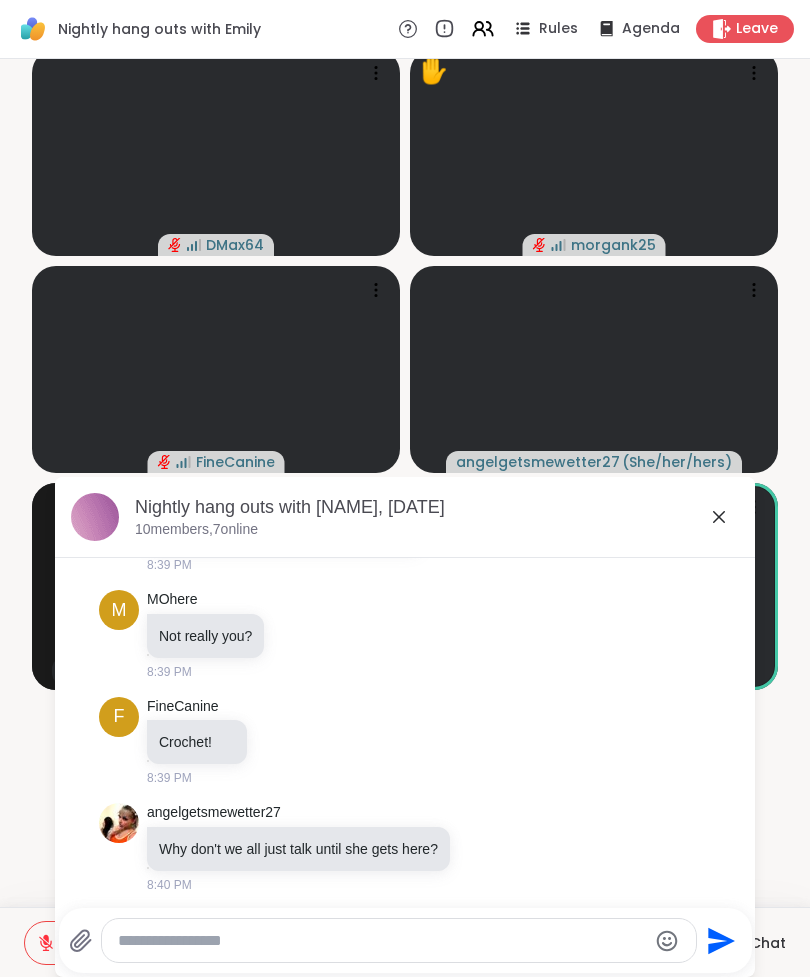 click 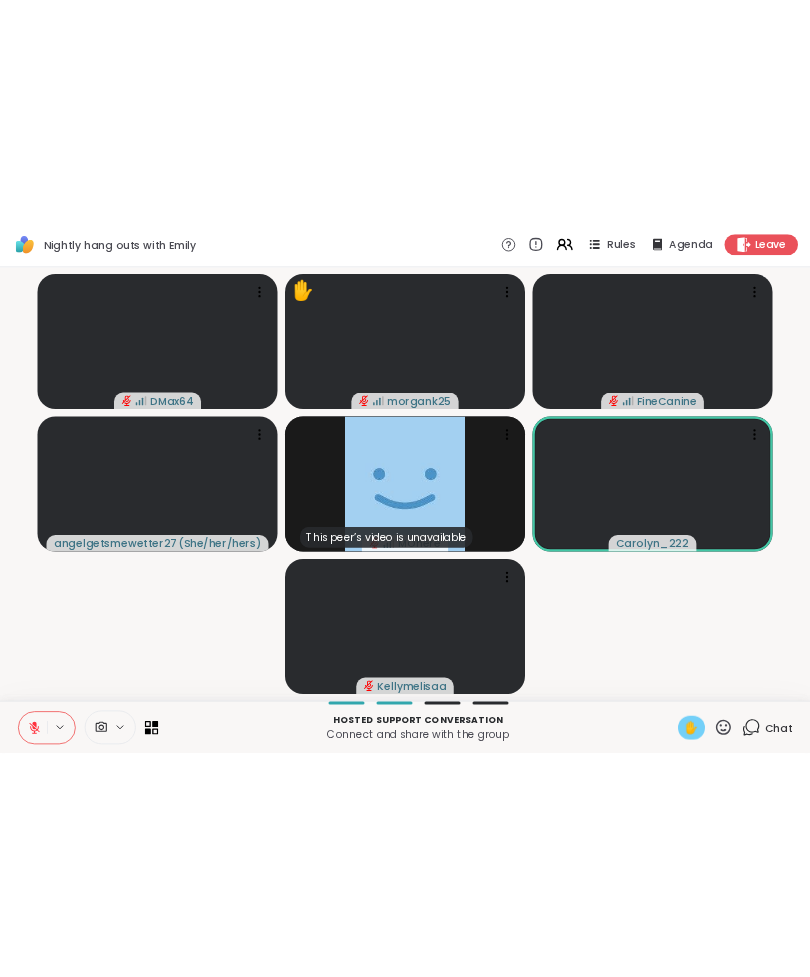 scroll, scrollTop: 0, scrollLeft: 0, axis: both 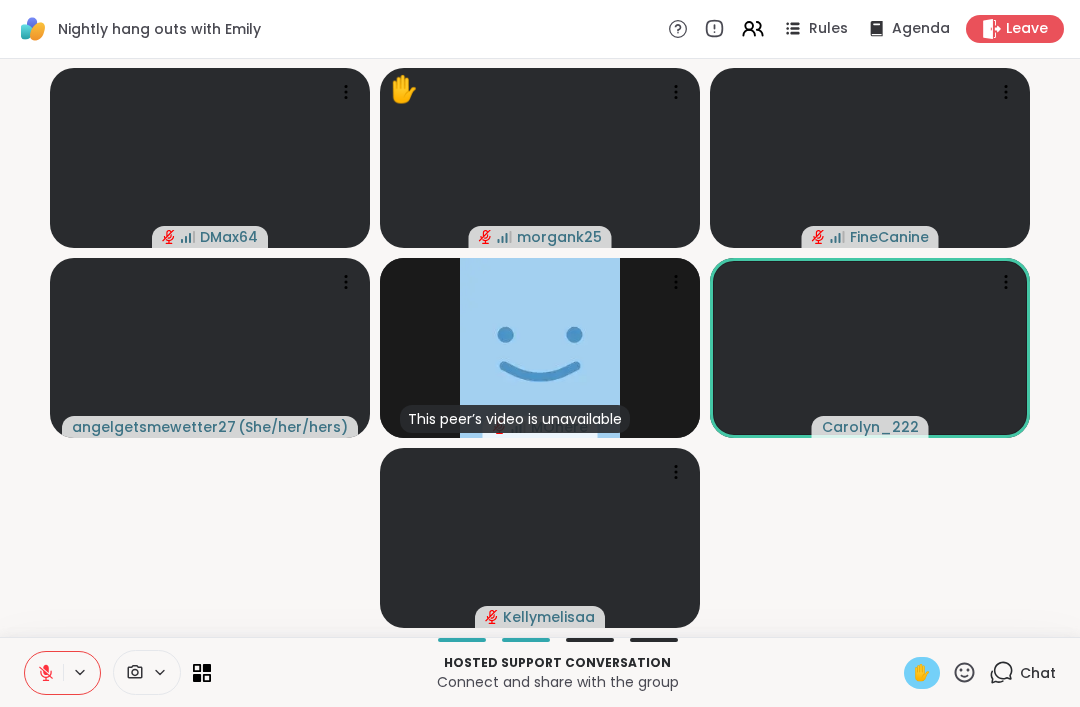 click on "Hosted support conversation Connect and share with the group ✋ Chat" at bounding box center (540, 672) 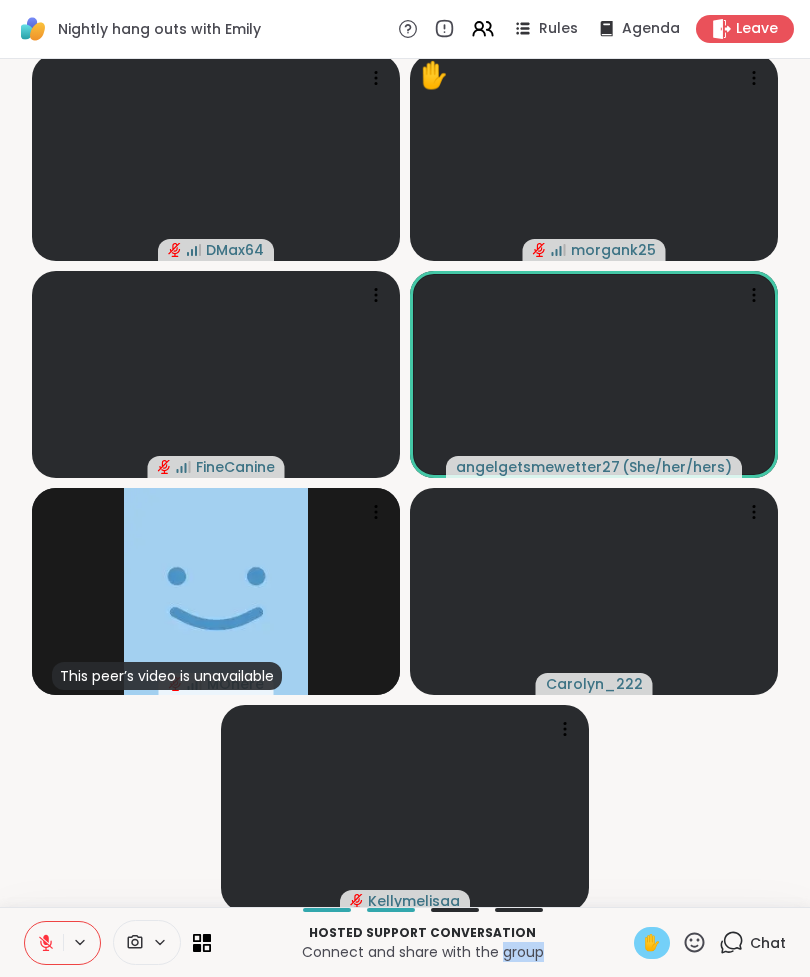 click on "DMax64 ✋ morgank25 FineCanine angelgetsmewetter27 ( She/her/hers ) This peer’s video is unavailable MOhere Carolyn_222 Kellymelisaa" at bounding box center [405, 483] 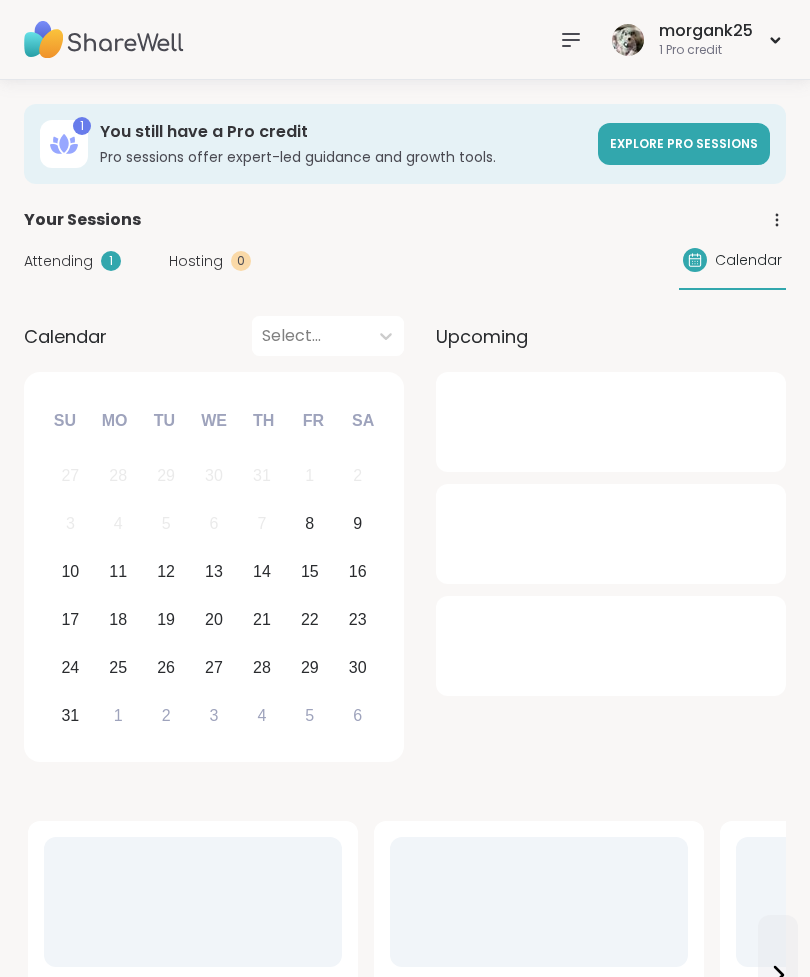 scroll, scrollTop: 0, scrollLeft: 0, axis: both 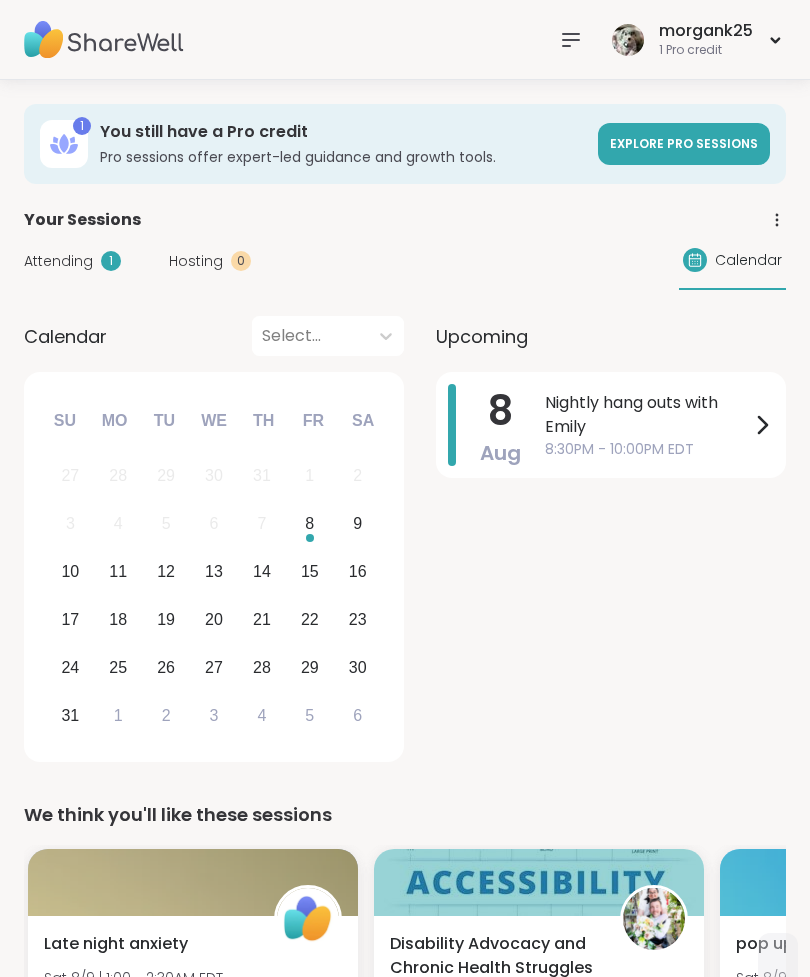 click on "morgank25" at bounding box center (706, 31) 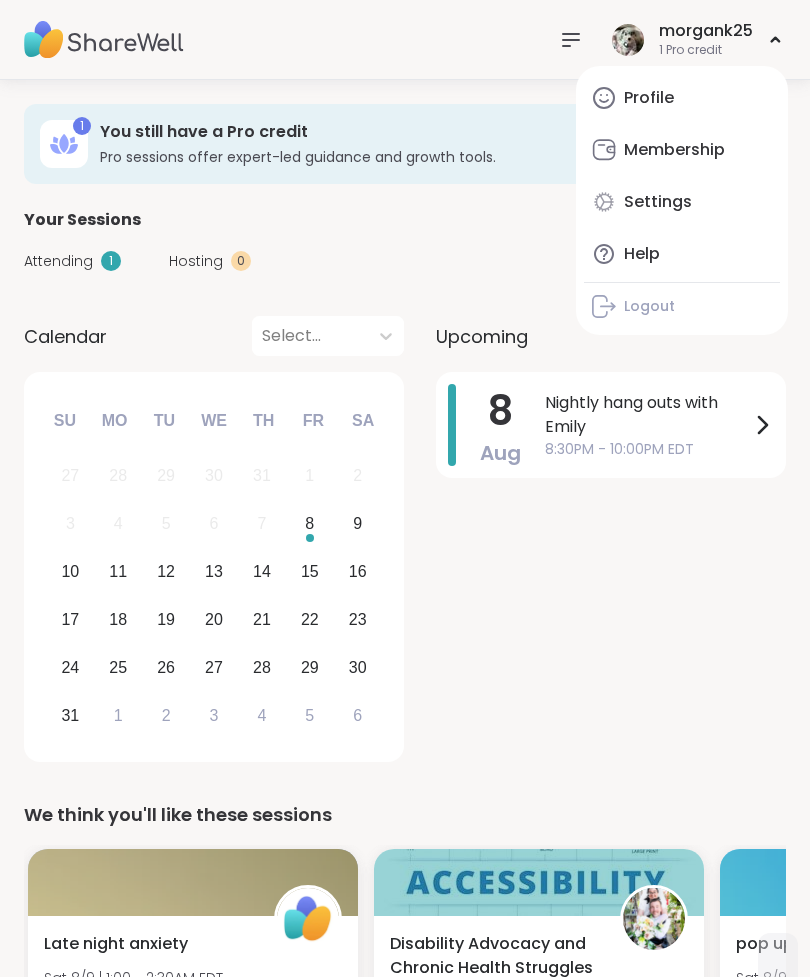 click on "Profile" at bounding box center [682, 98] 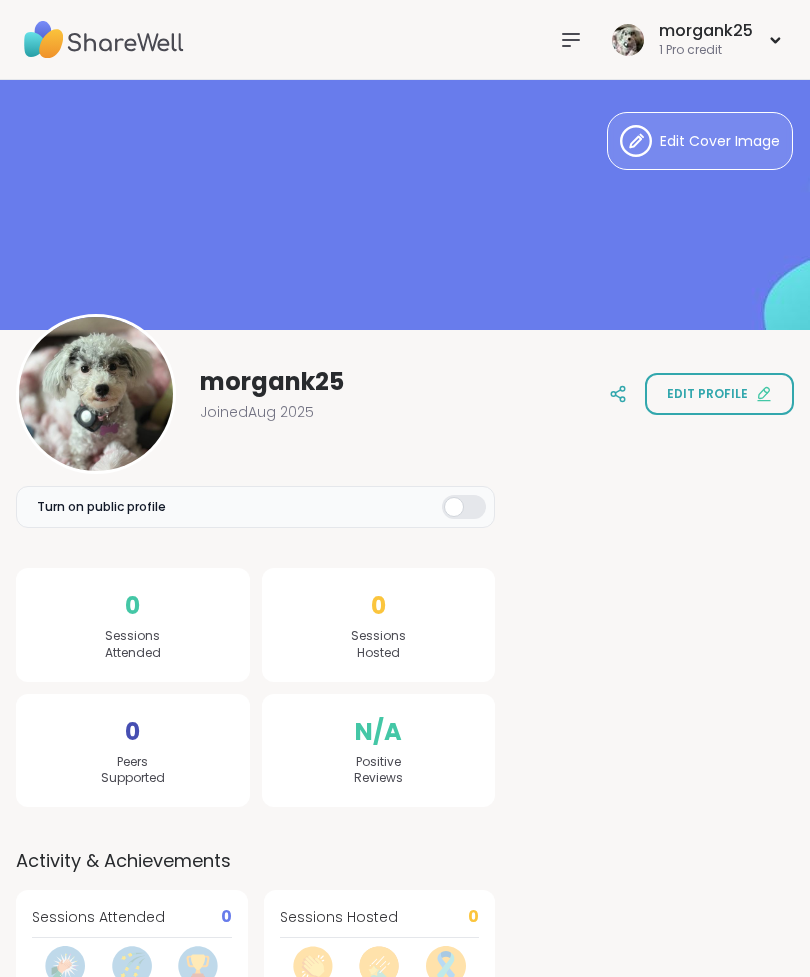 scroll, scrollTop: 4, scrollLeft: 0, axis: vertical 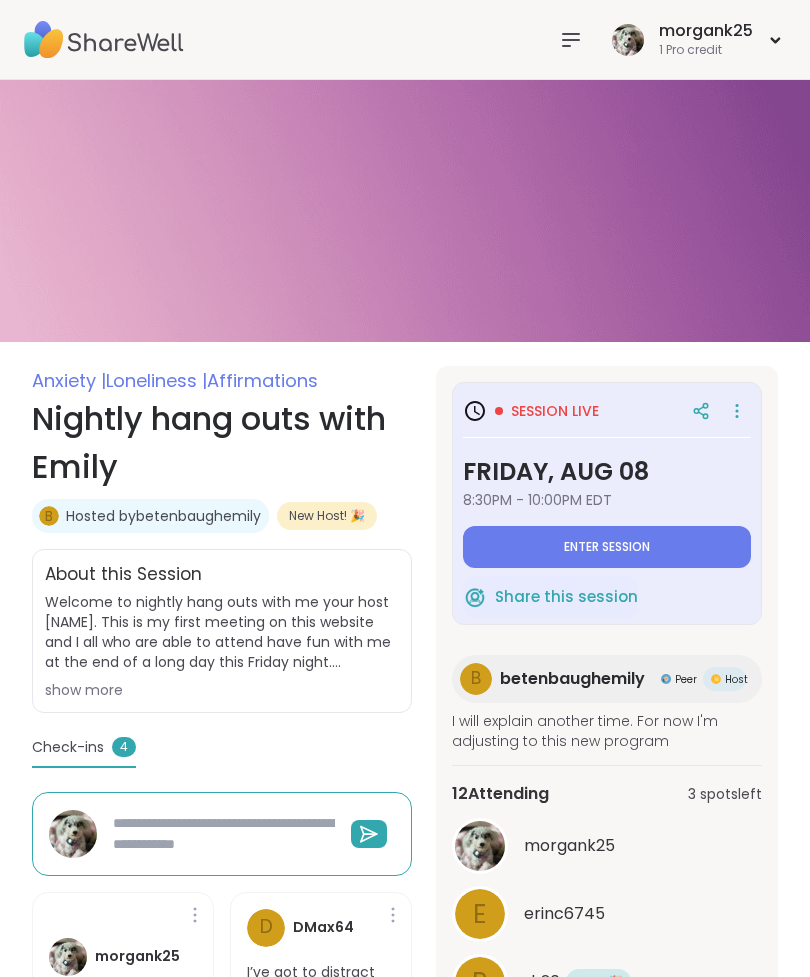 click on "Enter session" at bounding box center [607, 547] 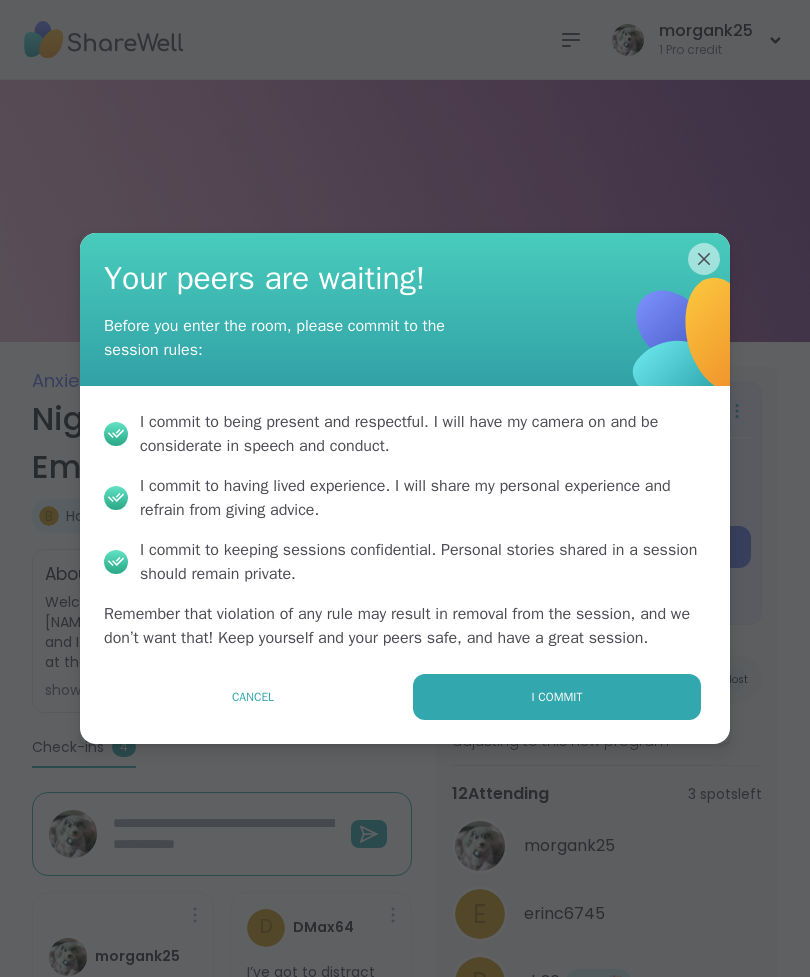 click on "I commit" at bounding box center (557, 697) 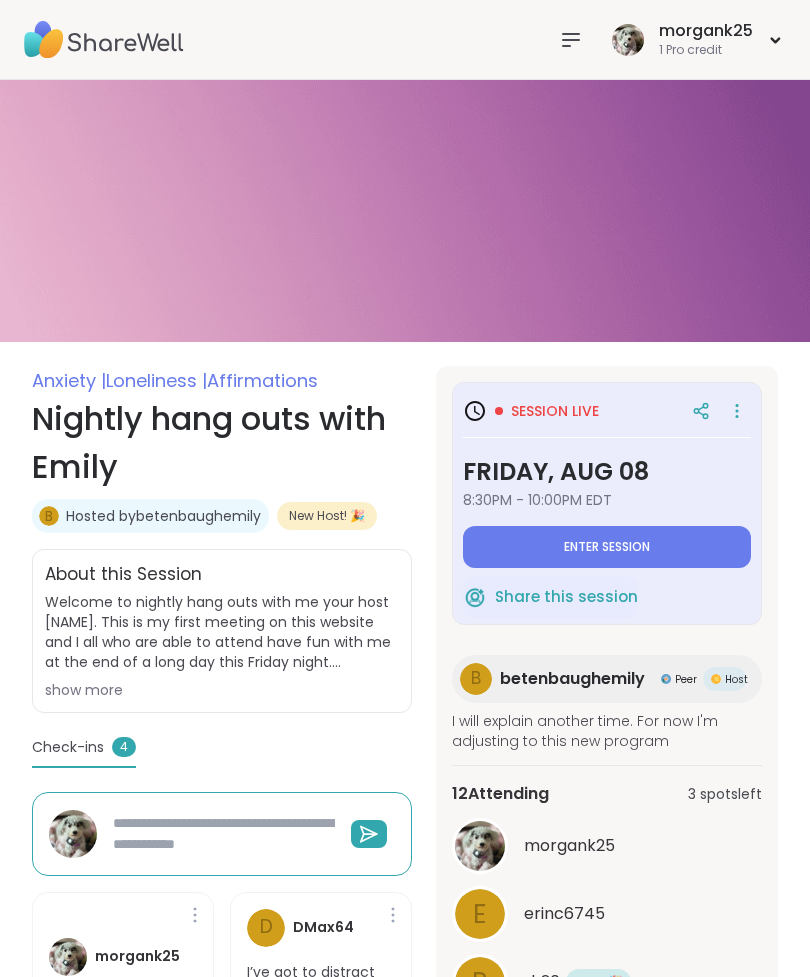 click on "Enter session" at bounding box center [607, 547] 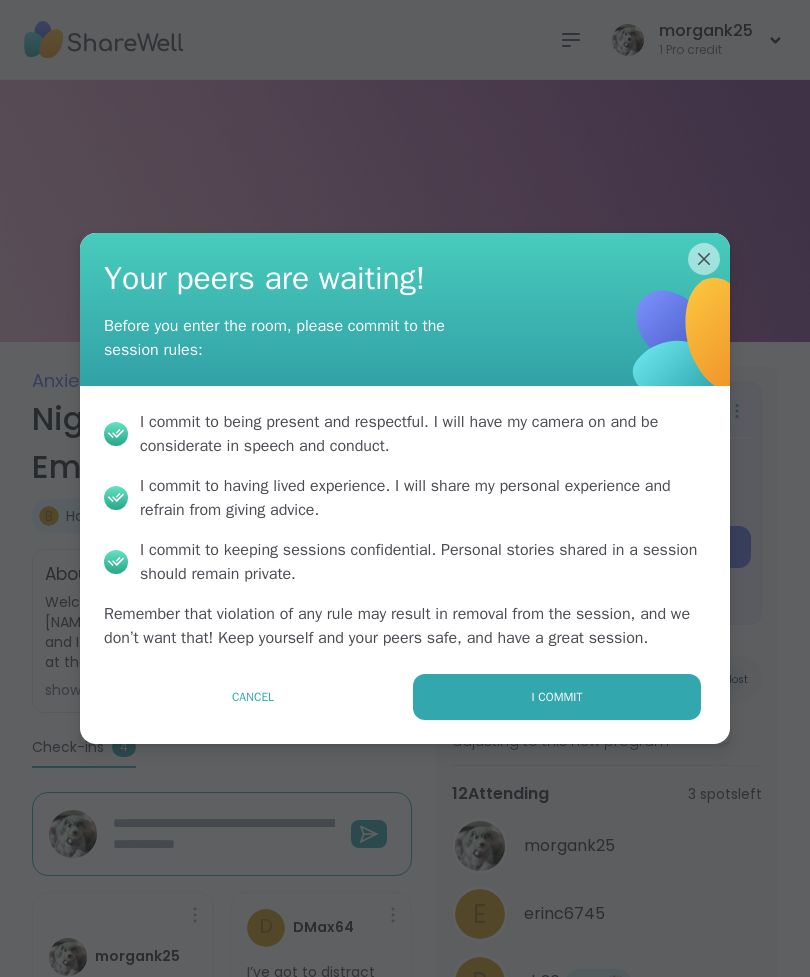 click on "I commit" at bounding box center [557, 697] 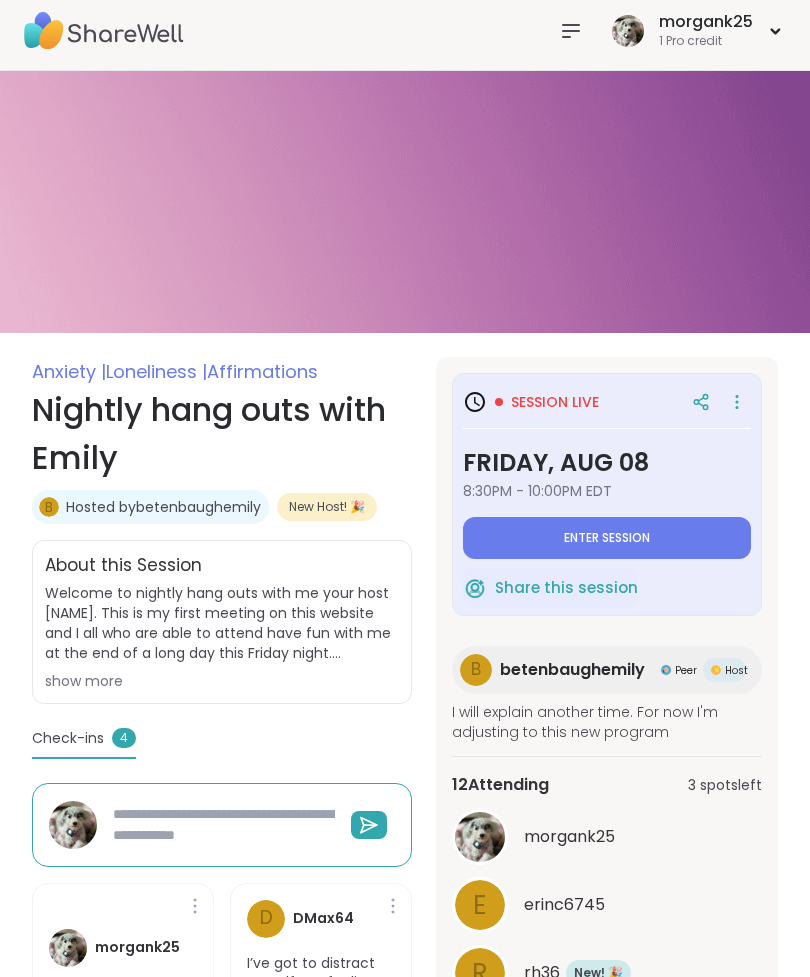 scroll, scrollTop: 9, scrollLeft: 0, axis: vertical 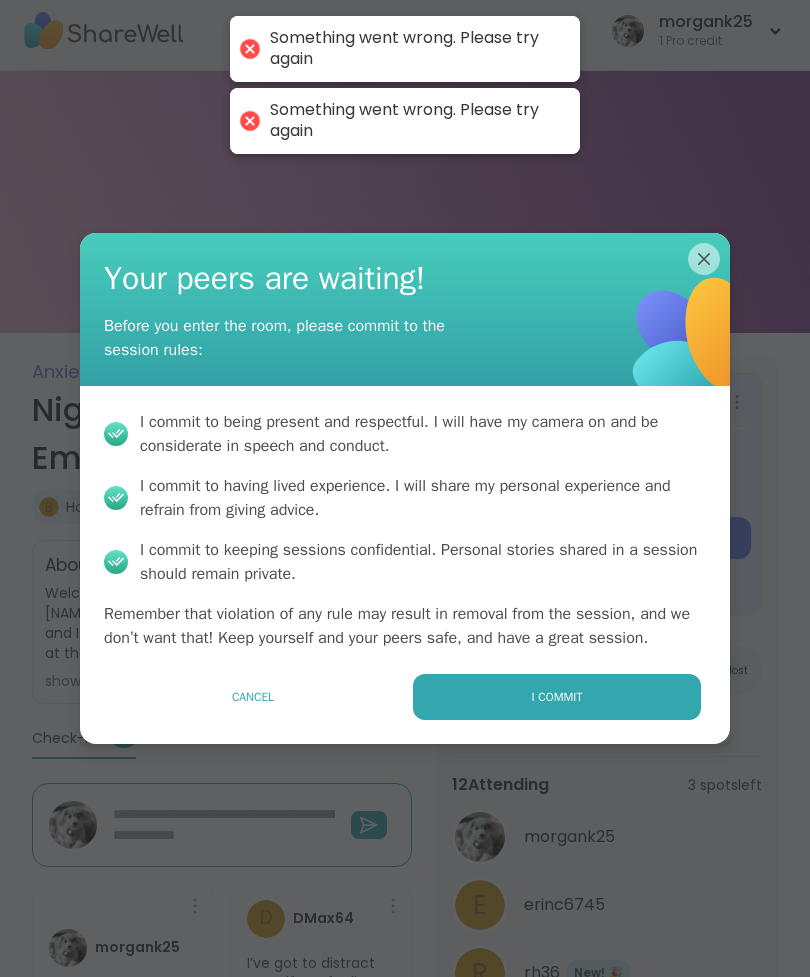 click on "I commit" at bounding box center [557, 697] 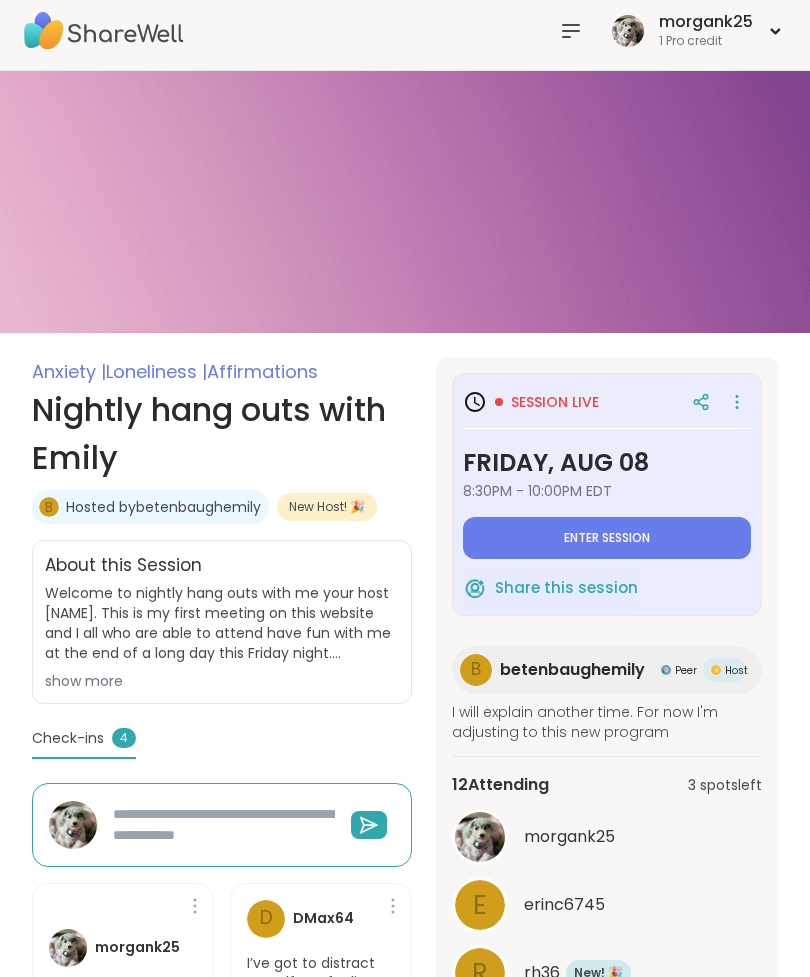 scroll, scrollTop: 0, scrollLeft: 0, axis: both 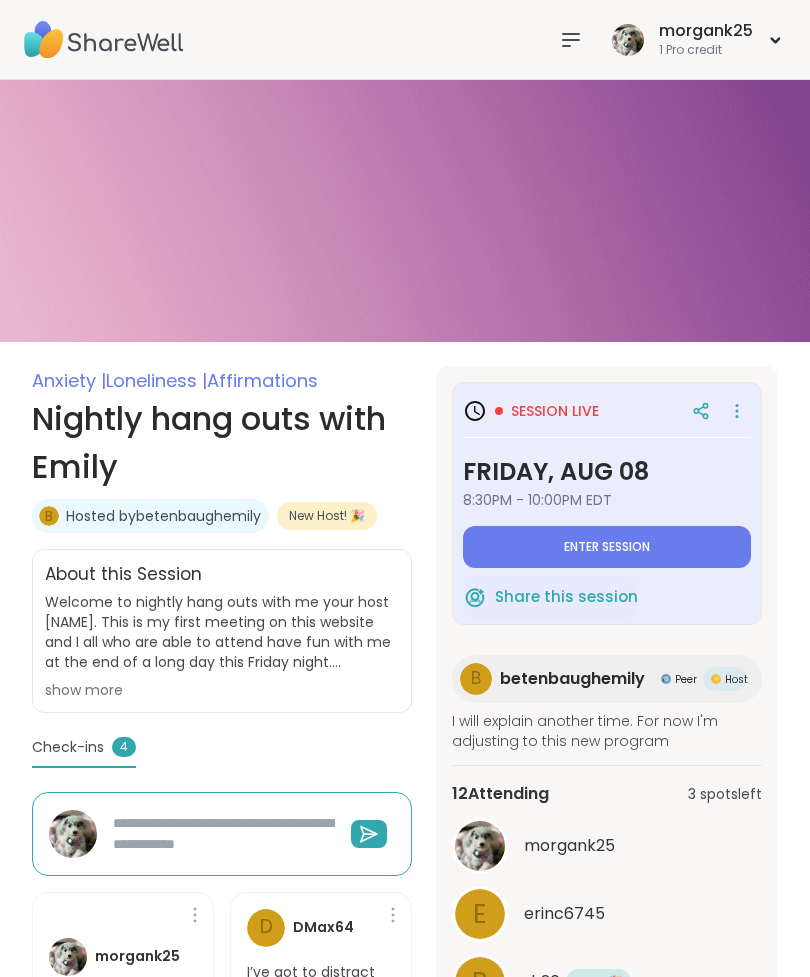 type on "*" 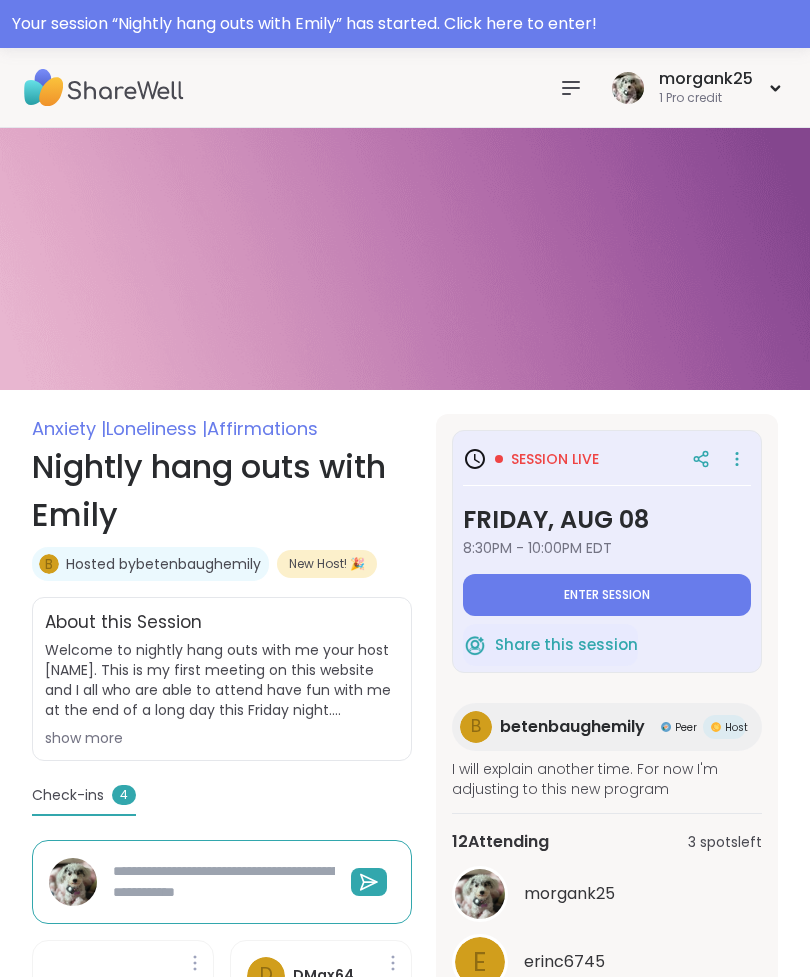 scroll, scrollTop: 0, scrollLeft: 0, axis: both 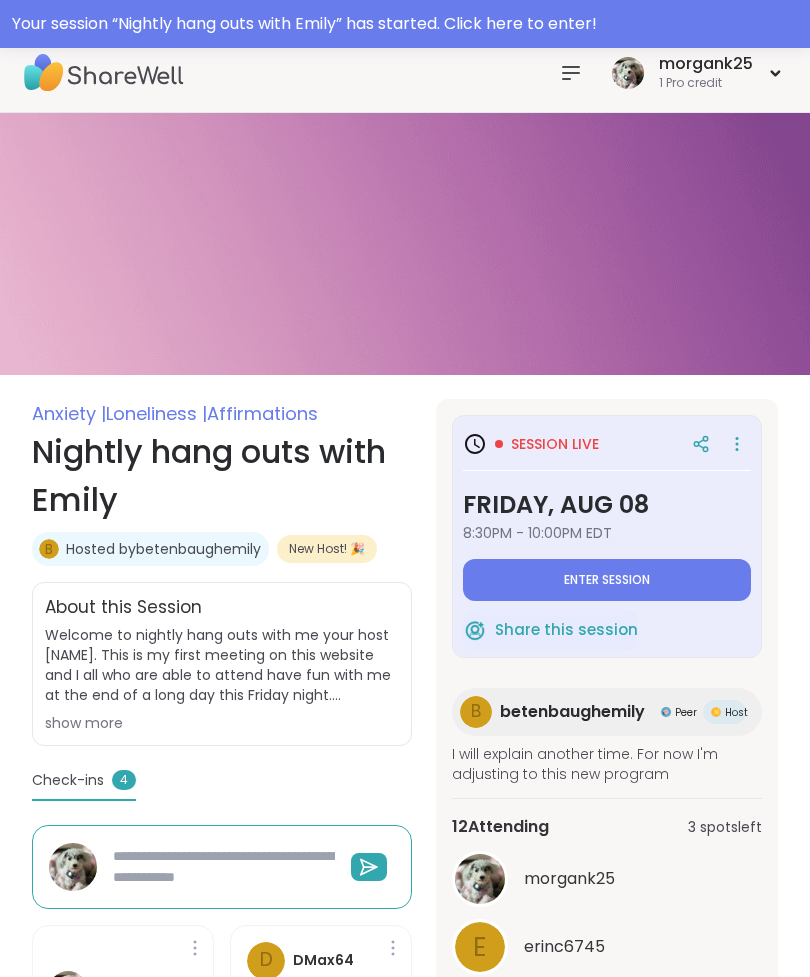 click on "About this Session Welcome to nightly hang outs with me your host [NAME]. This is my first meeting on this website and I all who are able to attend have fun with me at the end of a long day this Friday night.
I am trying to expand my friendship circle and I enjoy getting to know people so I recommend this meeting to anyone who also experiences loneliness. show more" at bounding box center [222, 664] 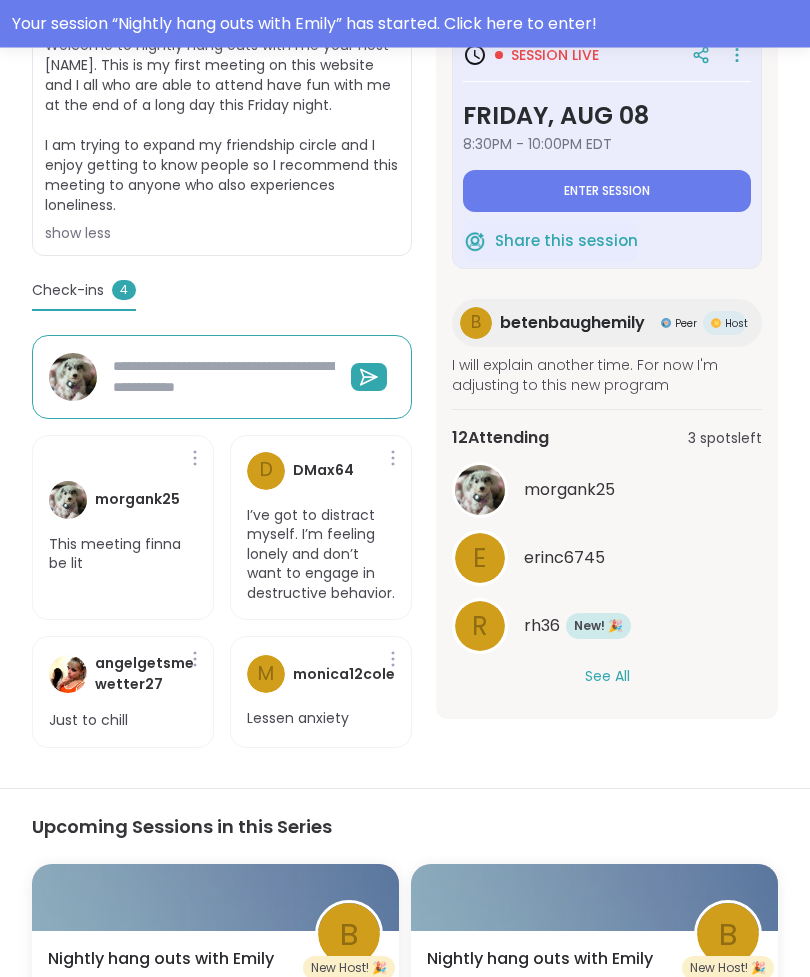 scroll, scrollTop: 605, scrollLeft: 0, axis: vertical 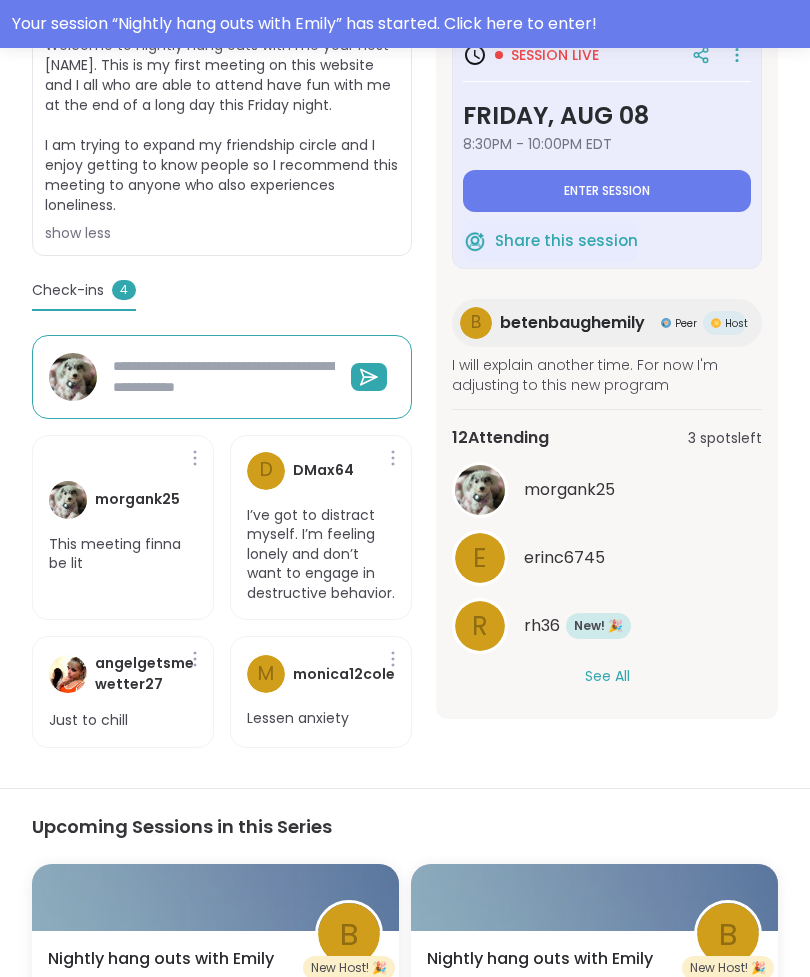 click on "See All" at bounding box center [607, 676] 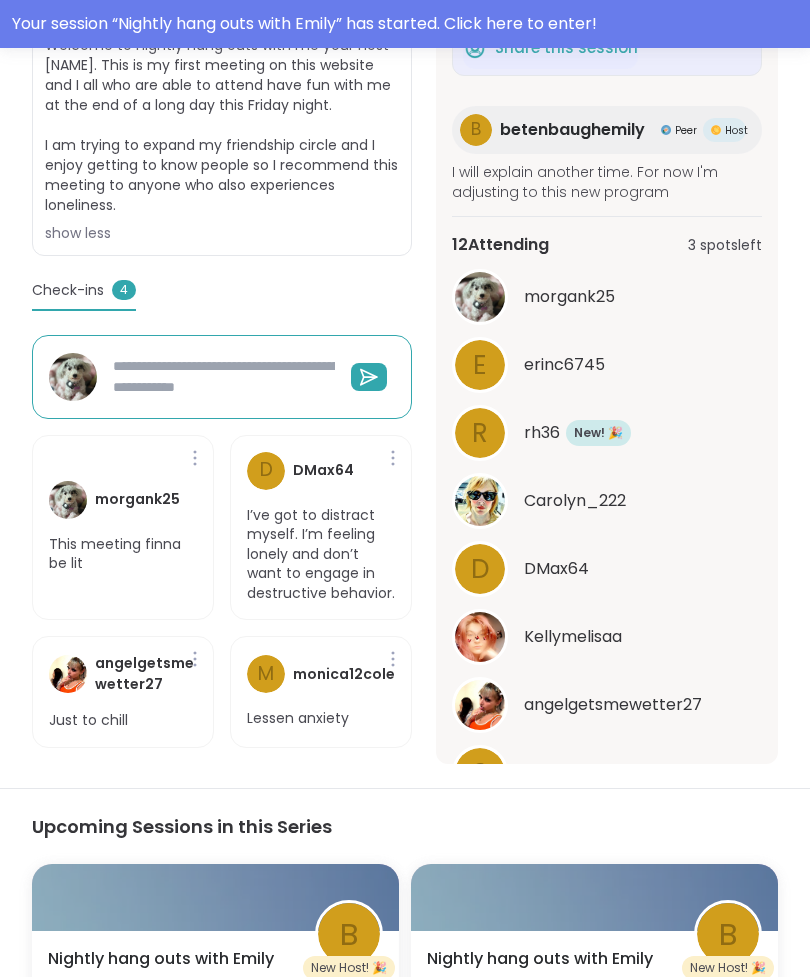 scroll, scrollTop: 0, scrollLeft: 0, axis: both 